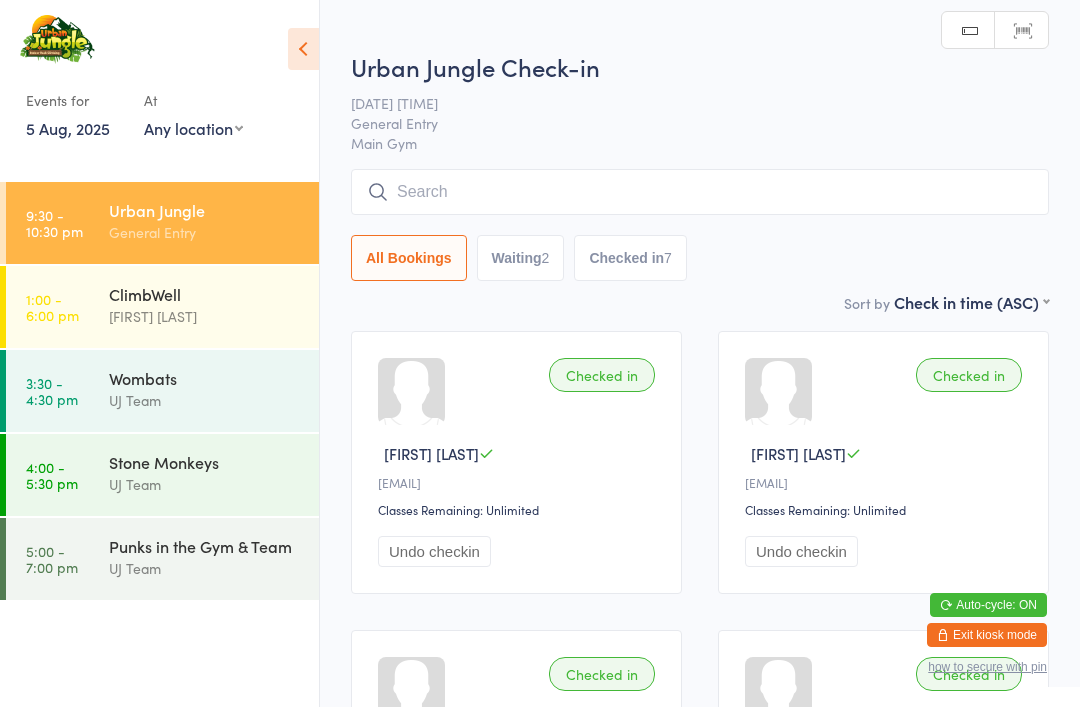 scroll, scrollTop: 0, scrollLeft: 0, axis: both 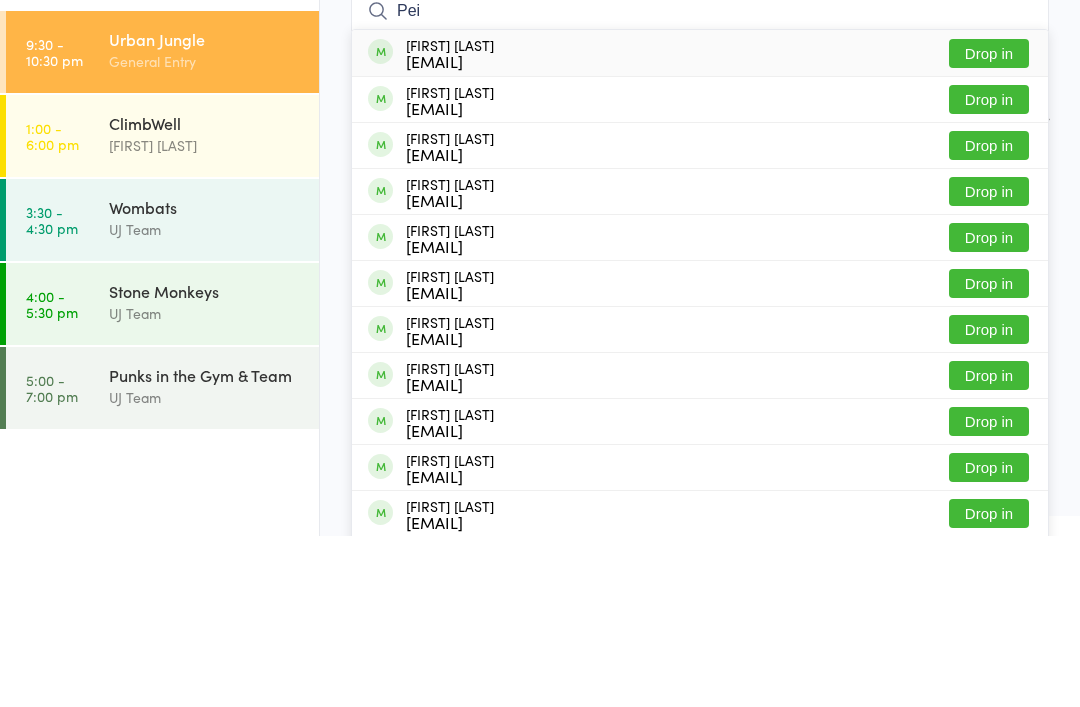 type on "Pei" 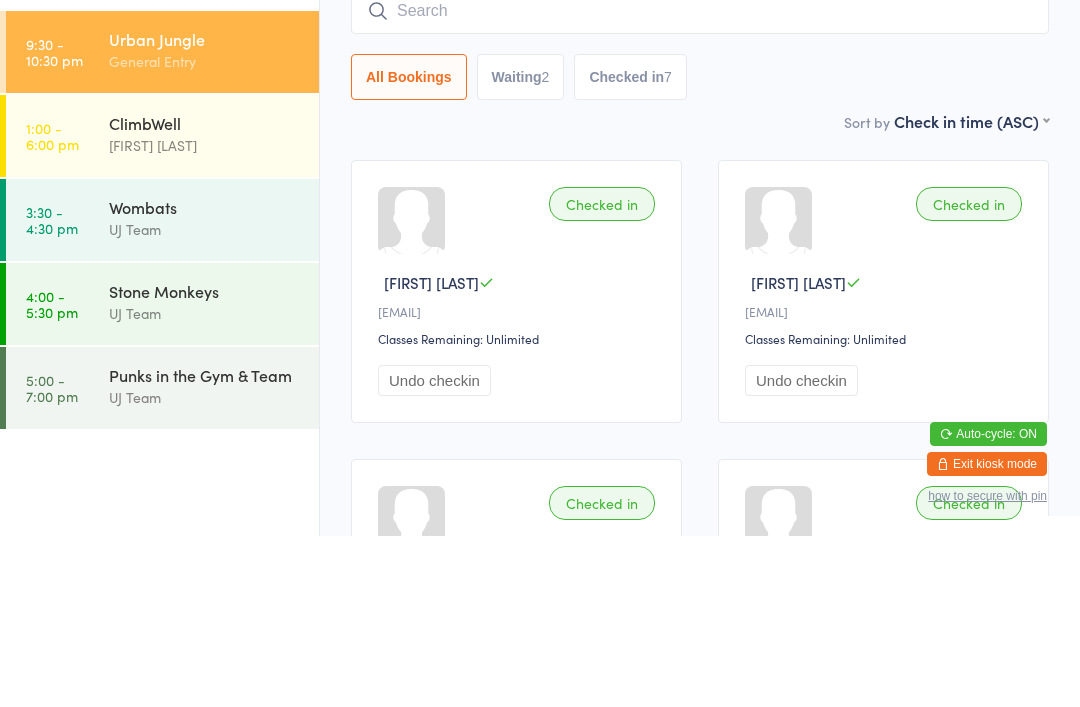 scroll, scrollTop: 171, scrollLeft: 0, axis: vertical 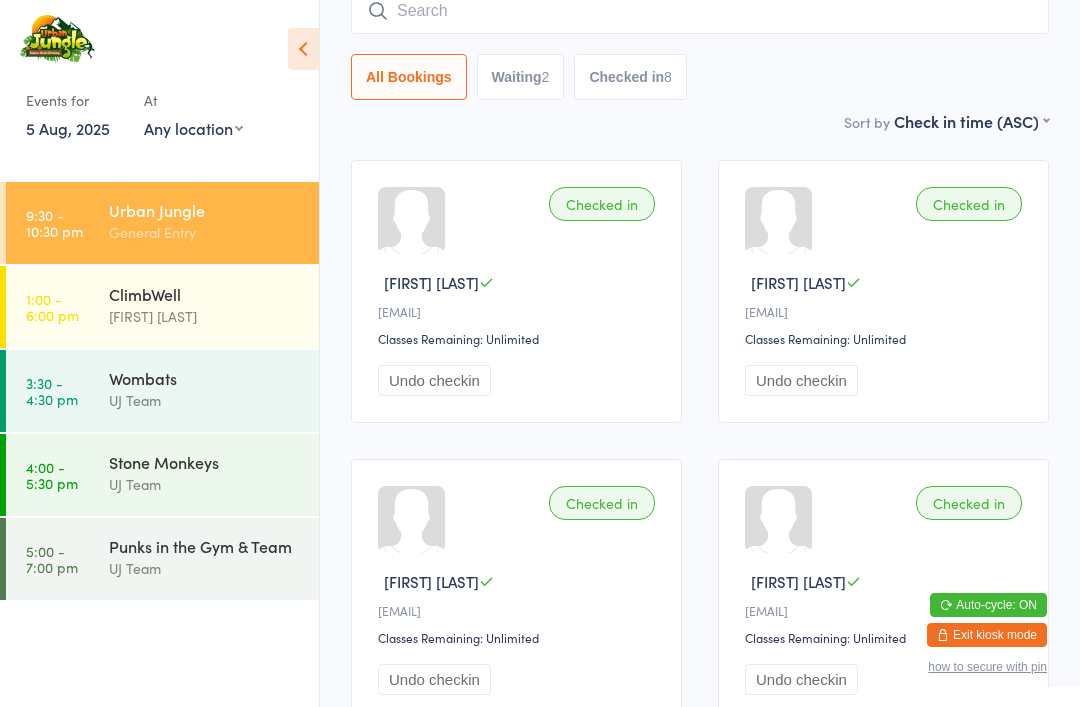 click at bounding box center [700, 11] 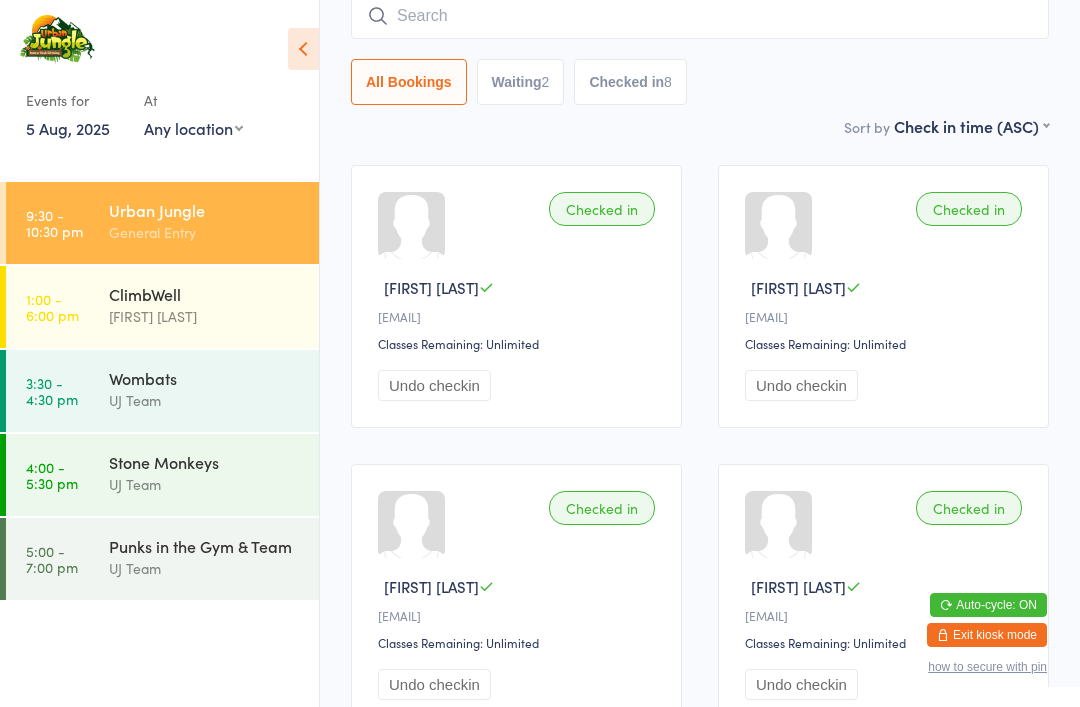 scroll, scrollTop: 161, scrollLeft: 0, axis: vertical 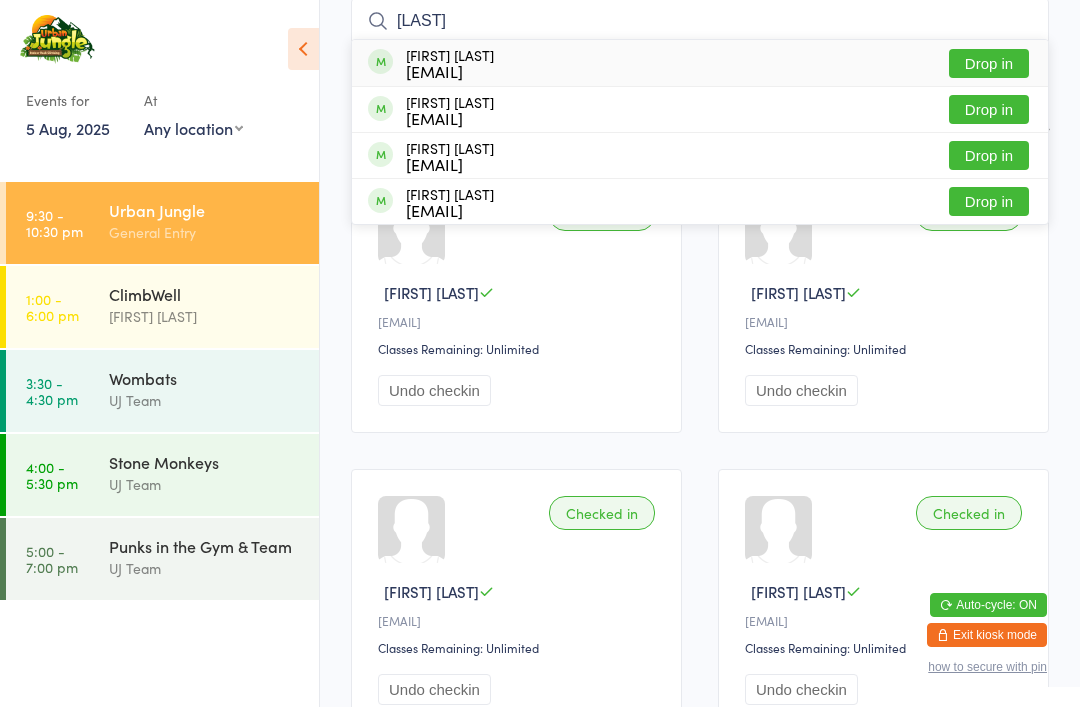 type on "[LAST]" 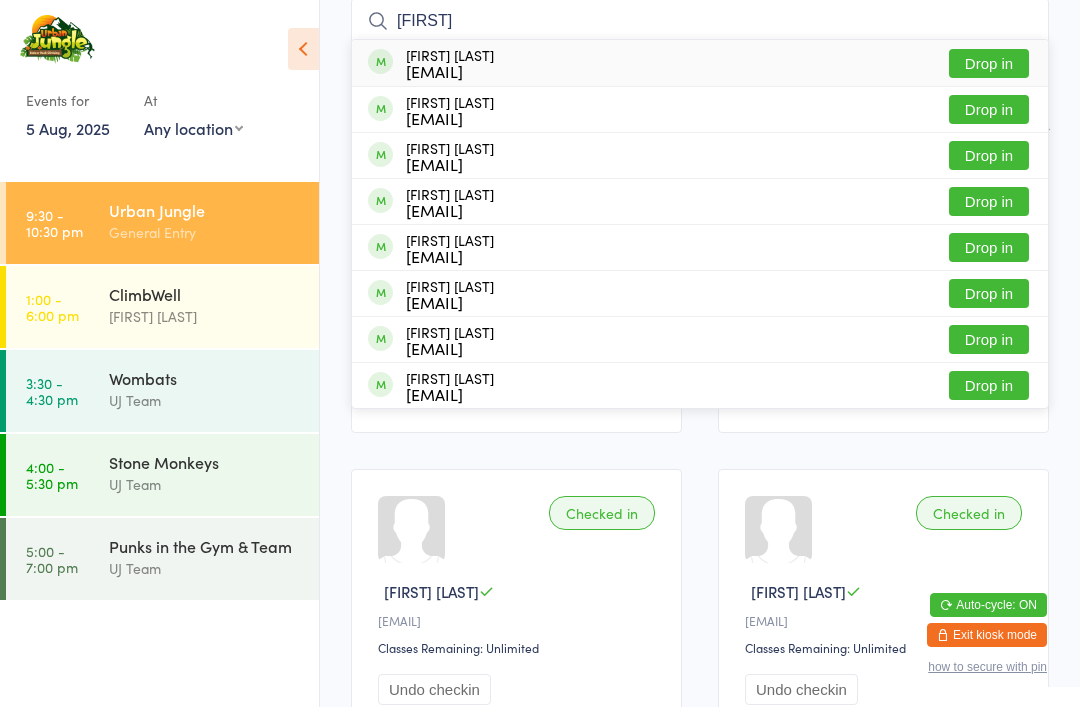 type on "[FIRST]" 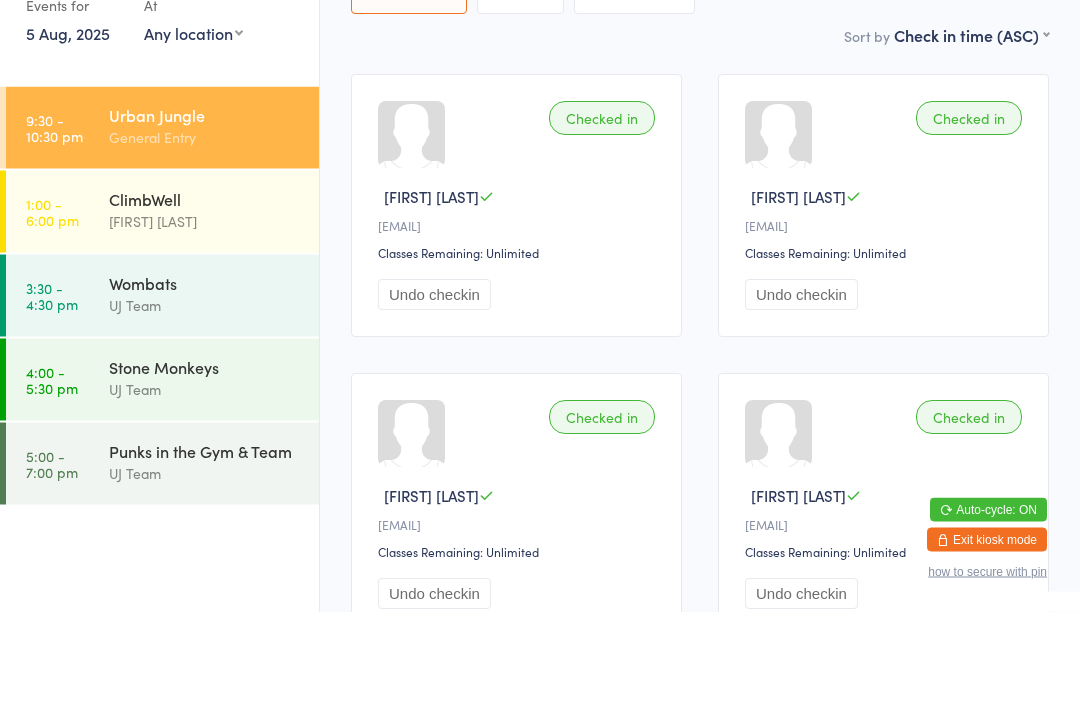 click on "ClimbWell" at bounding box center (205, 294) 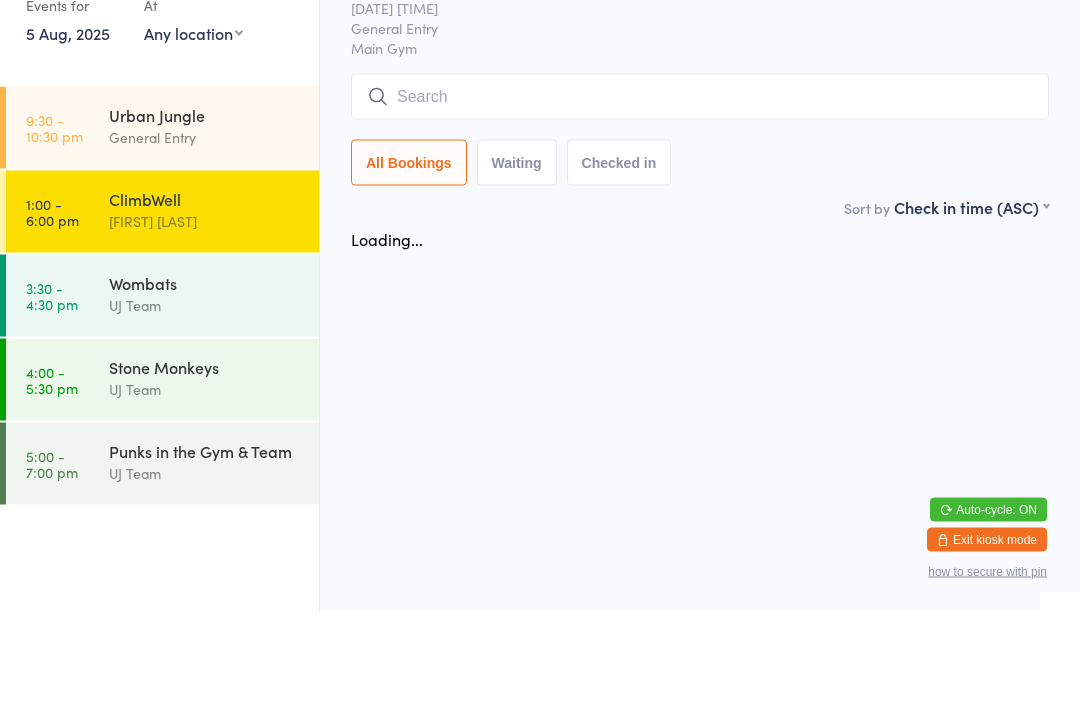 scroll, scrollTop: 0, scrollLeft: 0, axis: both 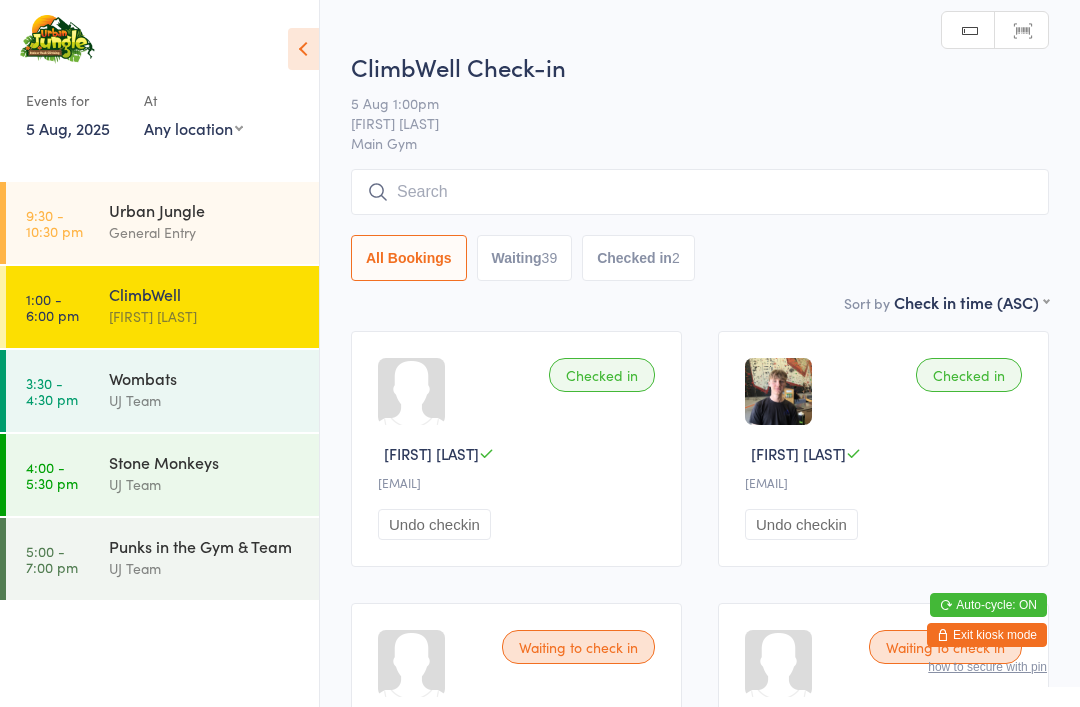 click at bounding box center (700, 192) 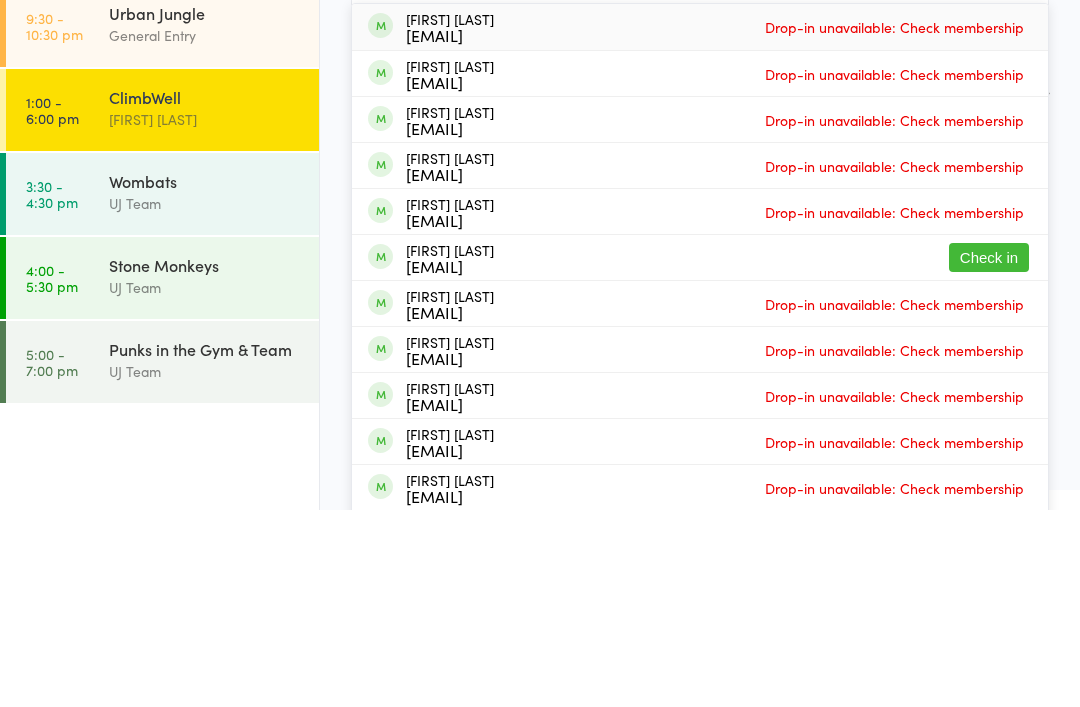 type on "Alvin" 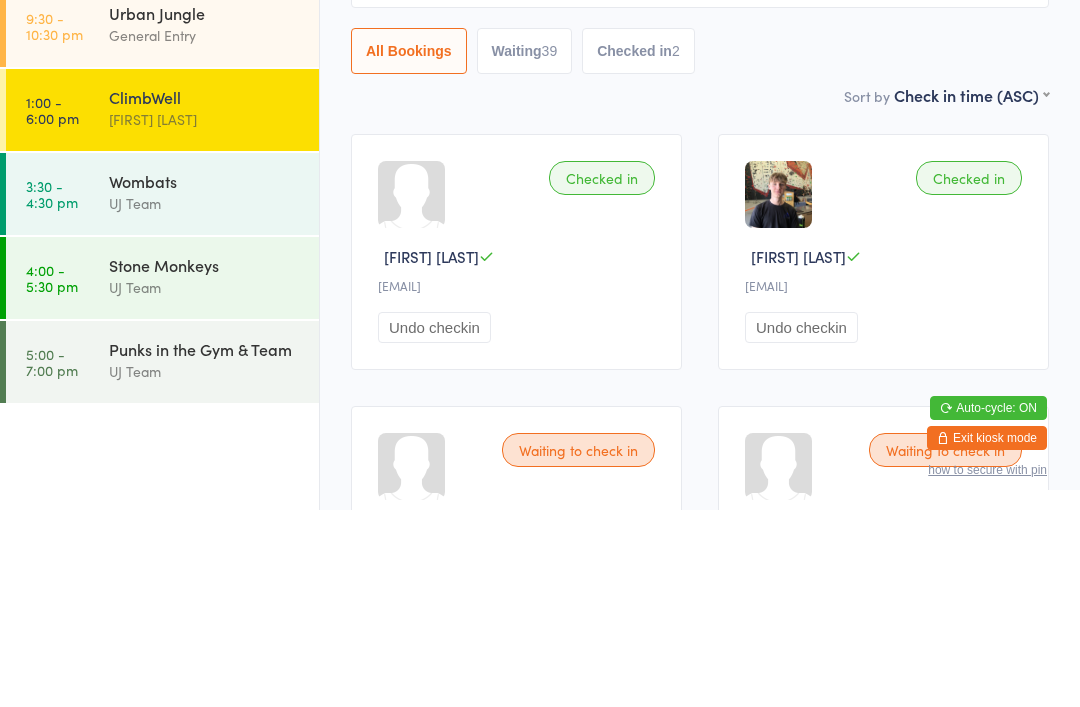 type 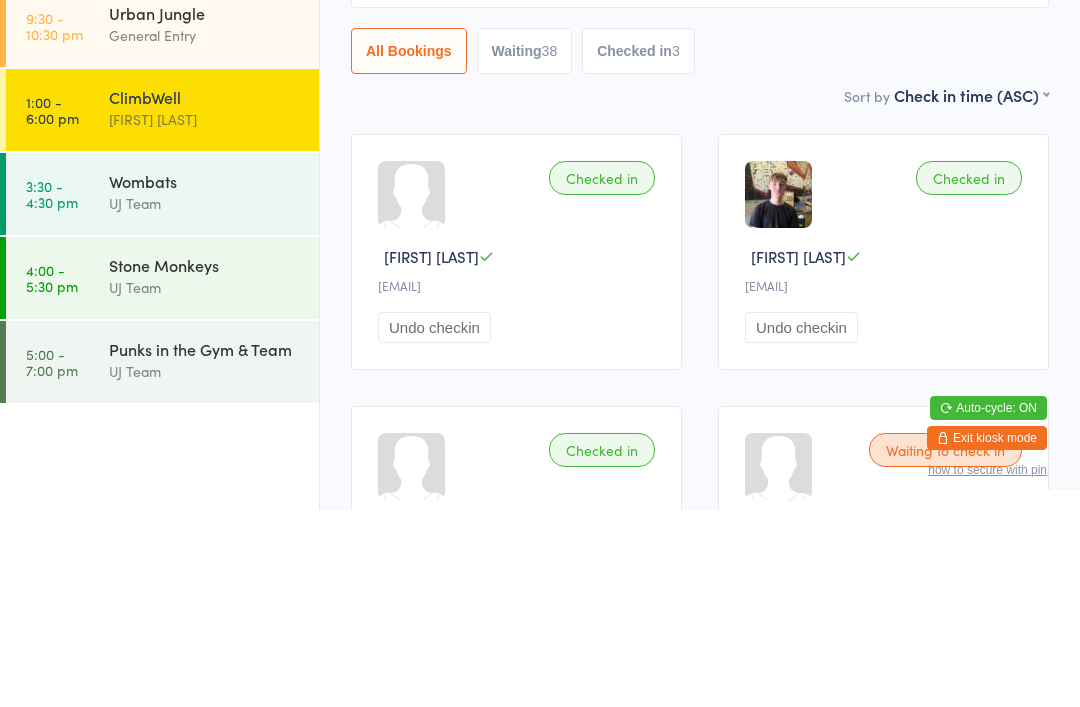 click on "UJ Team" at bounding box center [205, 400] 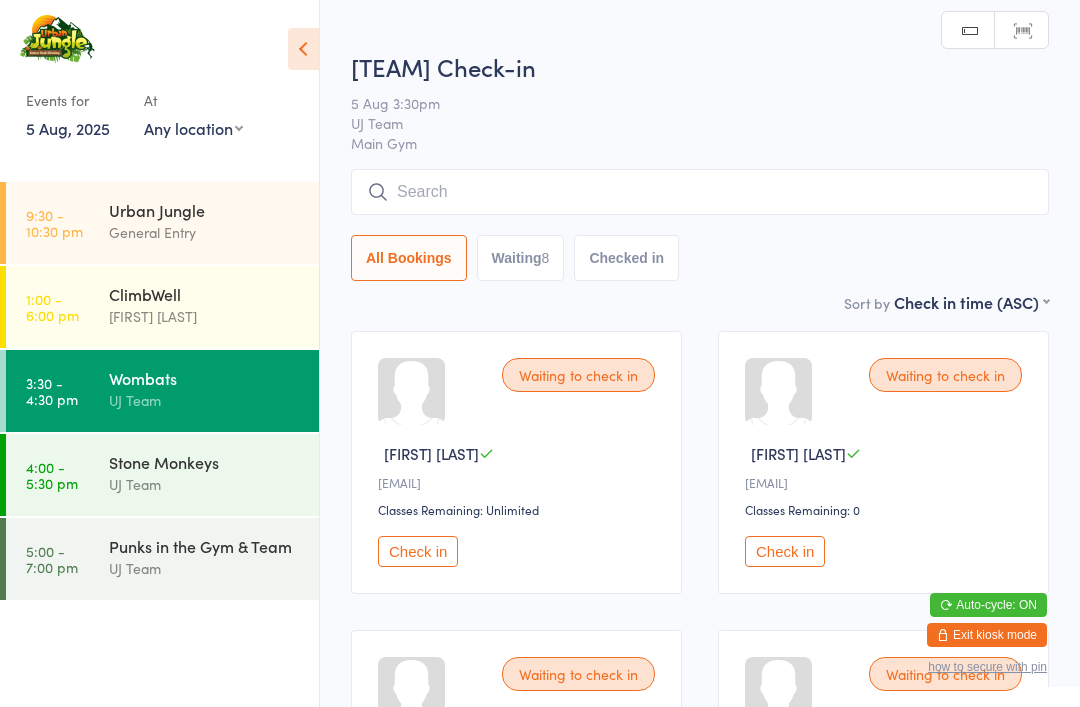 click on "Check in" at bounding box center [785, 551] 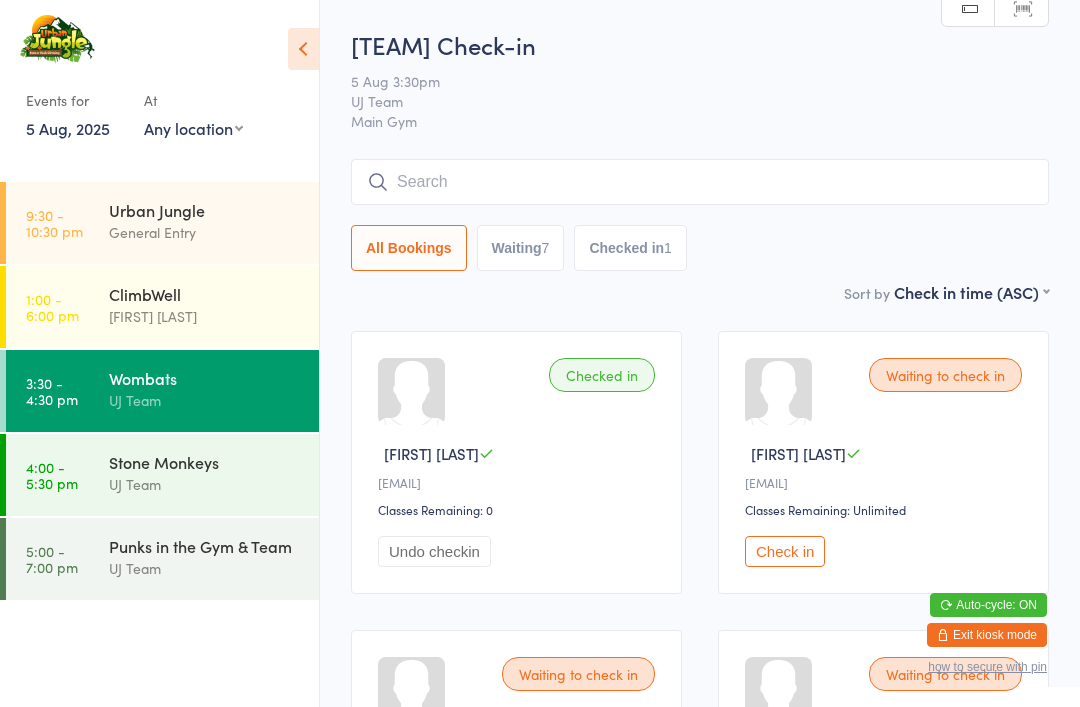 click at bounding box center (700, 182) 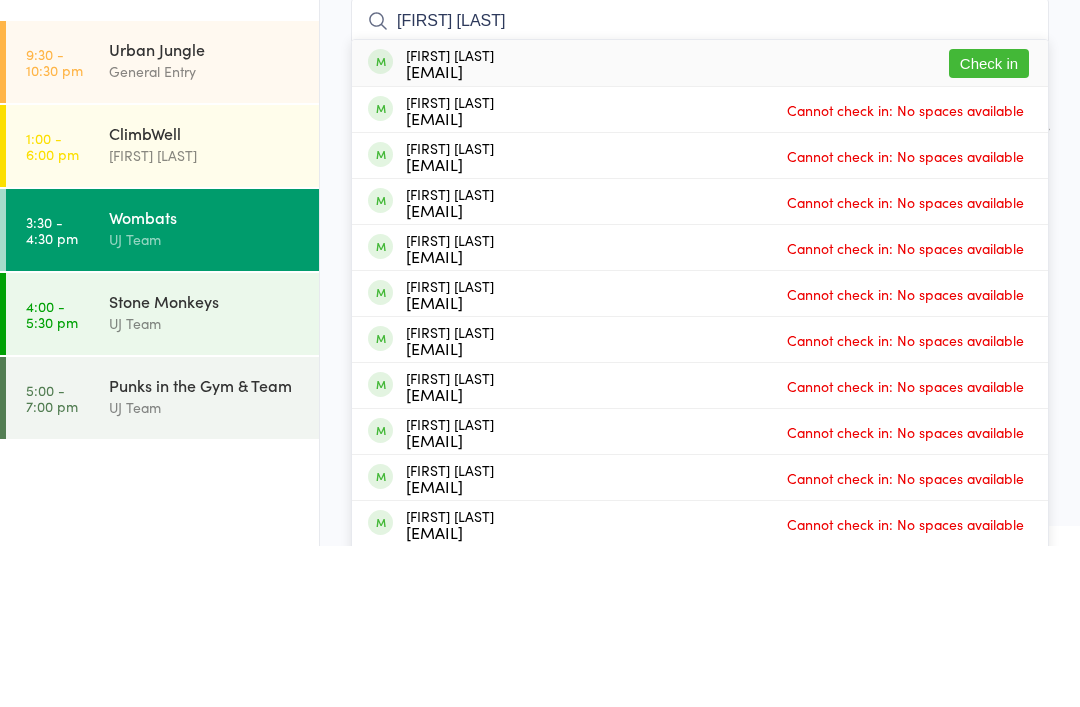 type on "[FIRST] [LAST]" 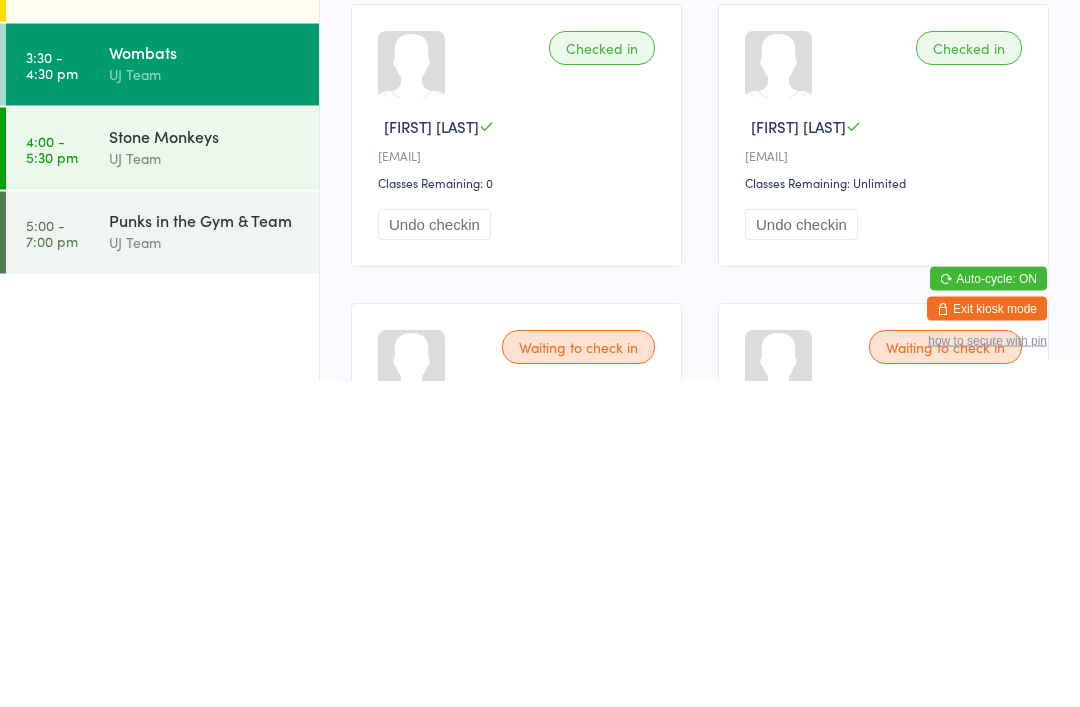 click on "UJ Team" at bounding box center (205, 400) 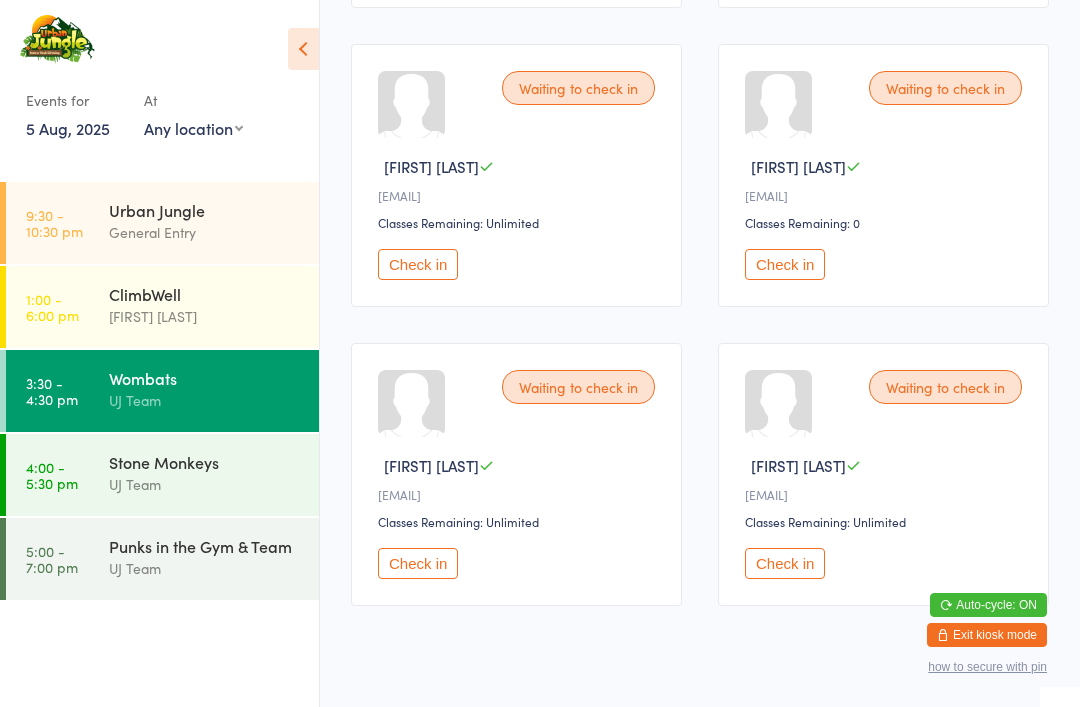 scroll, scrollTop: 889, scrollLeft: 0, axis: vertical 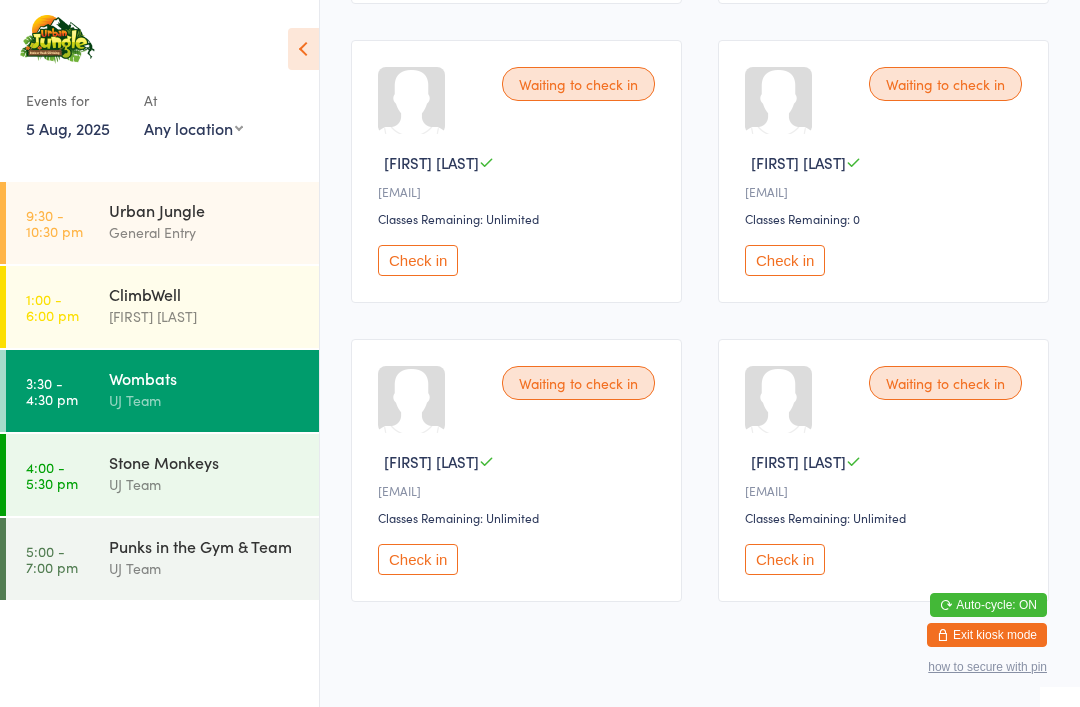 click on "Check in" at bounding box center (418, 260) 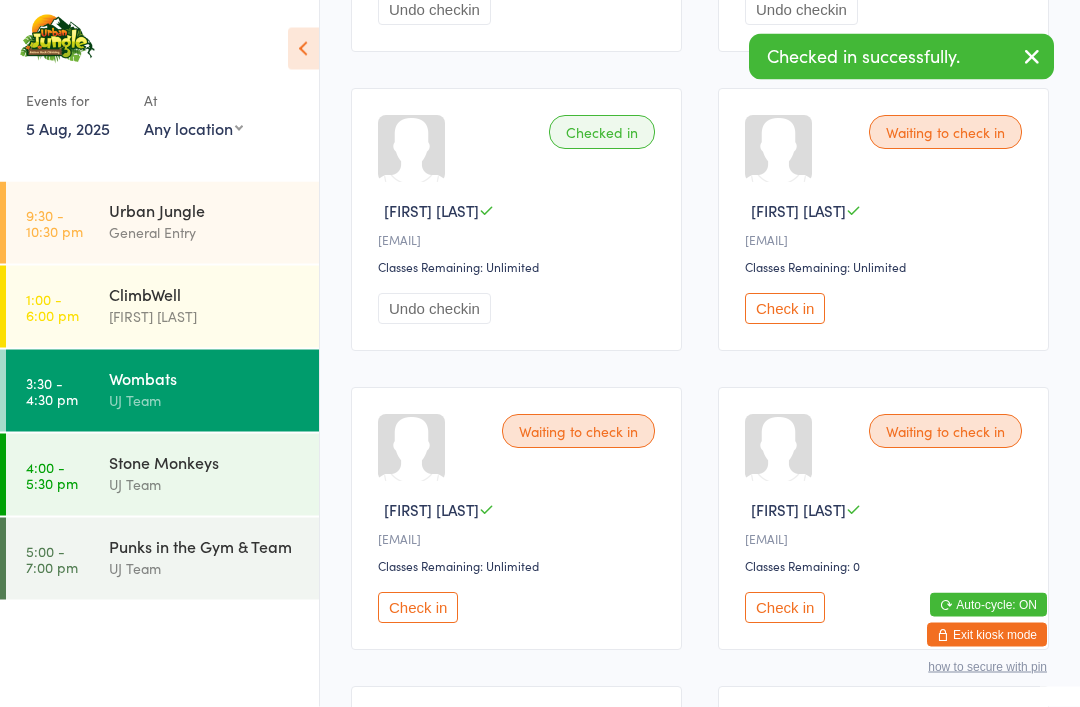 scroll, scrollTop: 542, scrollLeft: 0, axis: vertical 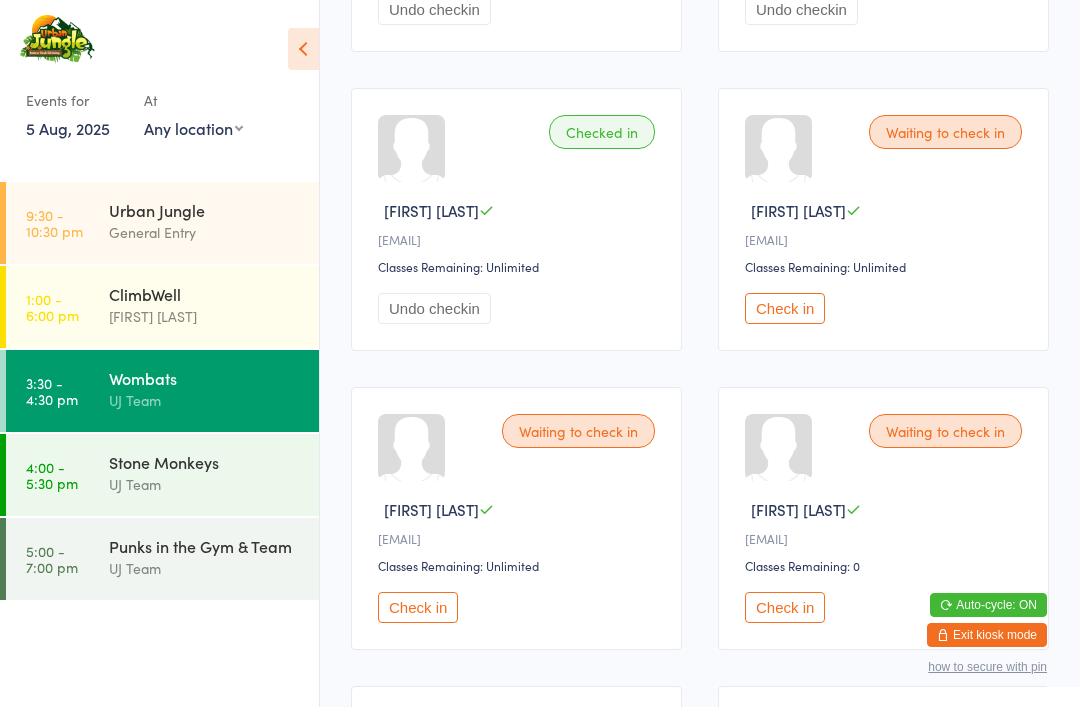click on "General Entry" at bounding box center [205, 232] 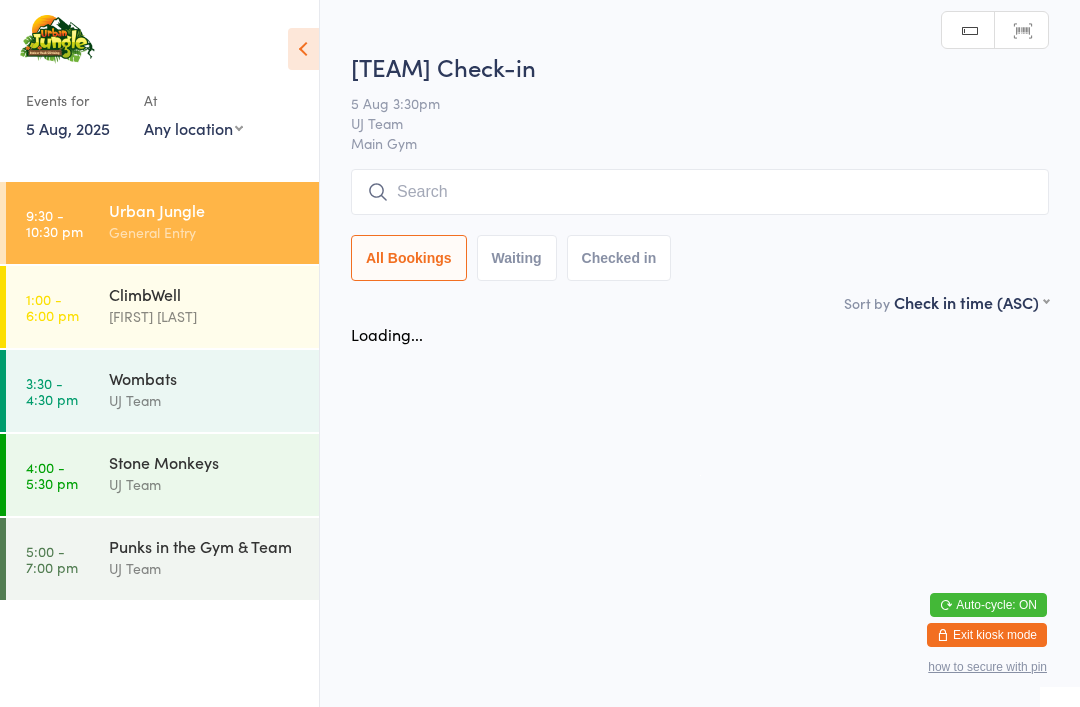 scroll, scrollTop: 0, scrollLeft: 0, axis: both 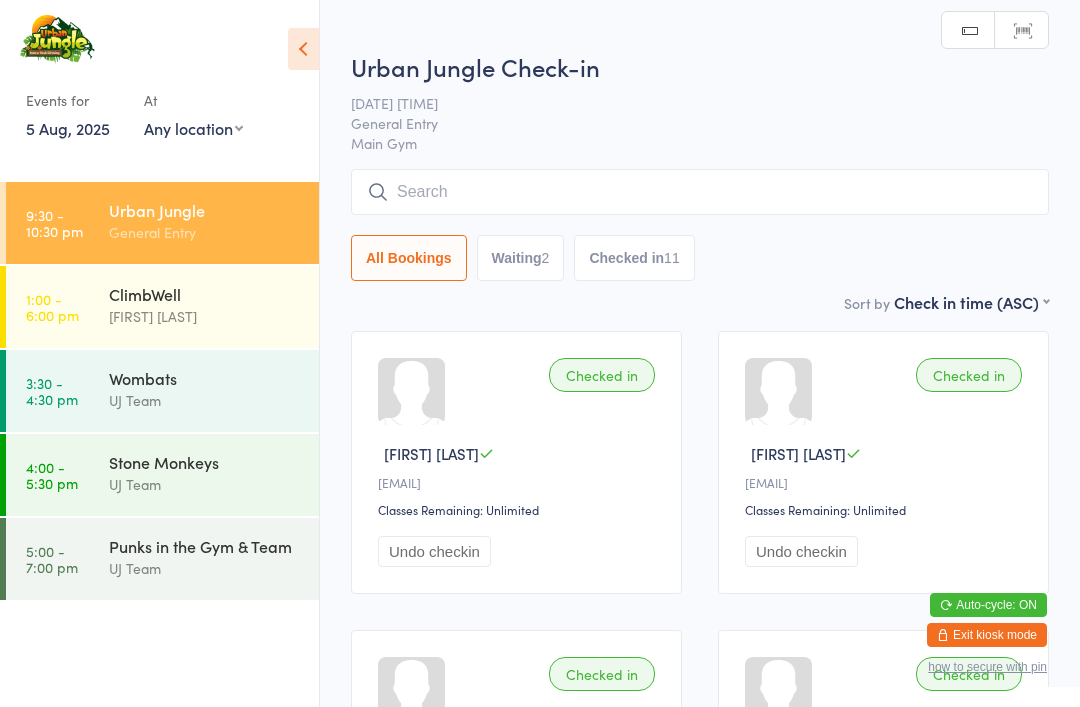 click at bounding box center [700, 192] 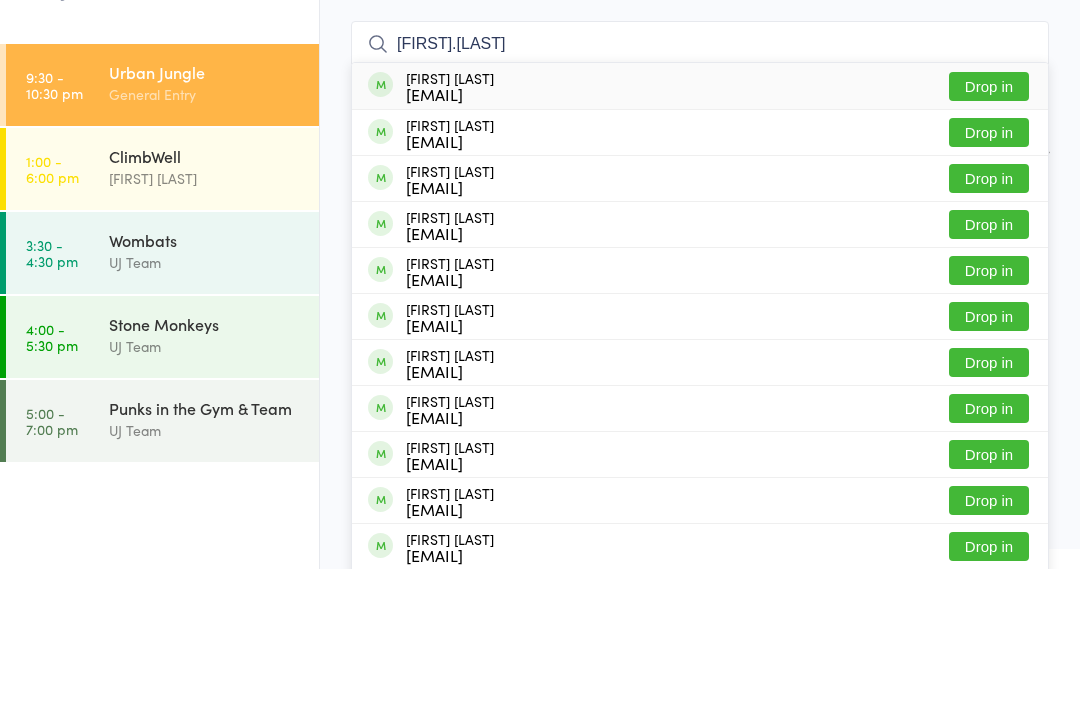 type on "[FIRST].[LAST]" 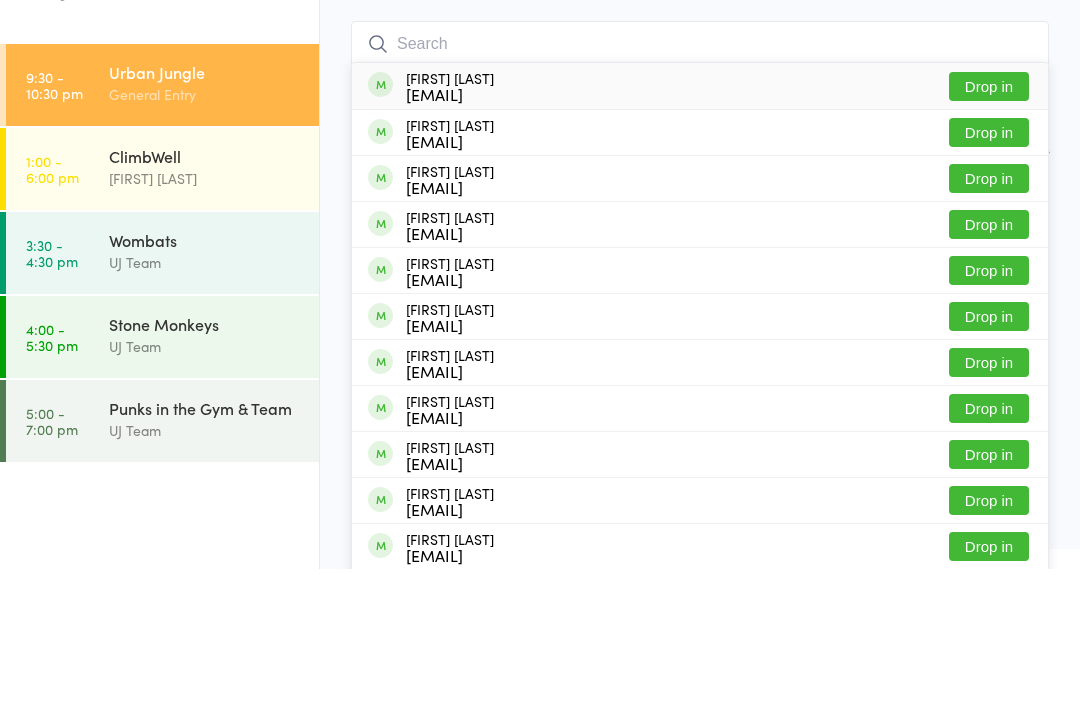 scroll, scrollTop: 138, scrollLeft: 0, axis: vertical 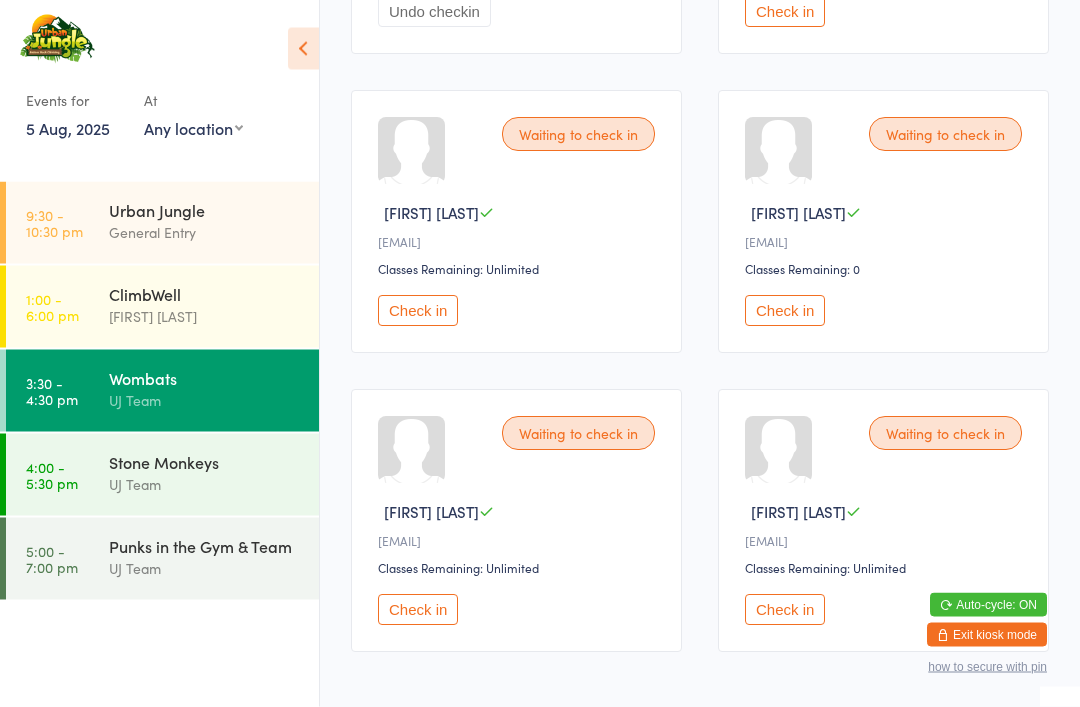 click on "Check in" at bounding box center [418, 311] 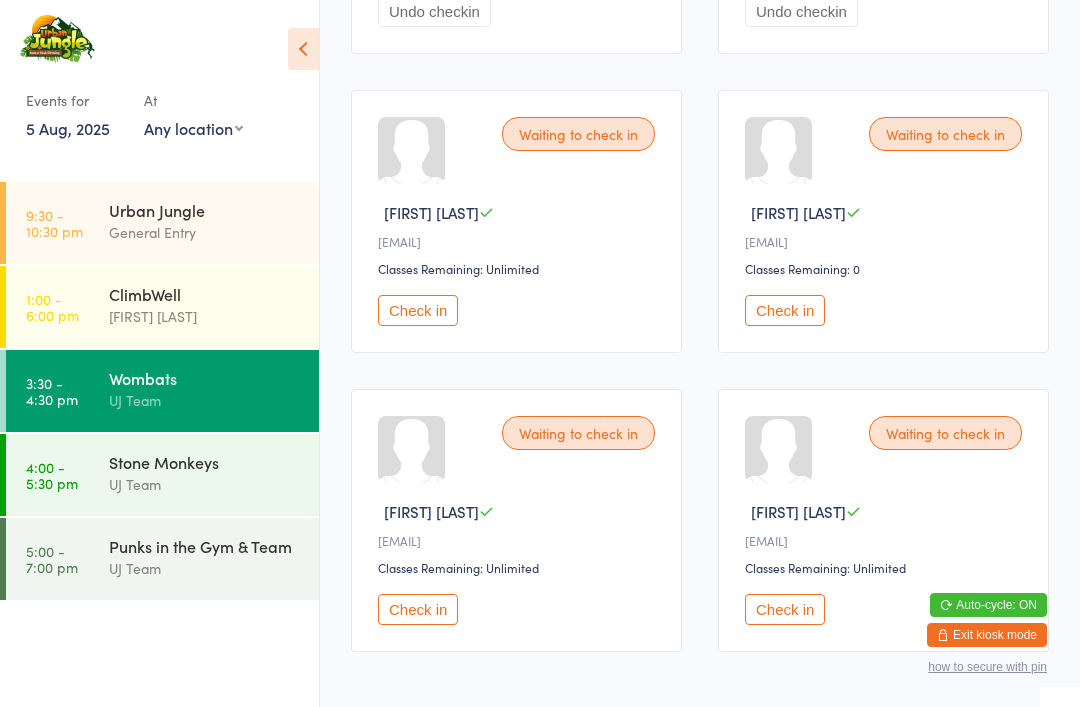 click on "Wombats" at bounding box center [205, 378] 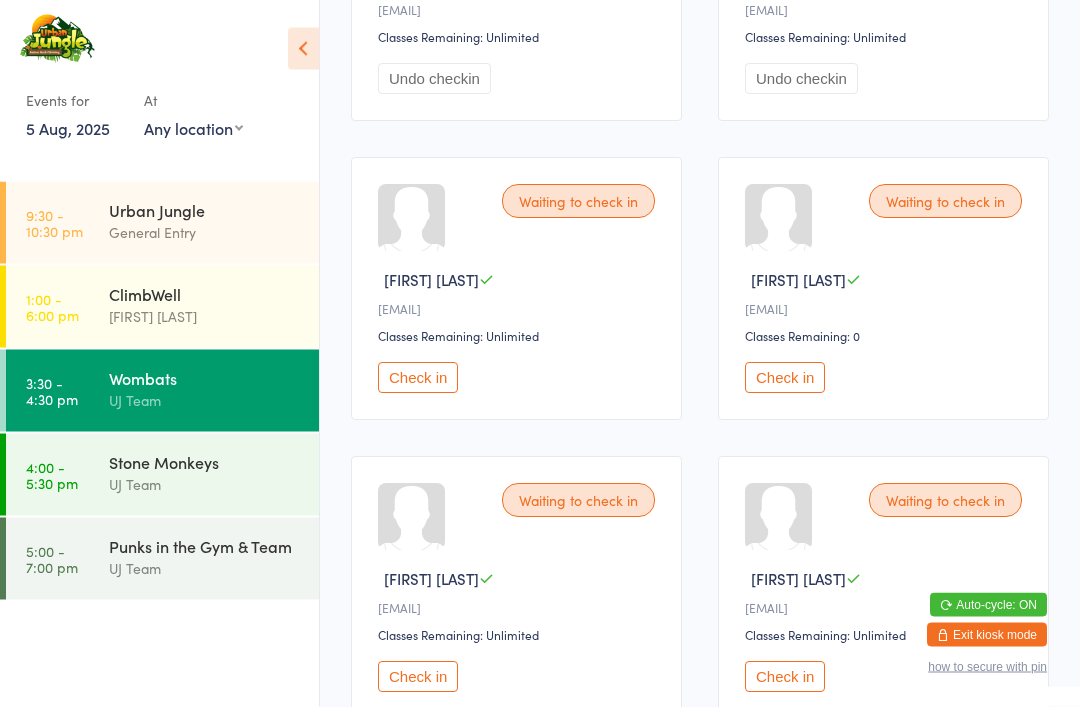 scroll, scrollTop: 889, scrollLeft: 0, axis: vertical 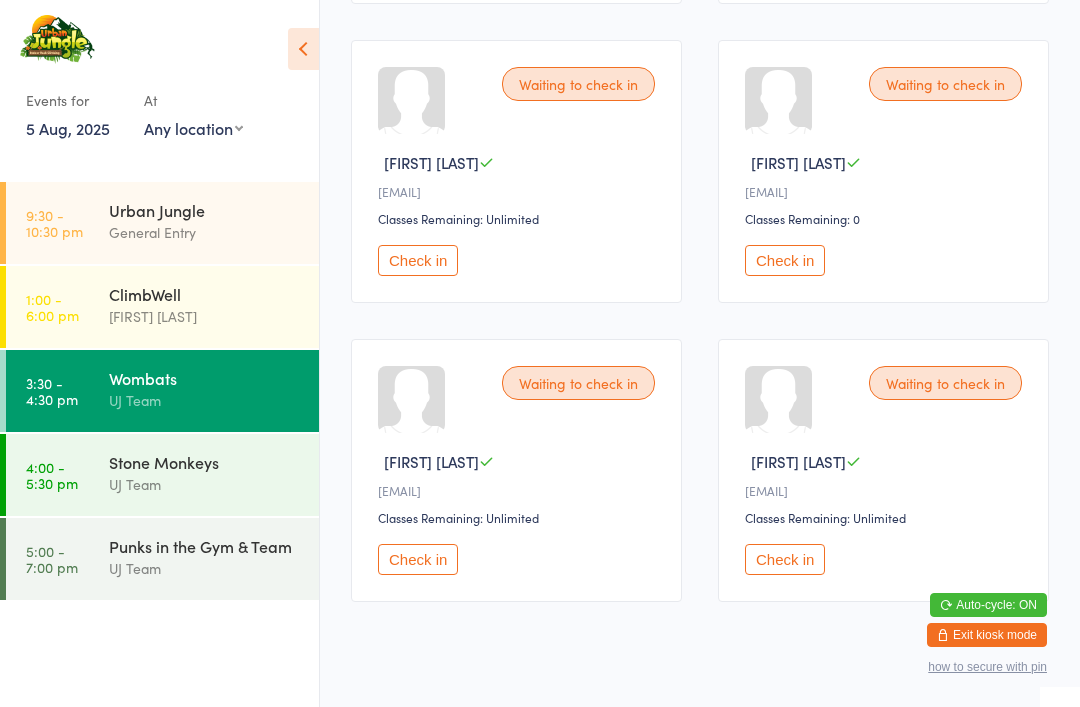 click on "Check in" at bounding box center (418, 559) 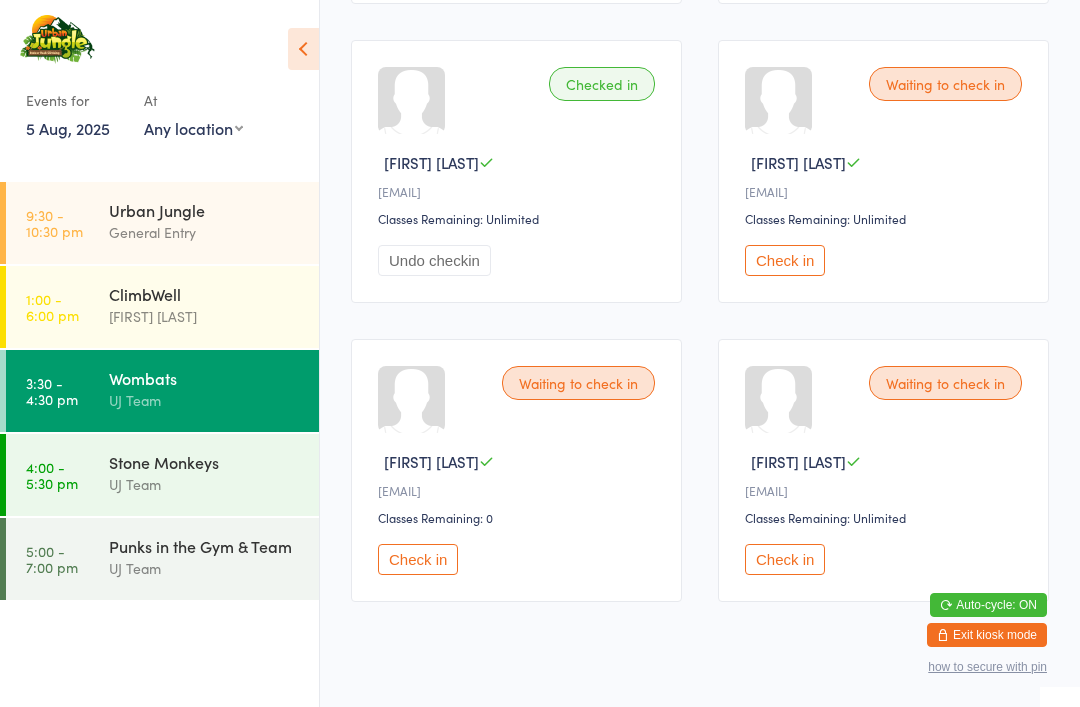 click on "Check in" at bounding box center [785, 559] 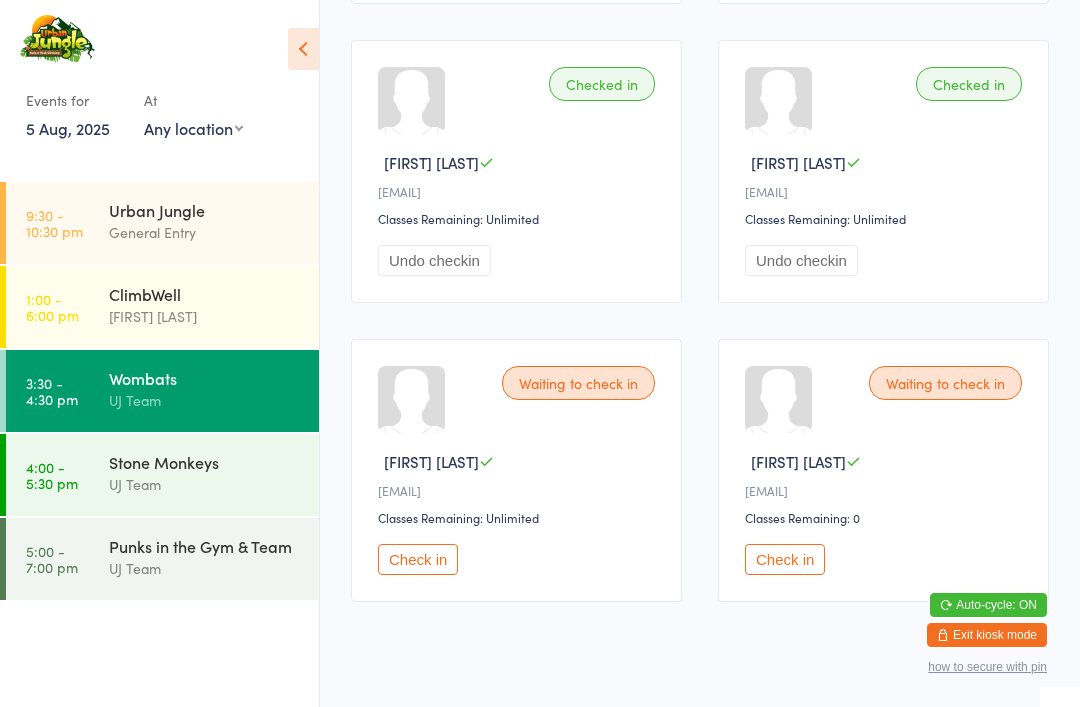 click on "[BRAND] [BRAND] [BRAND]" at bounding box center [214, 473] 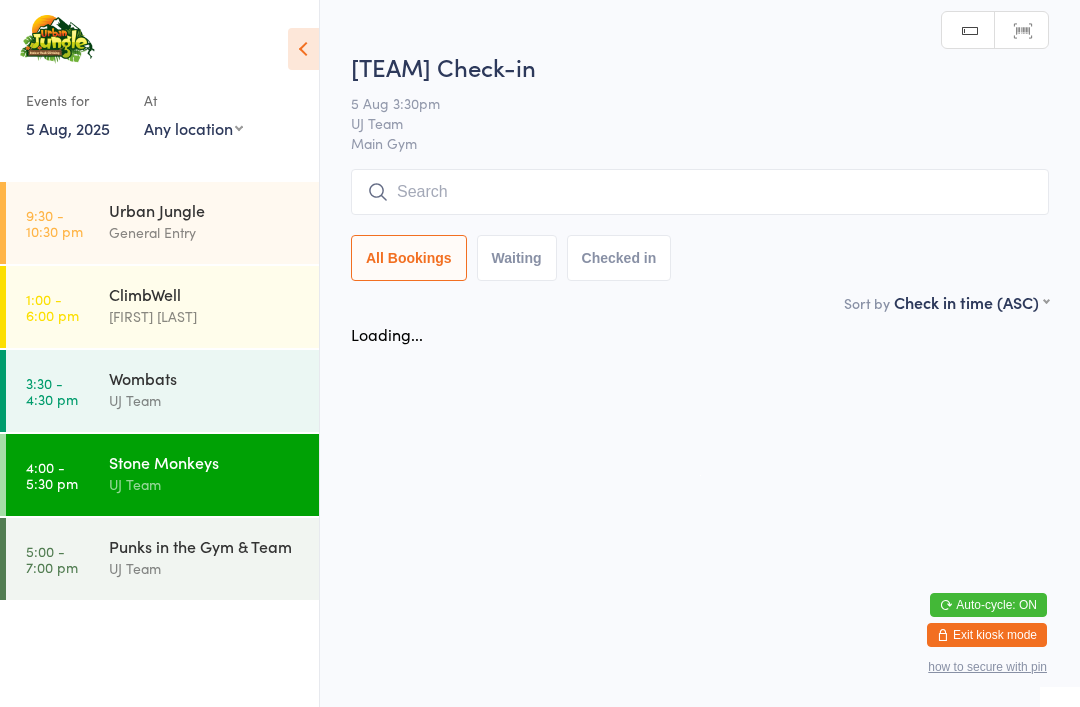 scroll, scrollTop: 0, scrollLeft: 0, axis: both 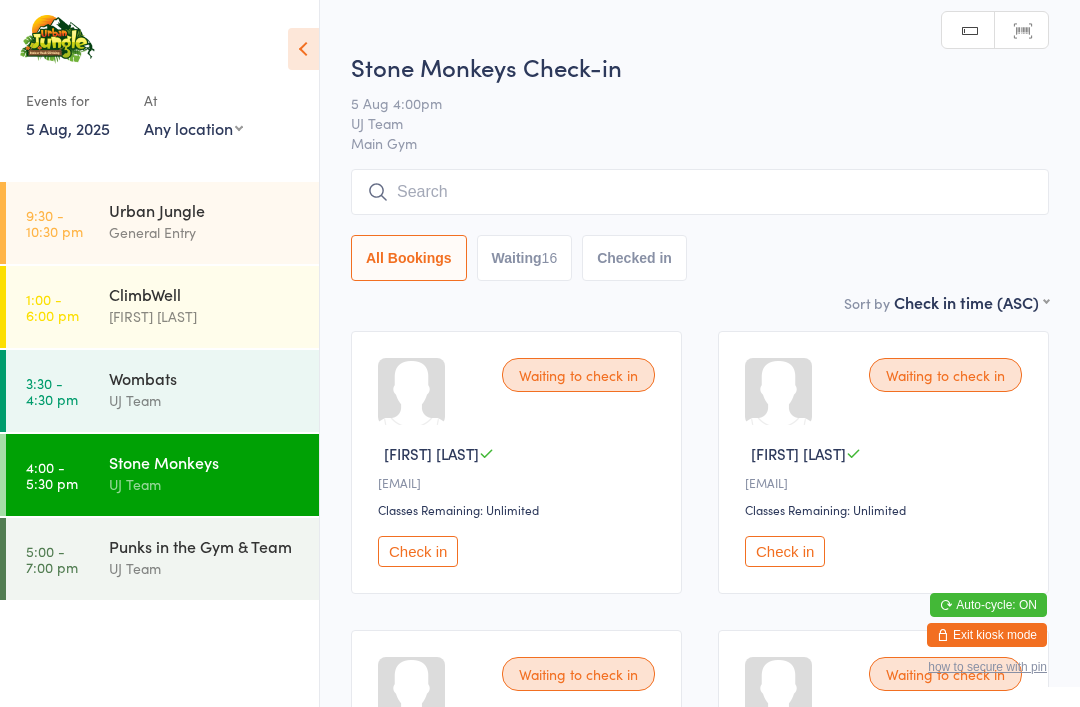 click on "Check in" at bounding box center (785, 551) 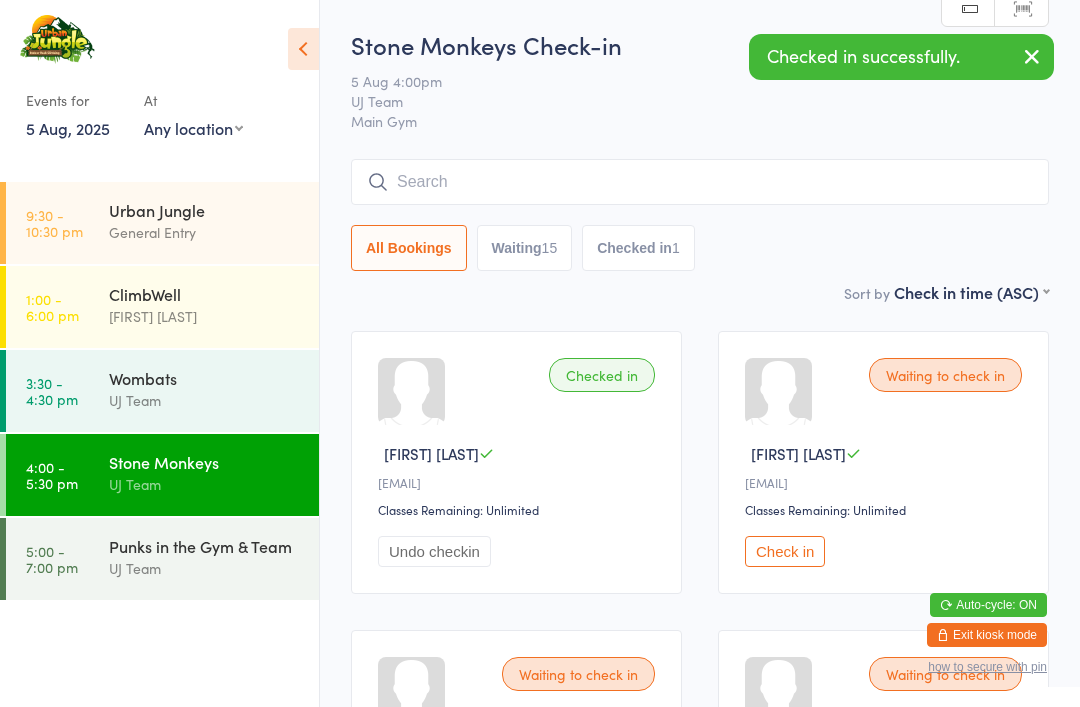 click on "Check in" at bounding box center (785, 551) 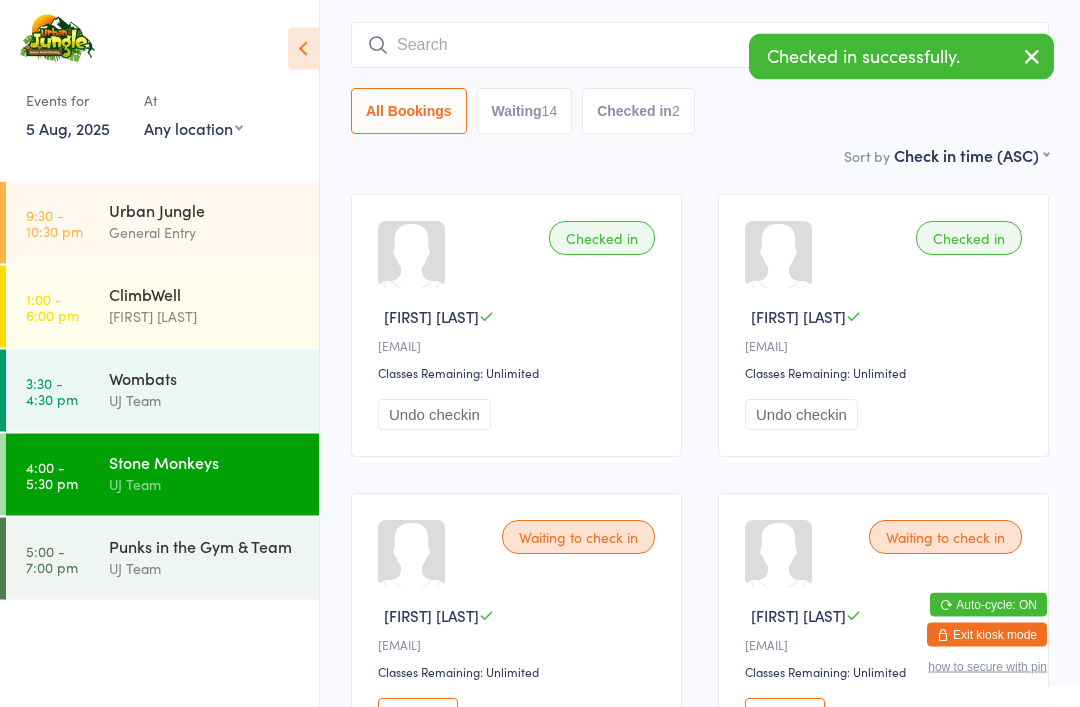 scroll, scrollTop: 138, scrollLeft: 0, axis: vertical 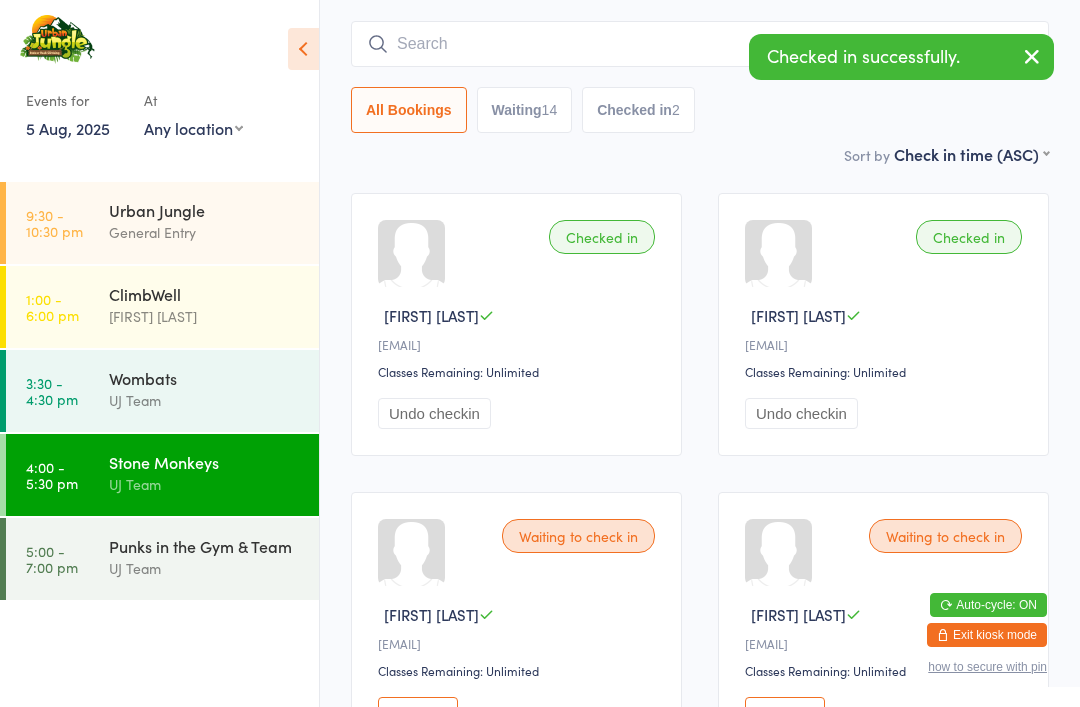 click on "Check in" at bounding box center [418, 712] 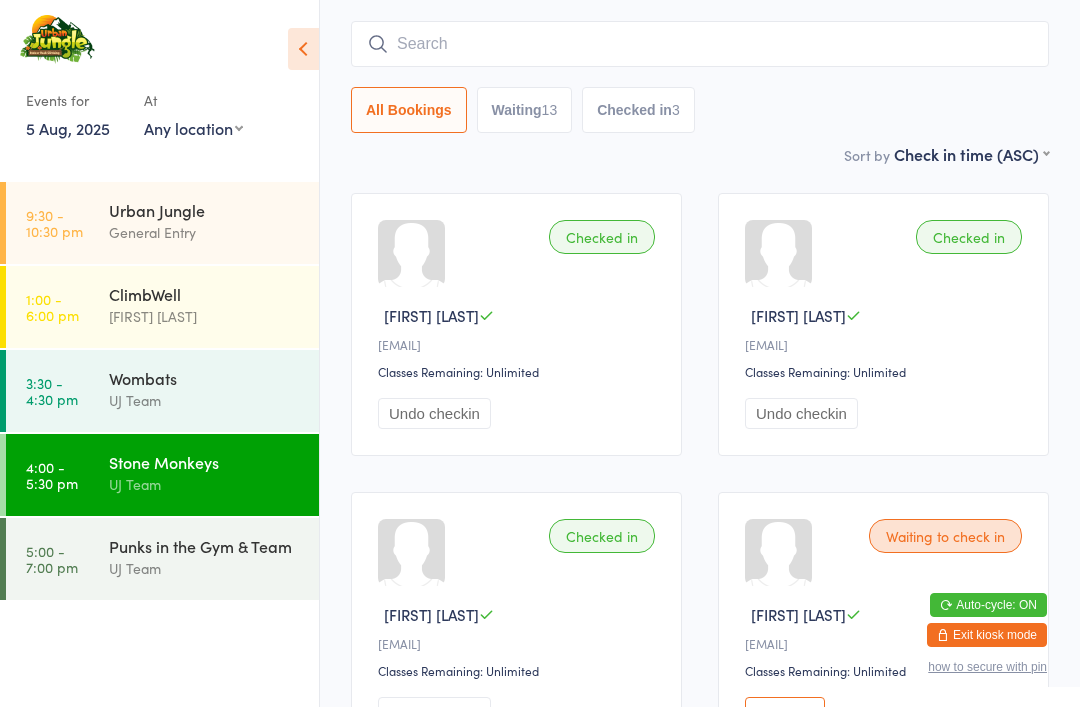 click on "[FIRST] [LAST]" at bounding box center (205, 316) 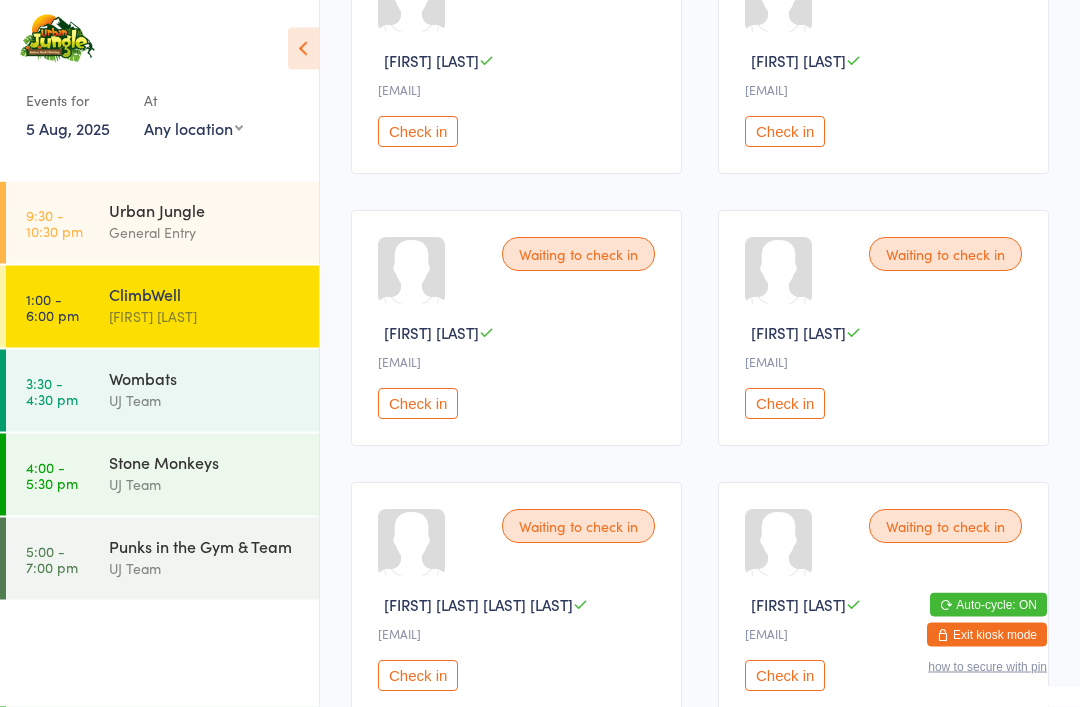 scroll, scrollTop: 5014, scrollLeft: 0, axis: vertical 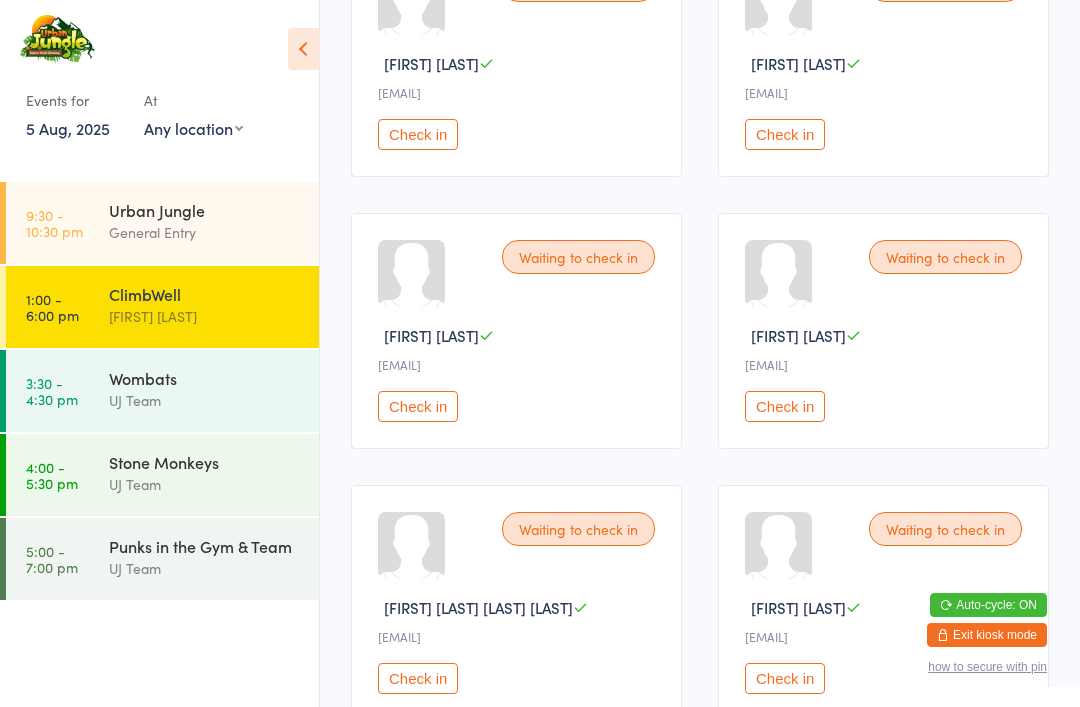 click on "Check in" at bounding box center (418, 406) 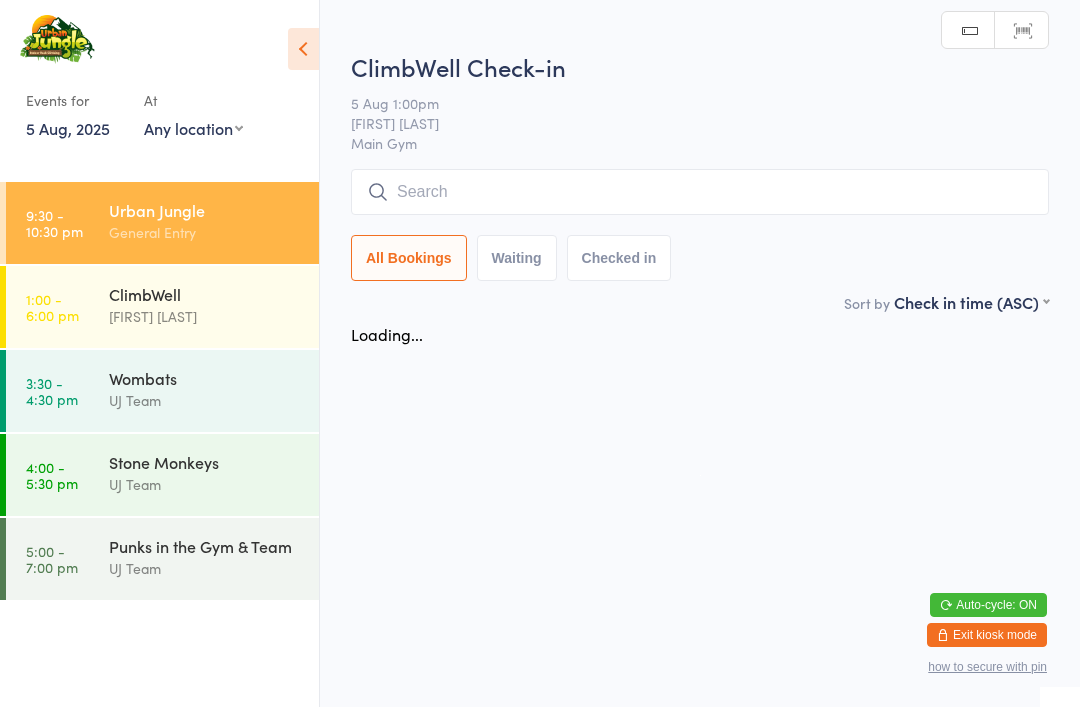 scroll, scrollTop: 0, scrollLeft: 0, axis: both 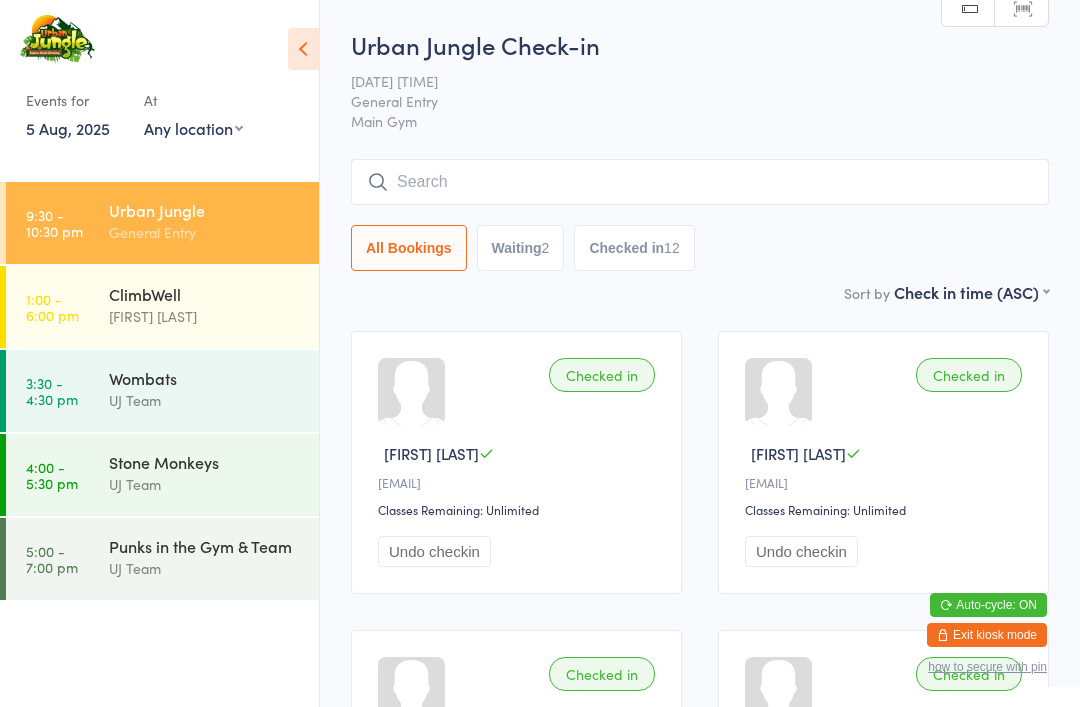 click at bounding box center [700, 182] 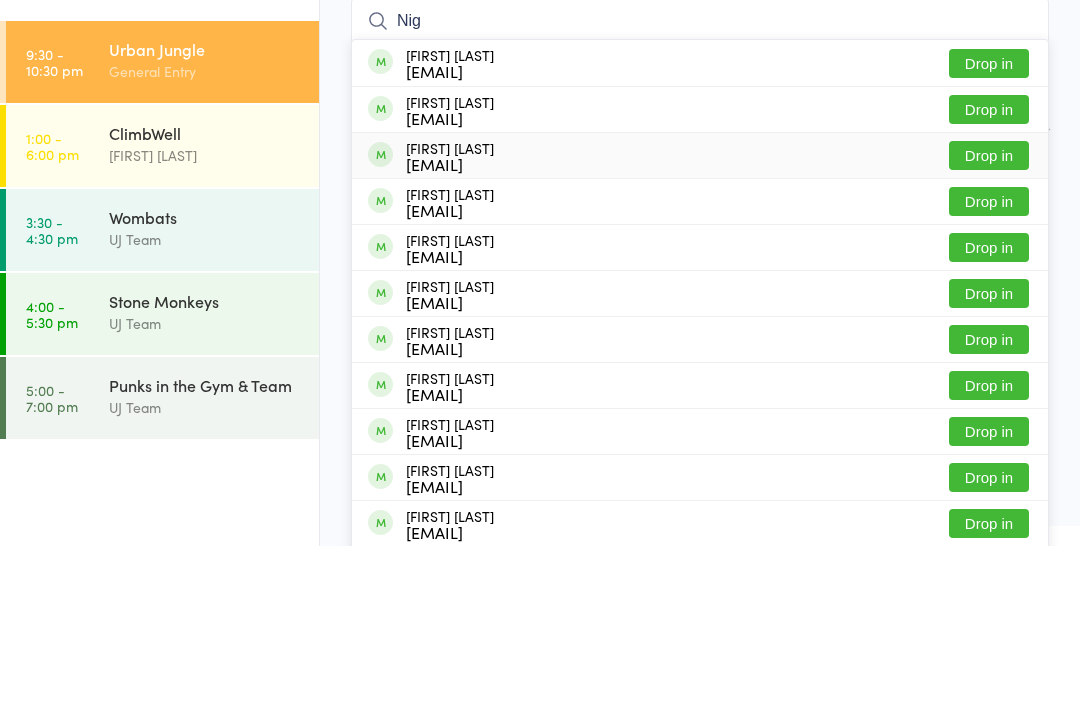 type on "Nig" 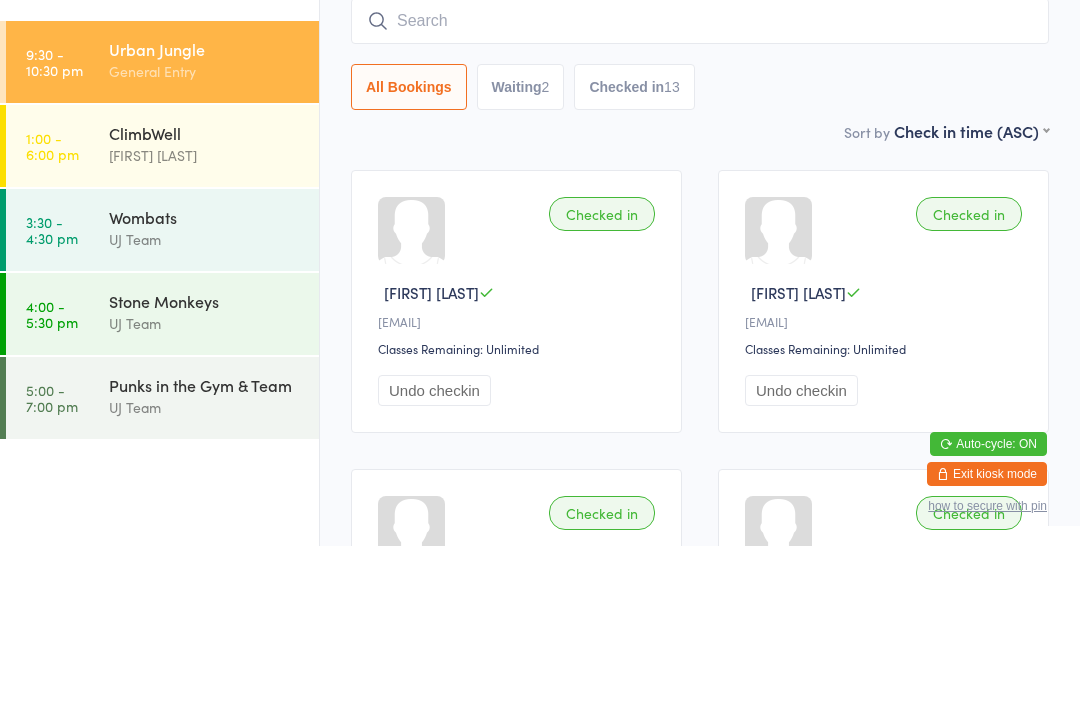 click at bounding box center [700, 182] 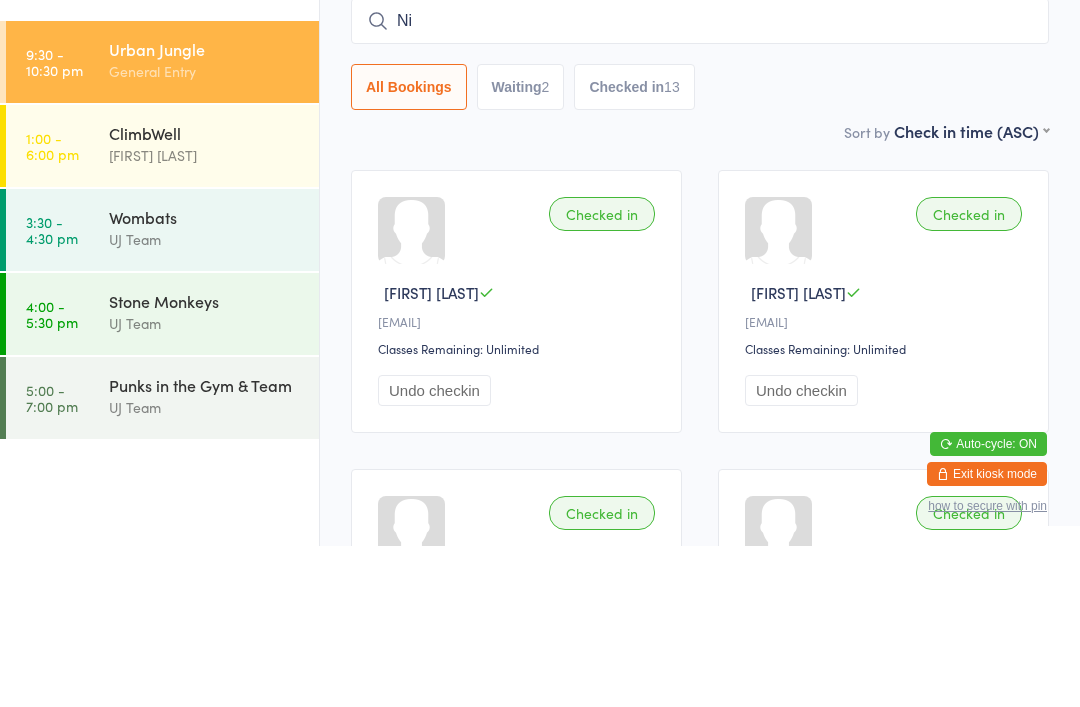 type on "Nig" 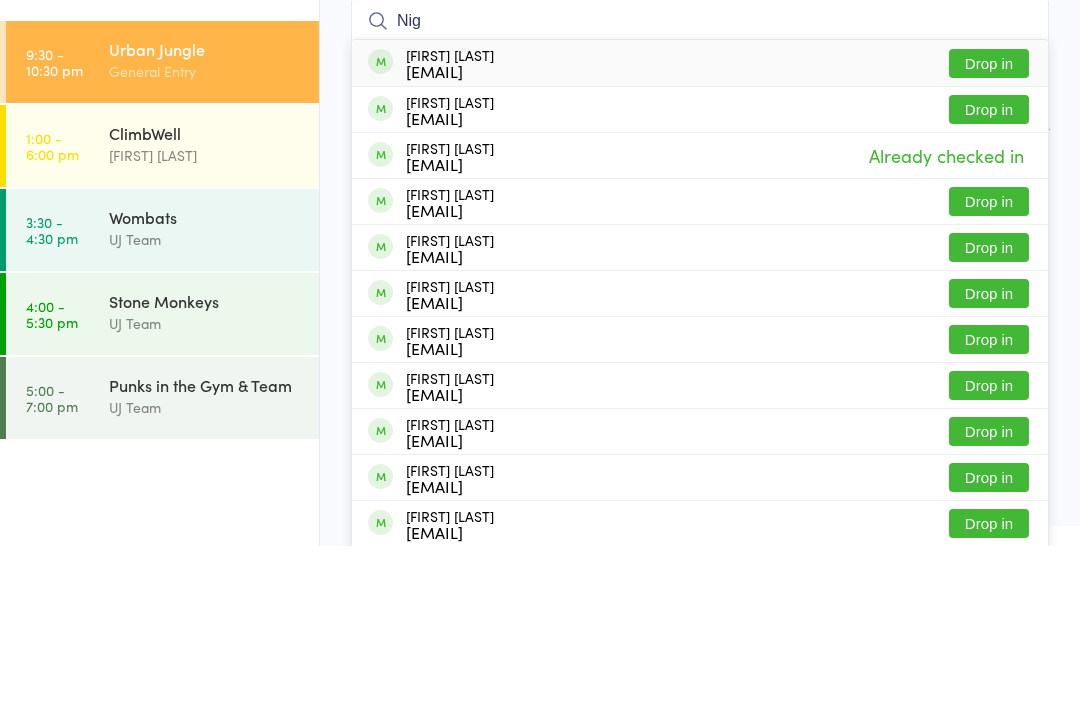 click on "ClimbWell" at bounding box center [205, 294] 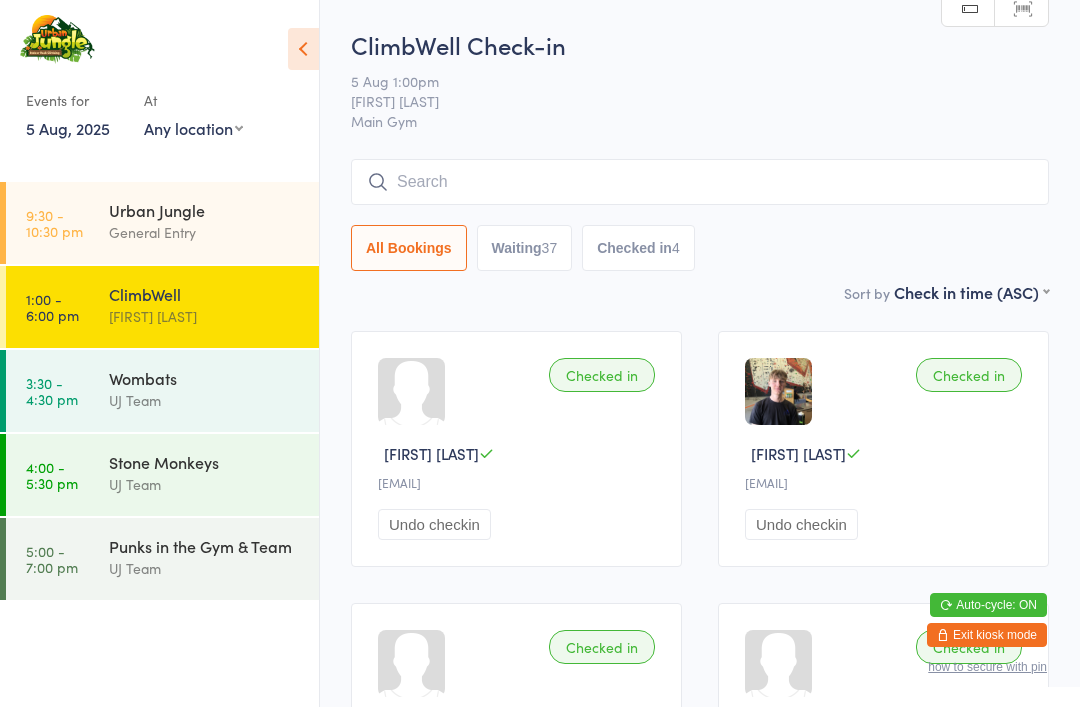 click on "4:00 - 5:30 pm Stone Monkeys UJ Team" at bounding box center [162, 475] 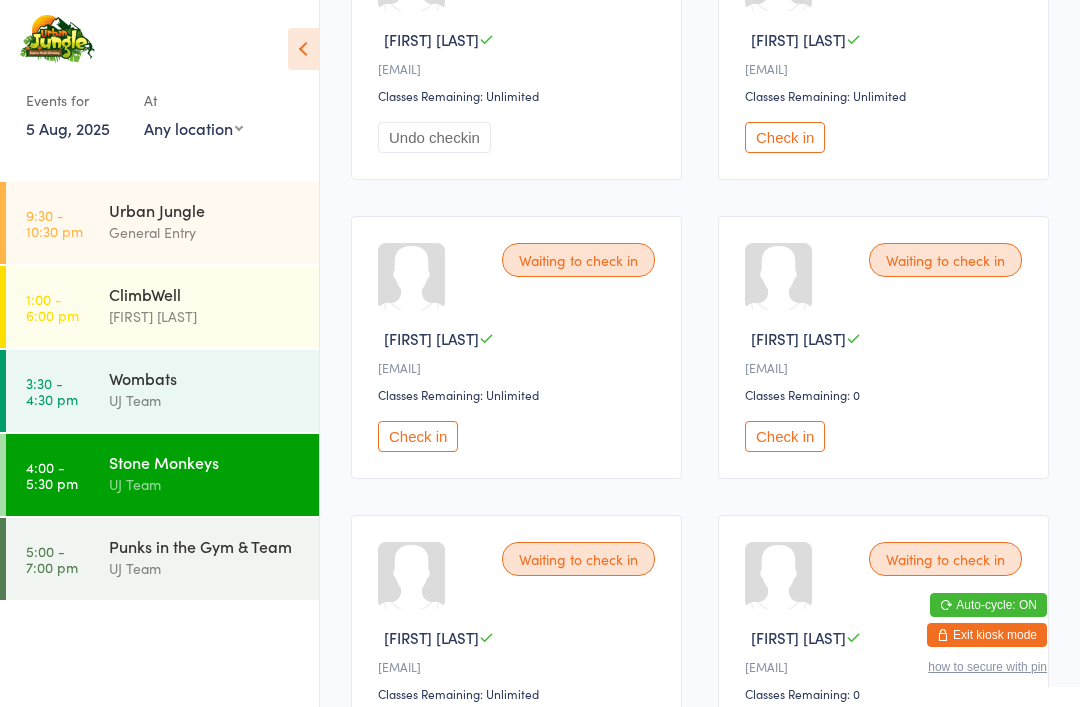 scroll, scrollTop: 725, scrollLeft: 0, axis: vertical 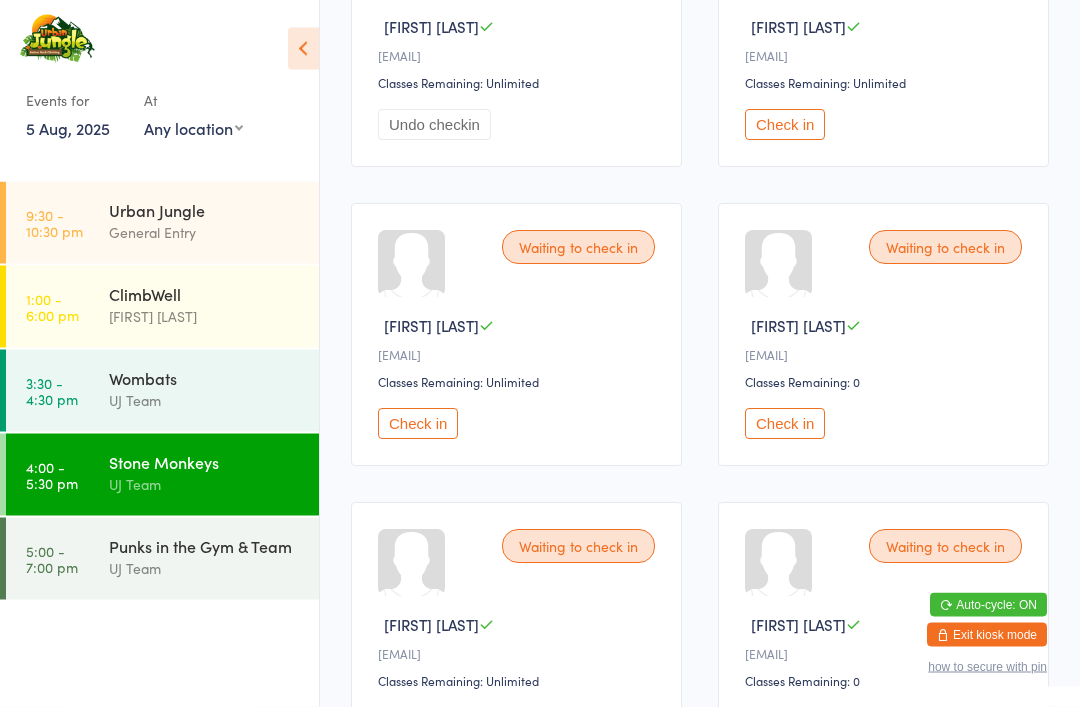 click on "Check in" at bounding box center (418, 723) 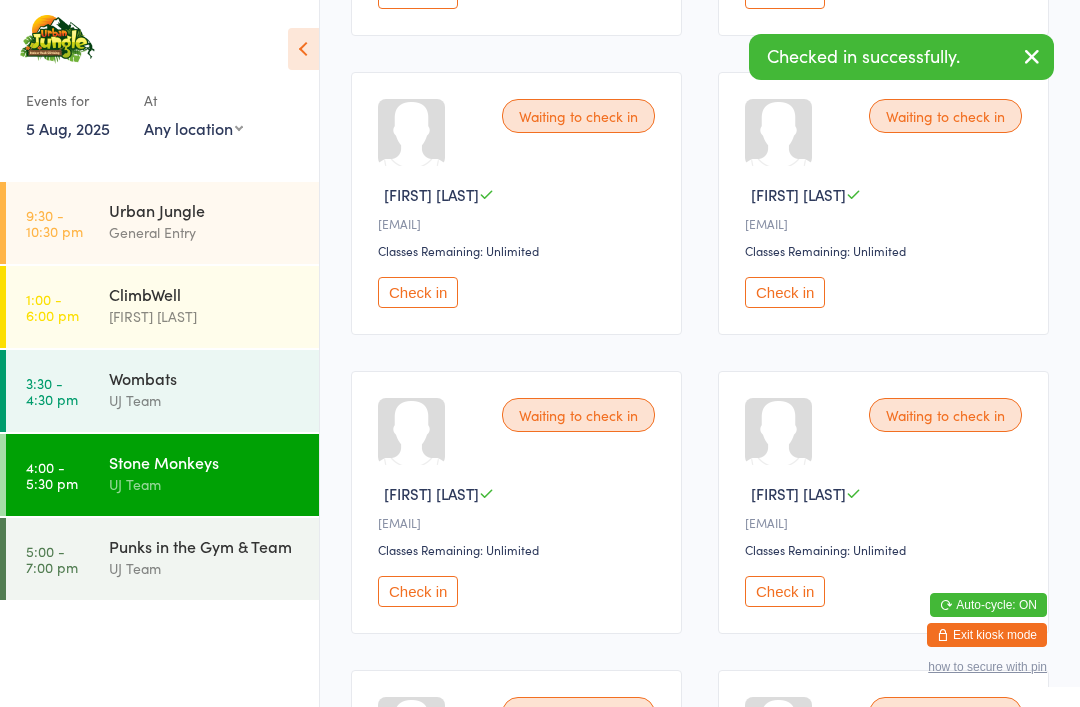 scroll, scrollTop: 1460, scrollLeft: 0, axis: vertical 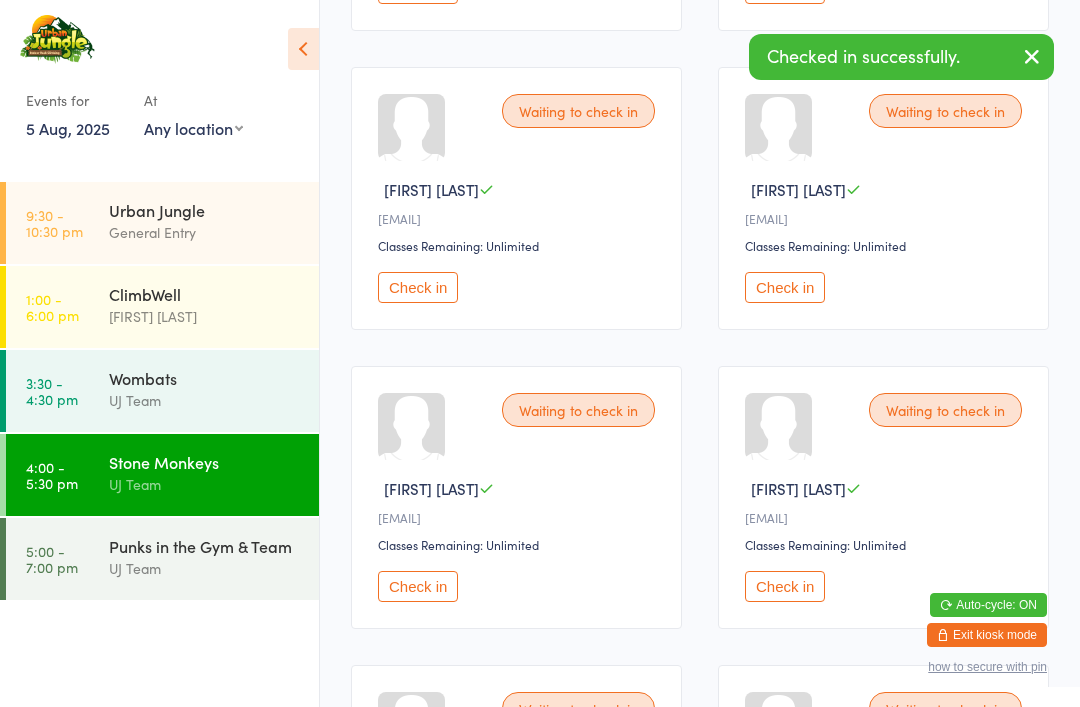 click on "Check in" at bounding box center [418, 586] 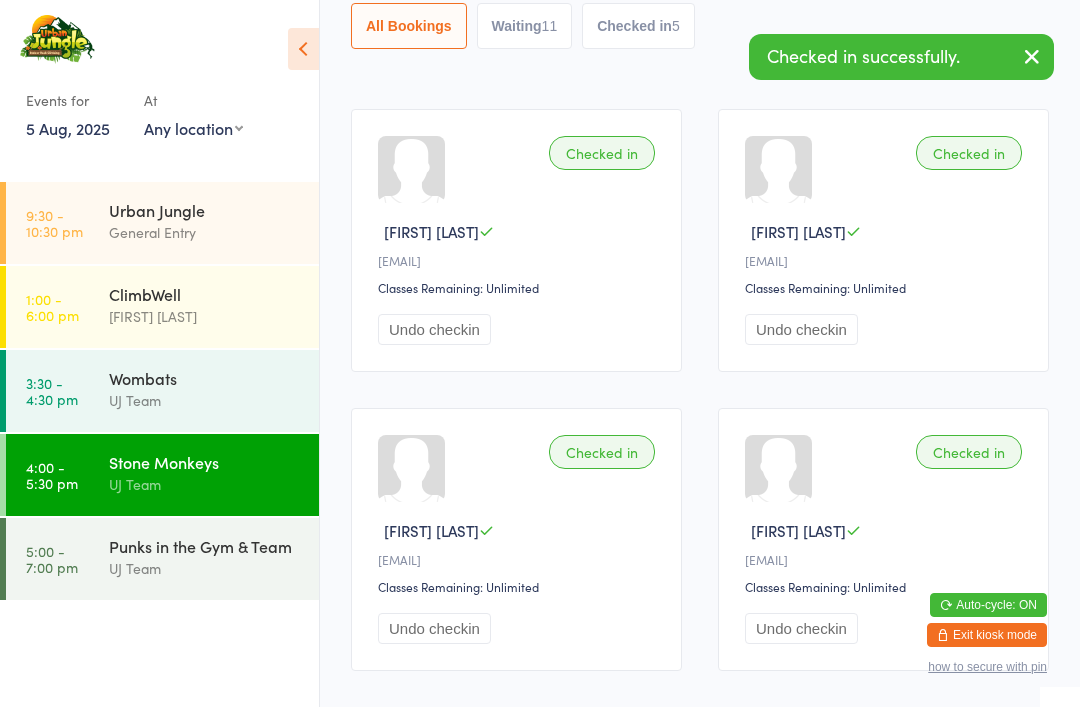 scroll, scrollTop: 0, scrollLeft: 0, axis: both 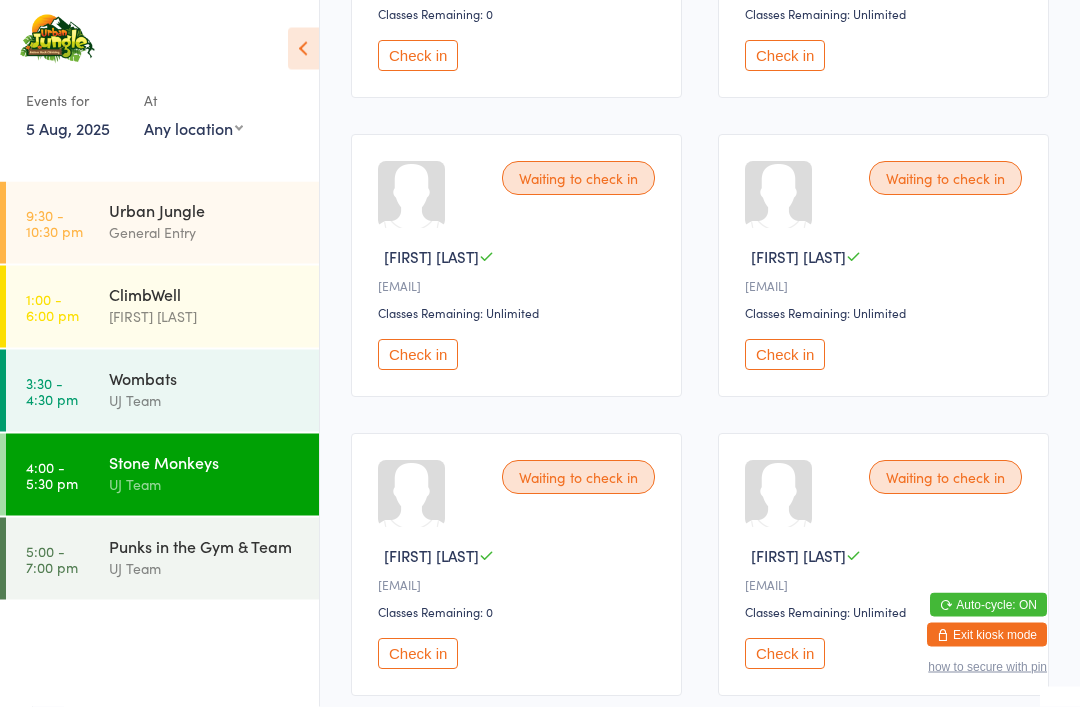 click on "Check in" at bounding box center (418, 355) 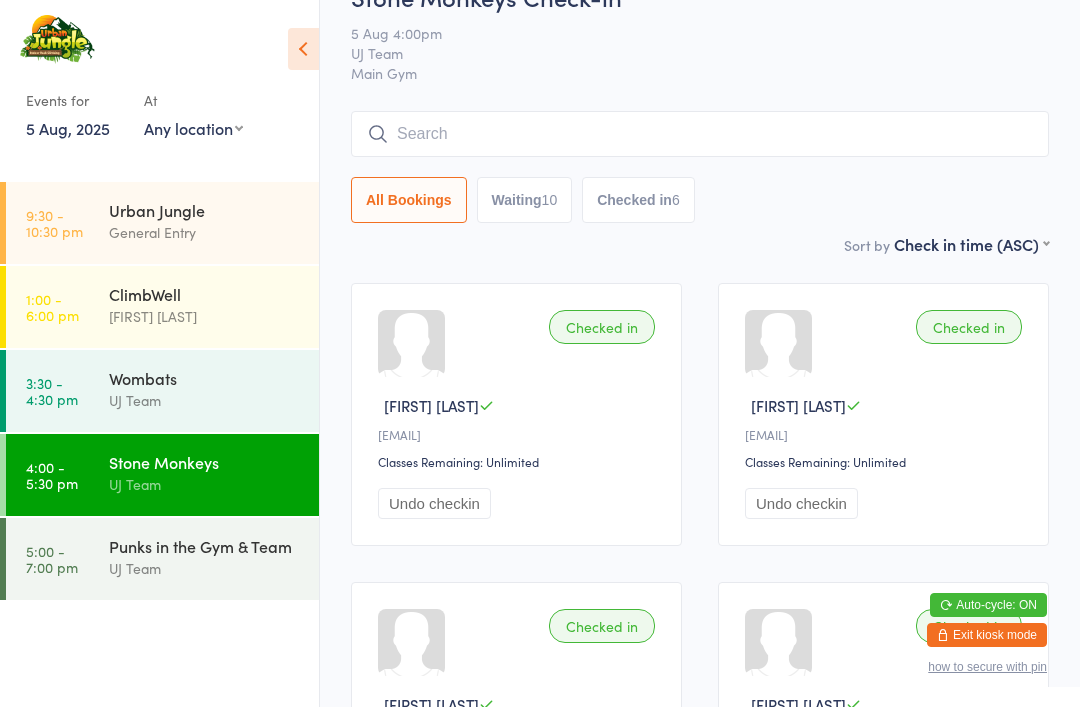 scroll, scrollTop: 0, scrollLeft: 0, axis: both 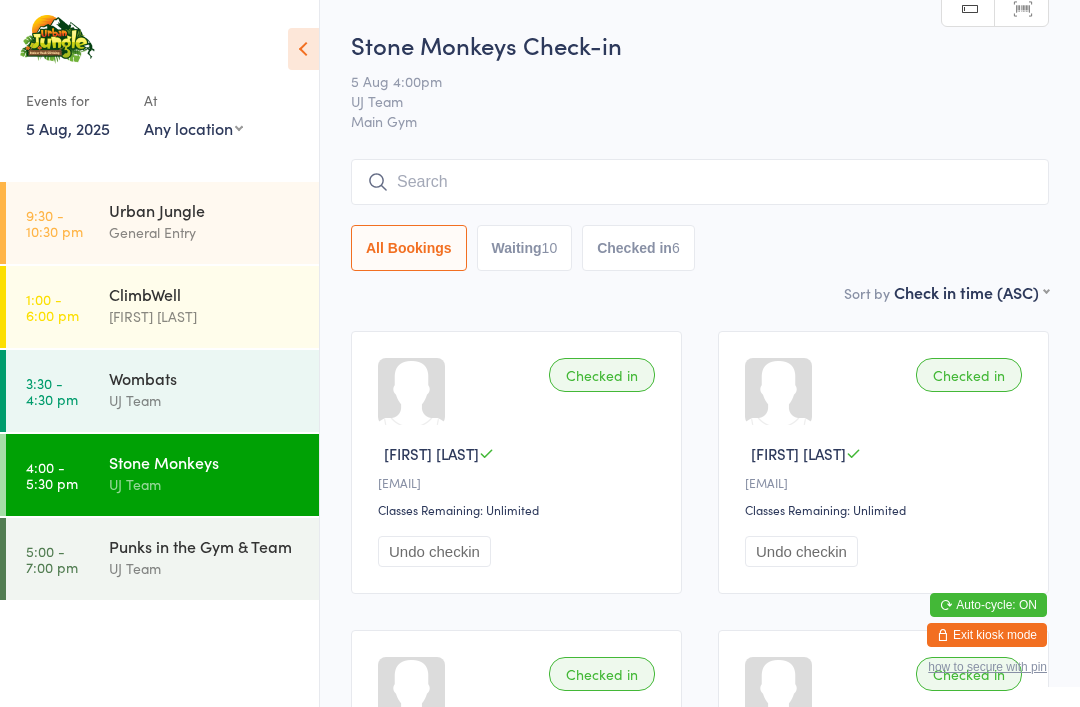 click at bounding box center [700, 182] 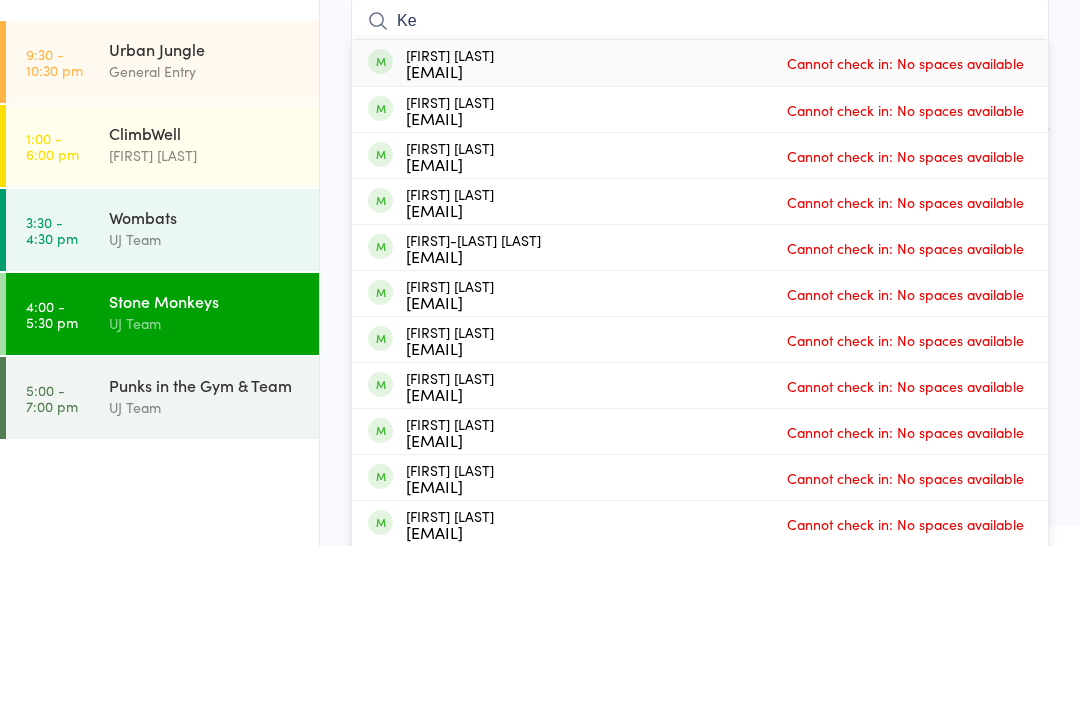 type on "K" 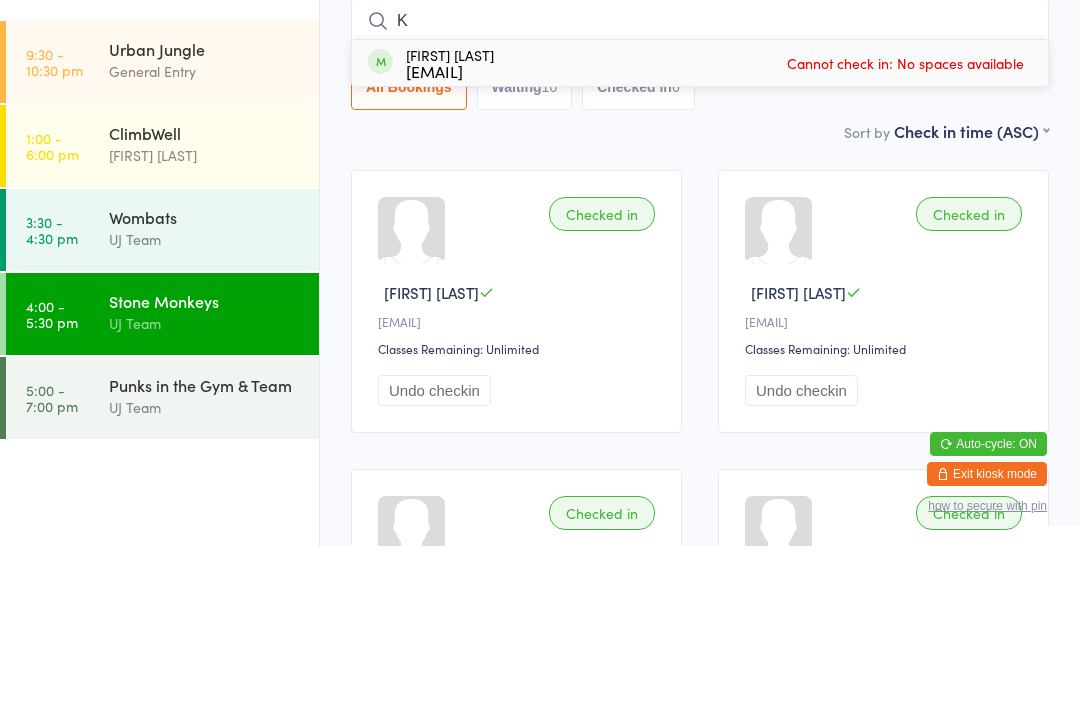 type 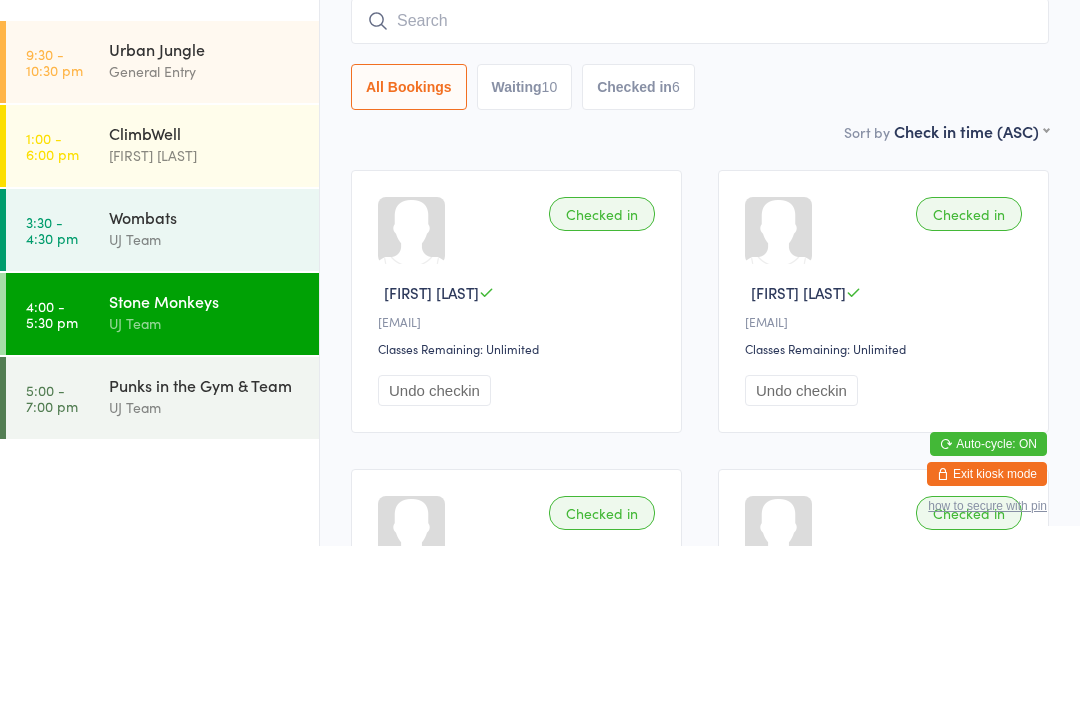 click on "Sort by   Check in time (ASC) [FIRST] (ASC) [FIRST] (DESC) [LAST] (ASC) [LAST] (DESC) Check in time (ASC) Check in time (DESC)" at bounding box center [700, 292] 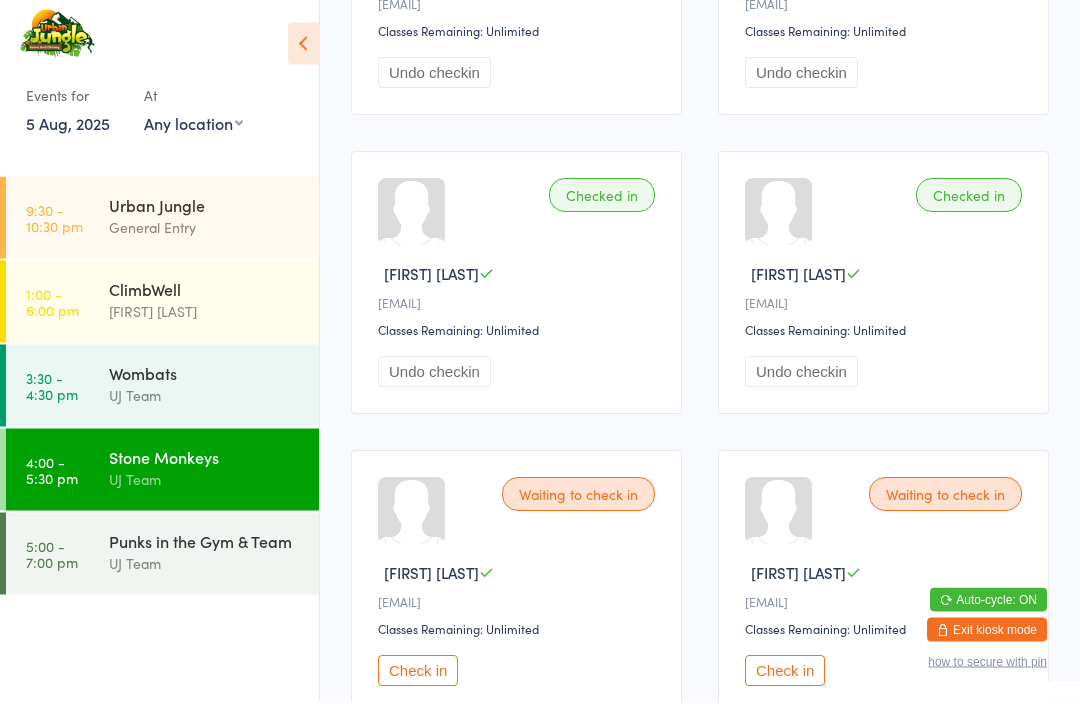 scroll, scrollTop: 830, scrollLeft: 0, axis: vertical 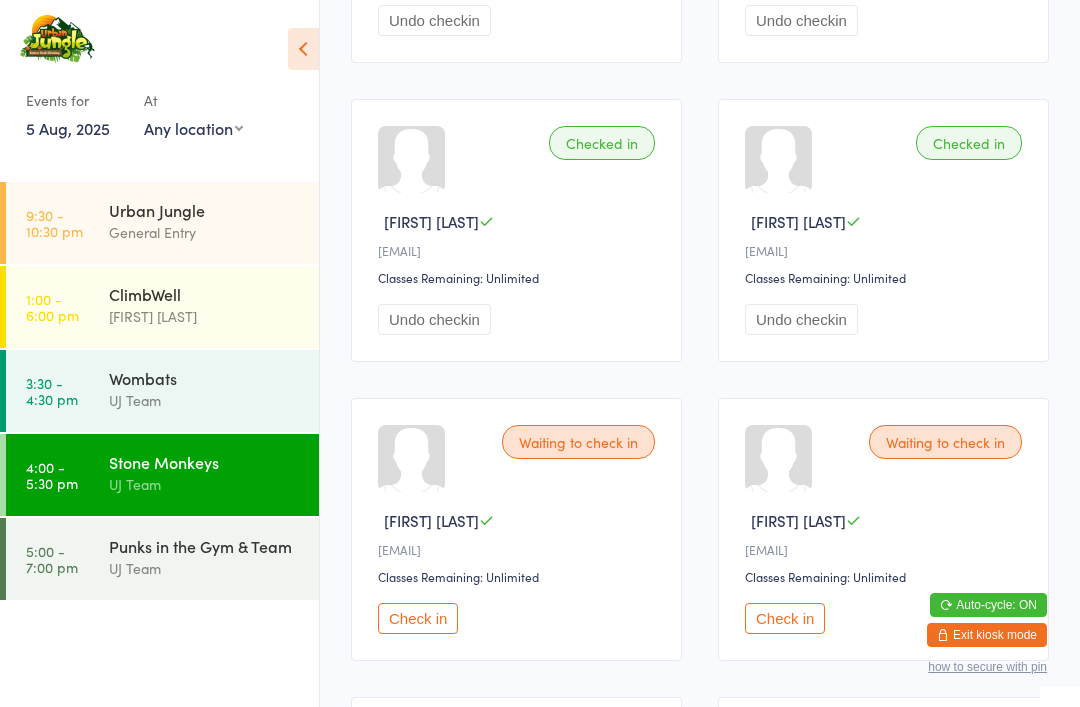 click on "Check in" at bounding box center (785, 618) 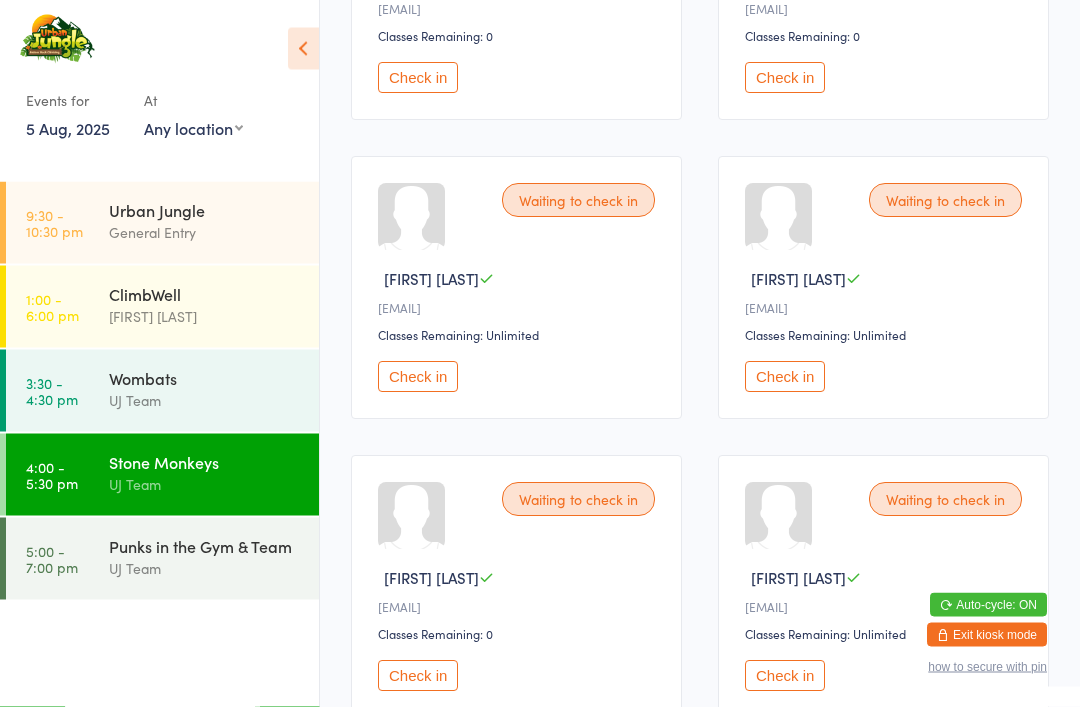 scroll, scrollTop: 1681, scrollLeft: 0, axis: vertical 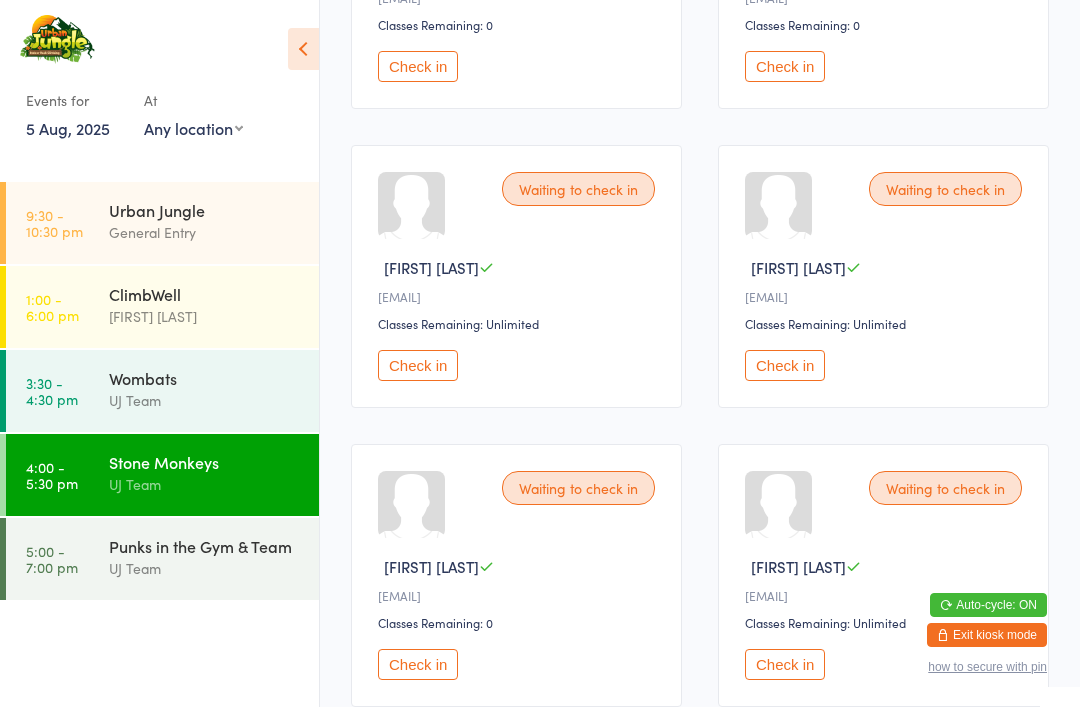 click on "Check in" at bounding box center [418, 664] 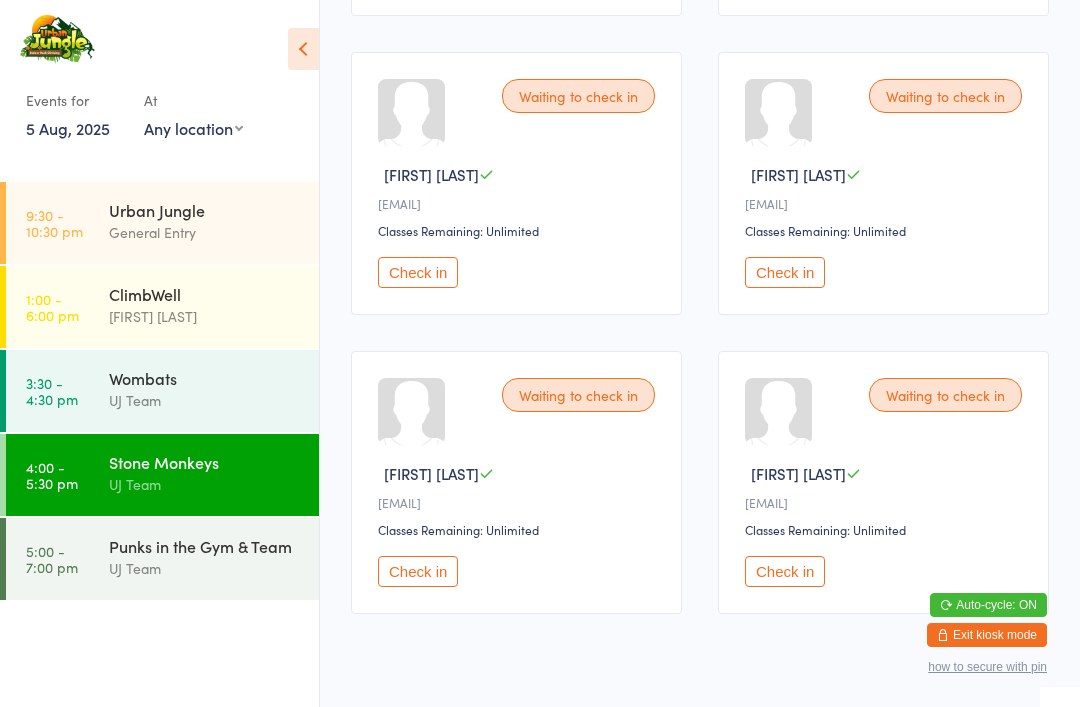 scroll, scrollTop: 2109, scrollLeft: 0, axis: vertical 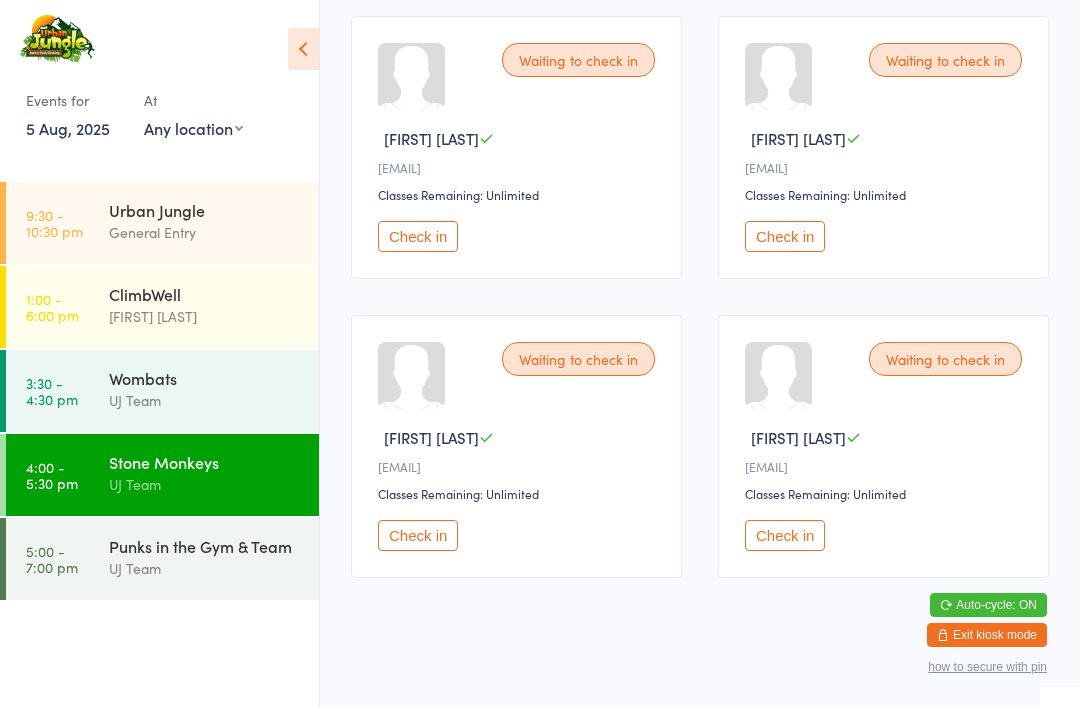 click on "Check in" at bounding box center (785, 535) 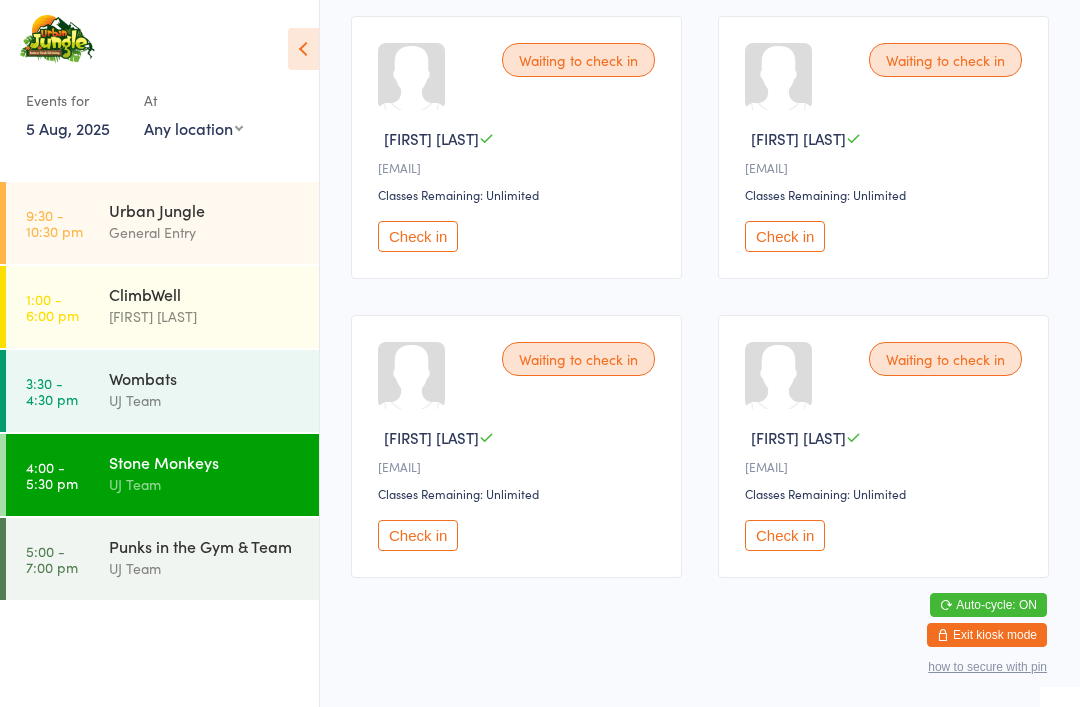 click on "UJ Team" at bounding box center [205, 484] 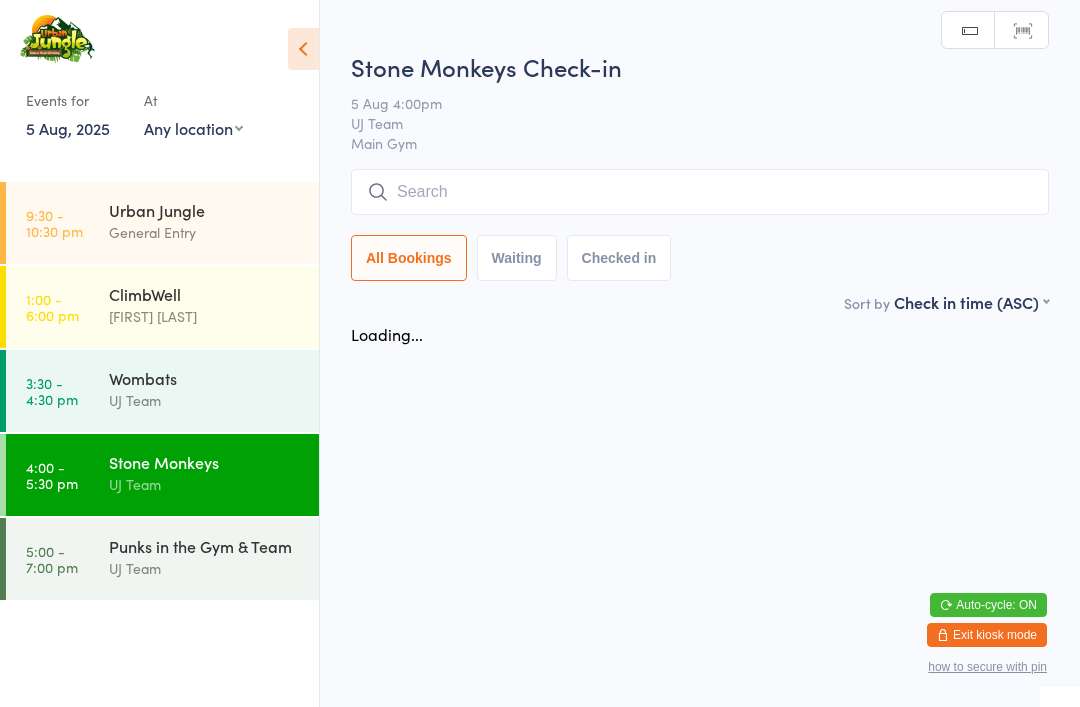 scroll, scrollTop: 0, scrollLeft: 0, axis: both 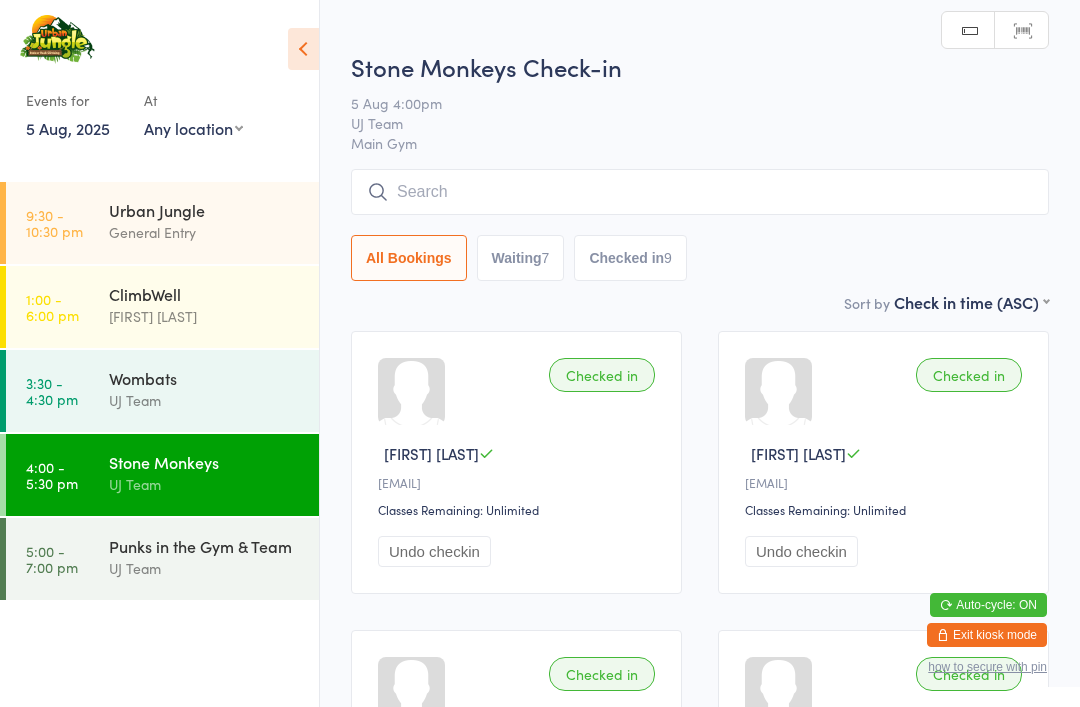 click at bounding box center [700, 192] 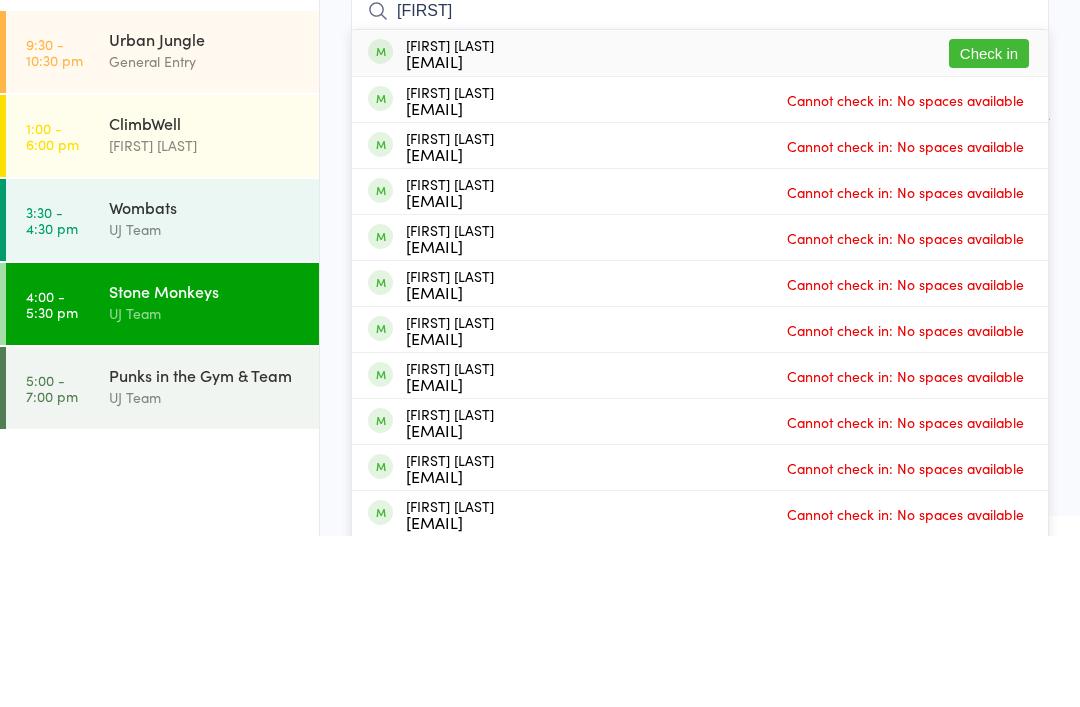 type on "[FIRST]" 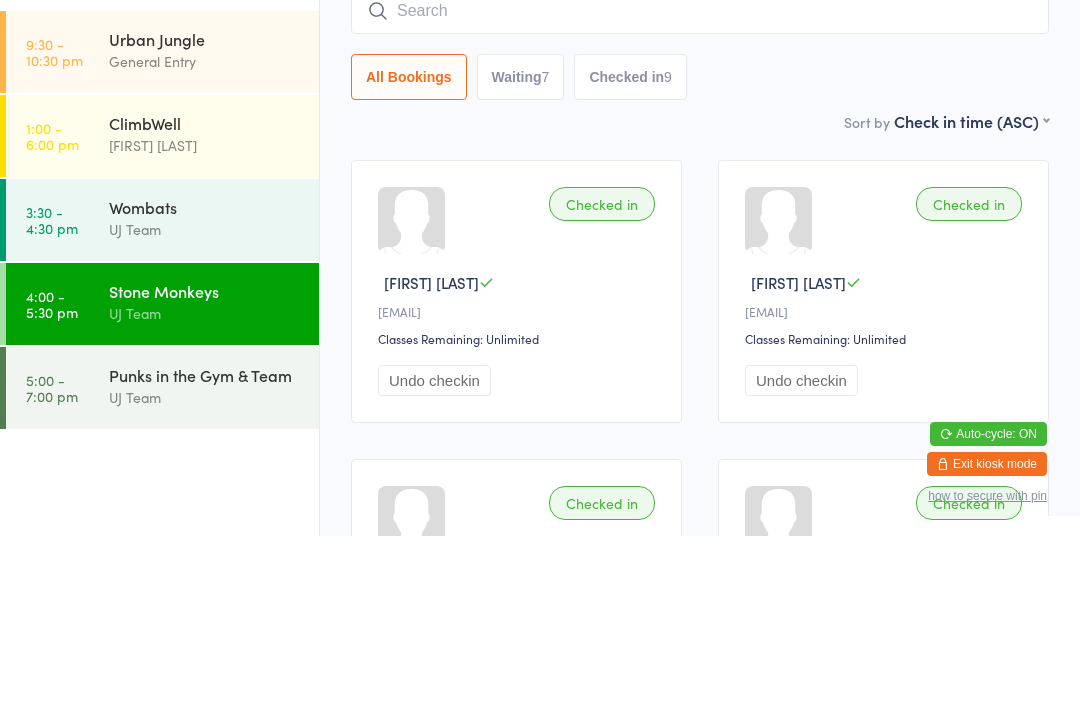 scroll, scrollTop: 171, scrollLeft: 0, axis: vertical 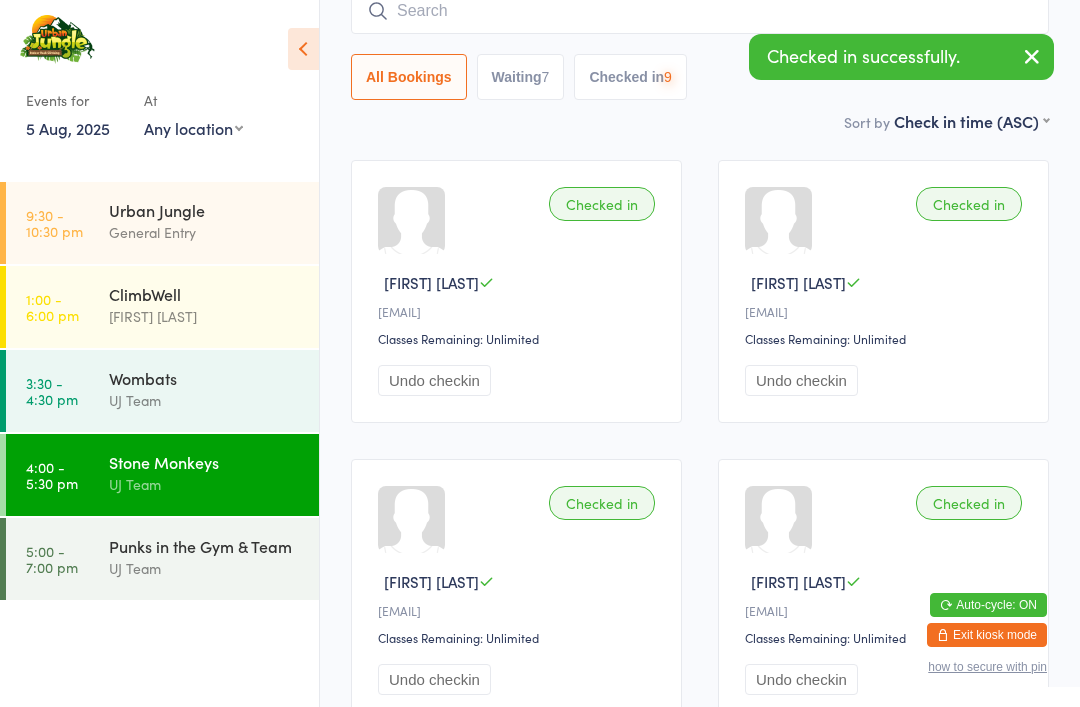 click at bounding box center (700, 11) 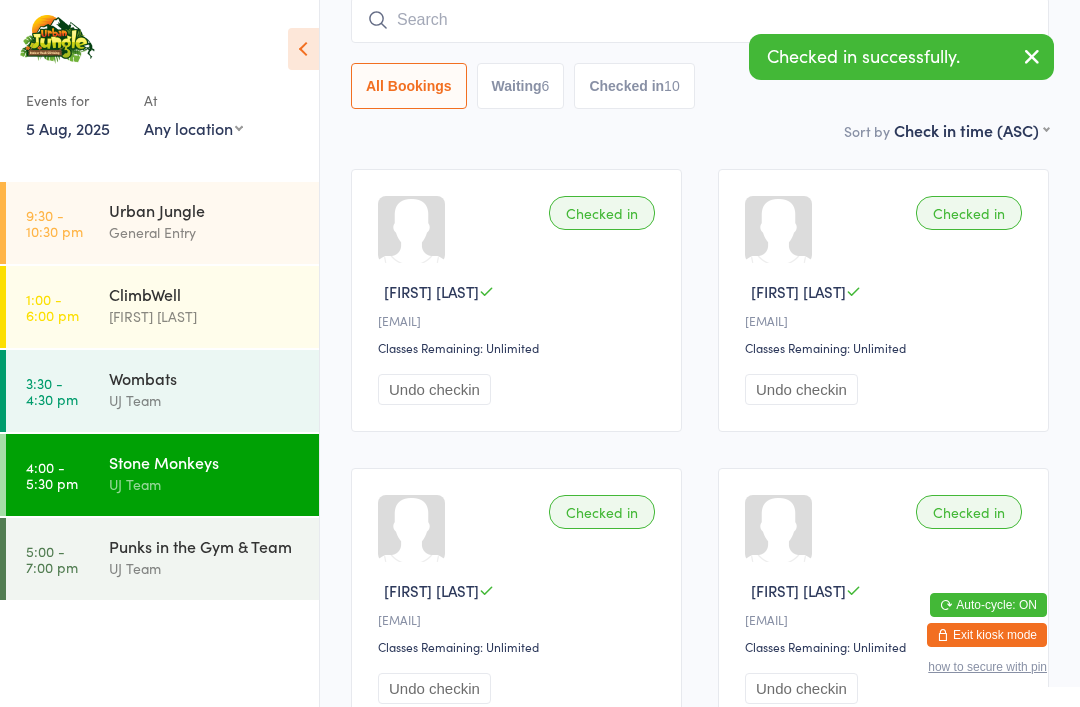 scroll, scrollTop: 161, scrollLeft: 0, axis: vertical 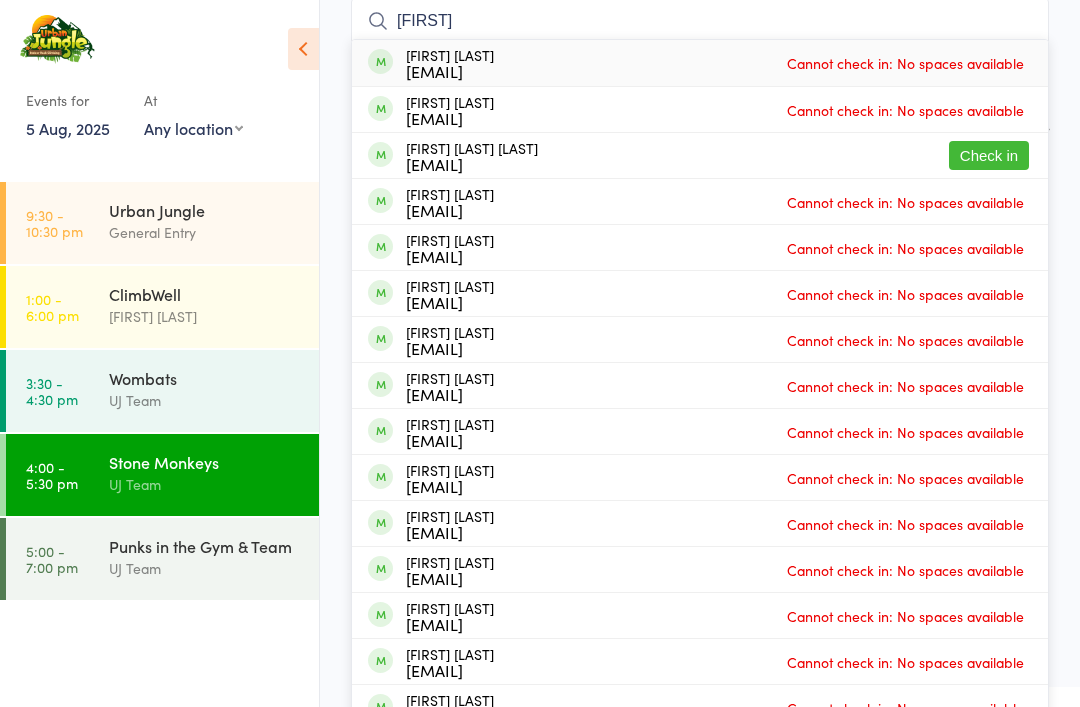 type on "[FIRST]" 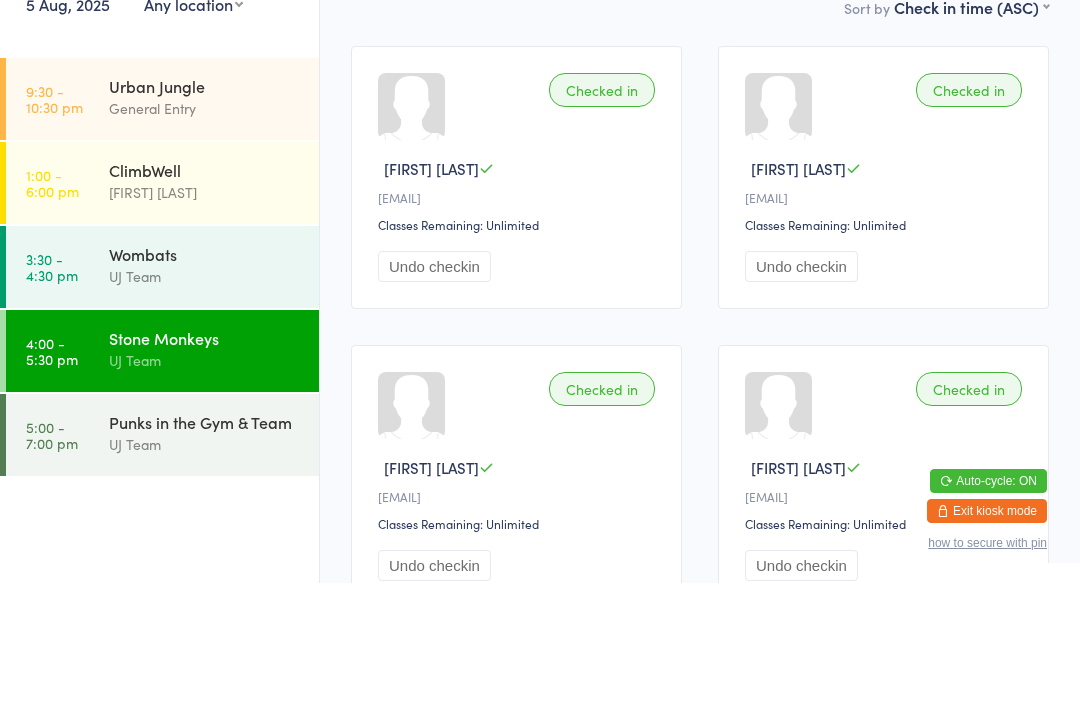 click on "General Entry" at bounding box center [205, 232] 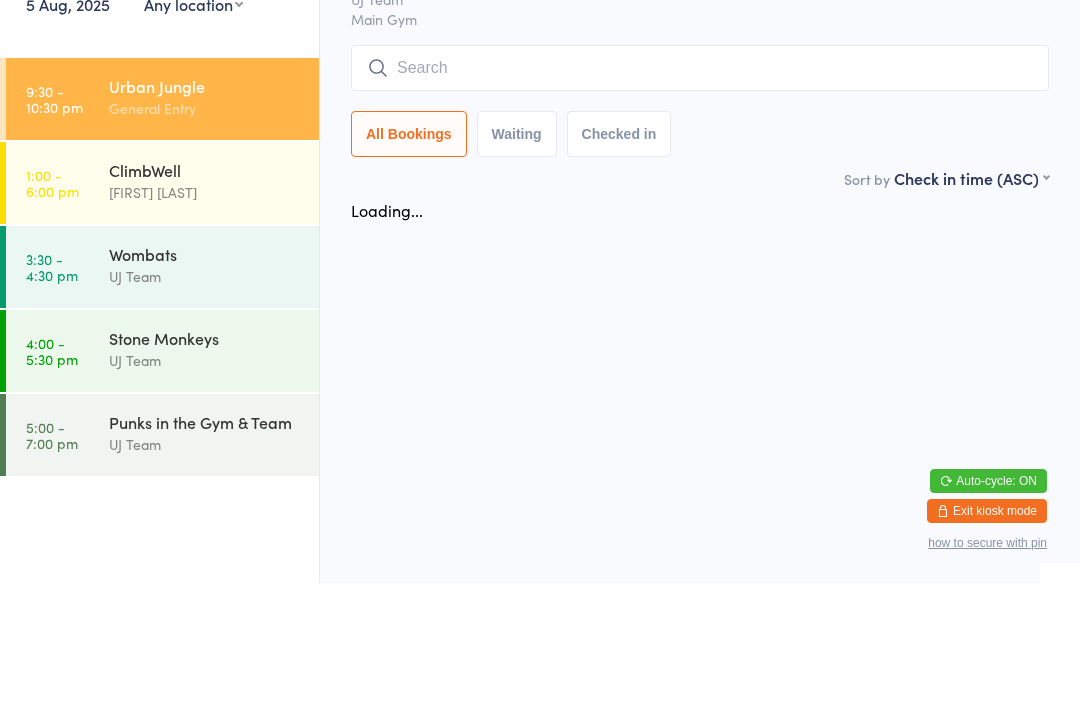 scroll, scrollTop: 0, scrollLeft: 0, axis: both 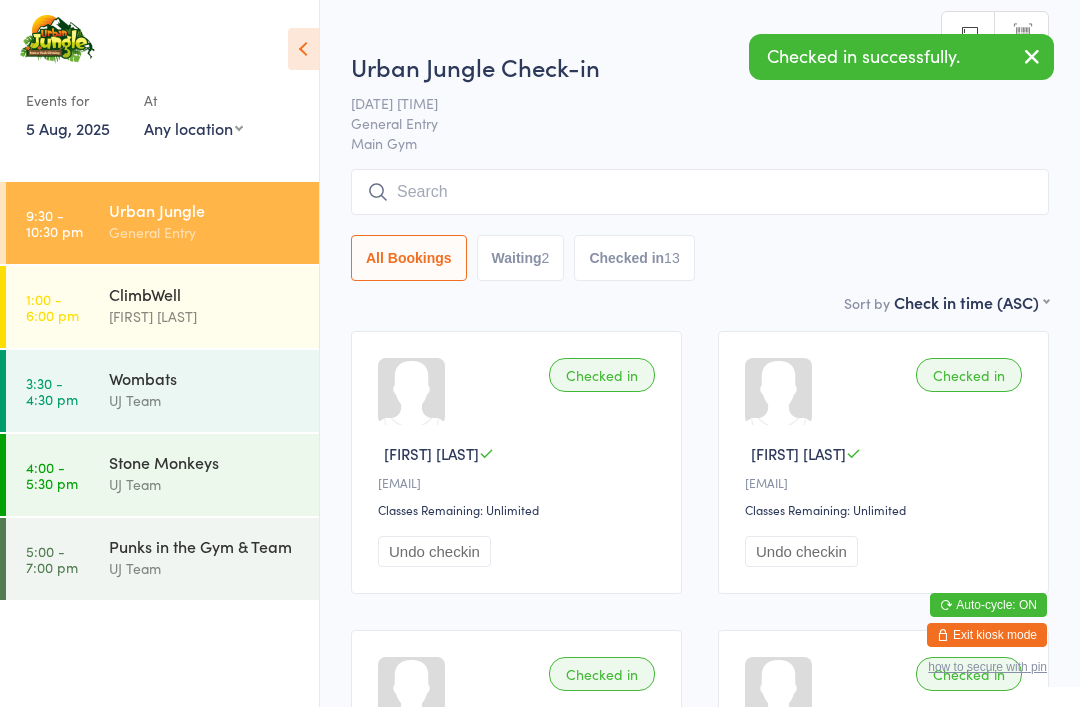 click at bounding box center (700, 192) 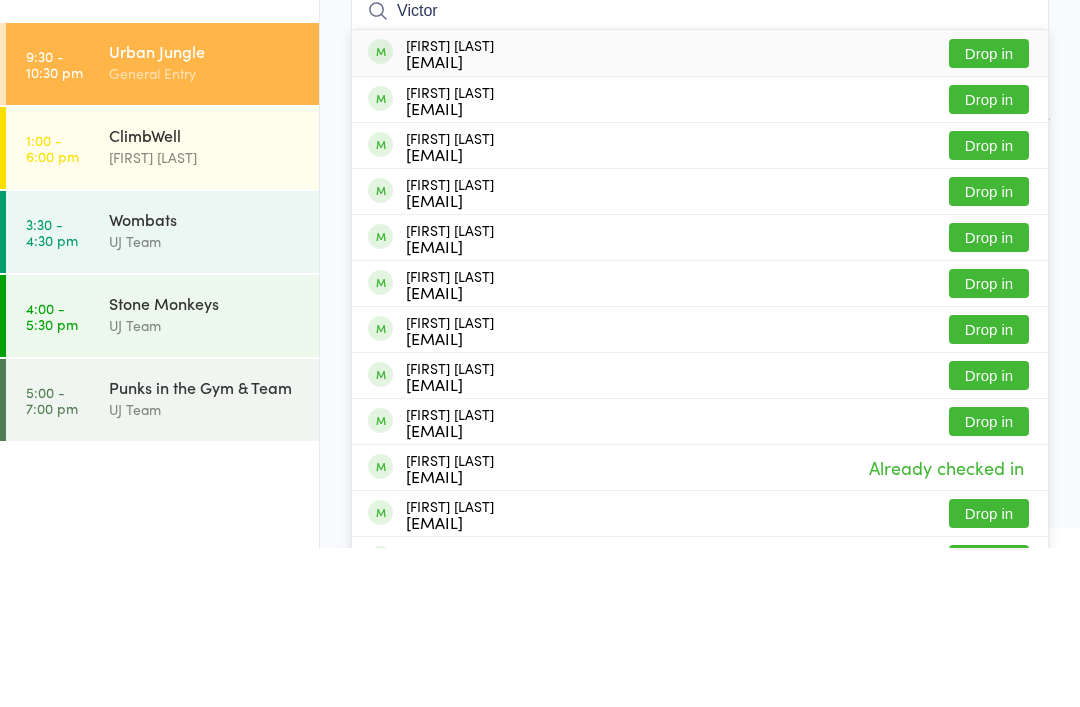 scroll, scrollTop: 0, scrollLeft: 0, axis: both 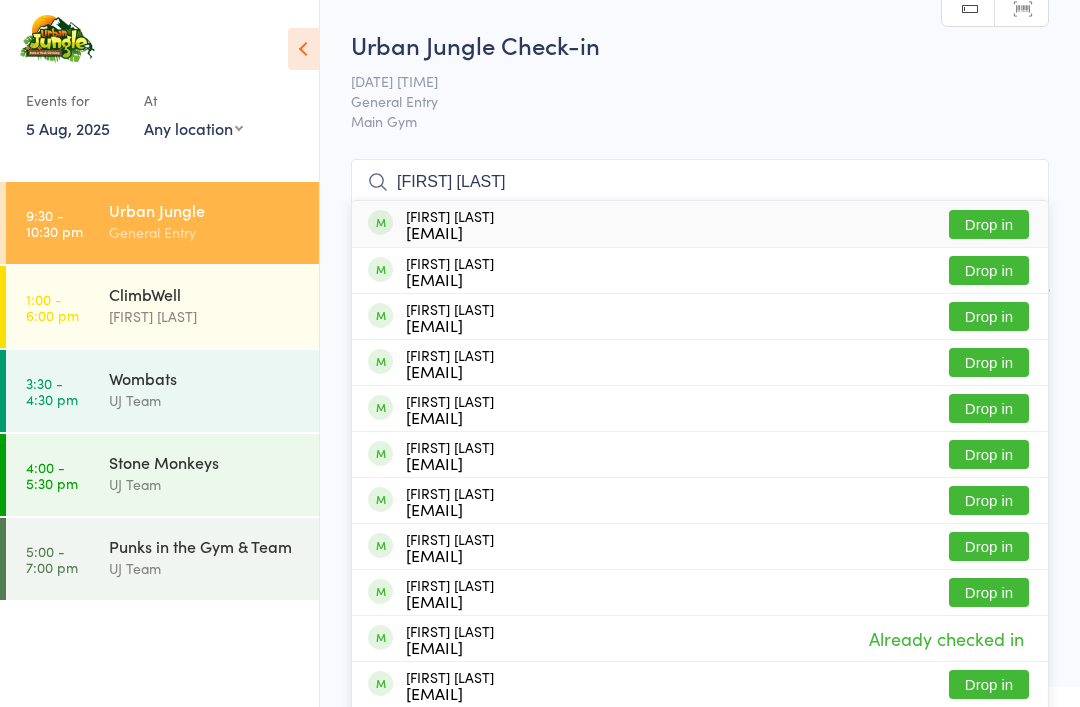 type on "[FIRST] [LAST]" 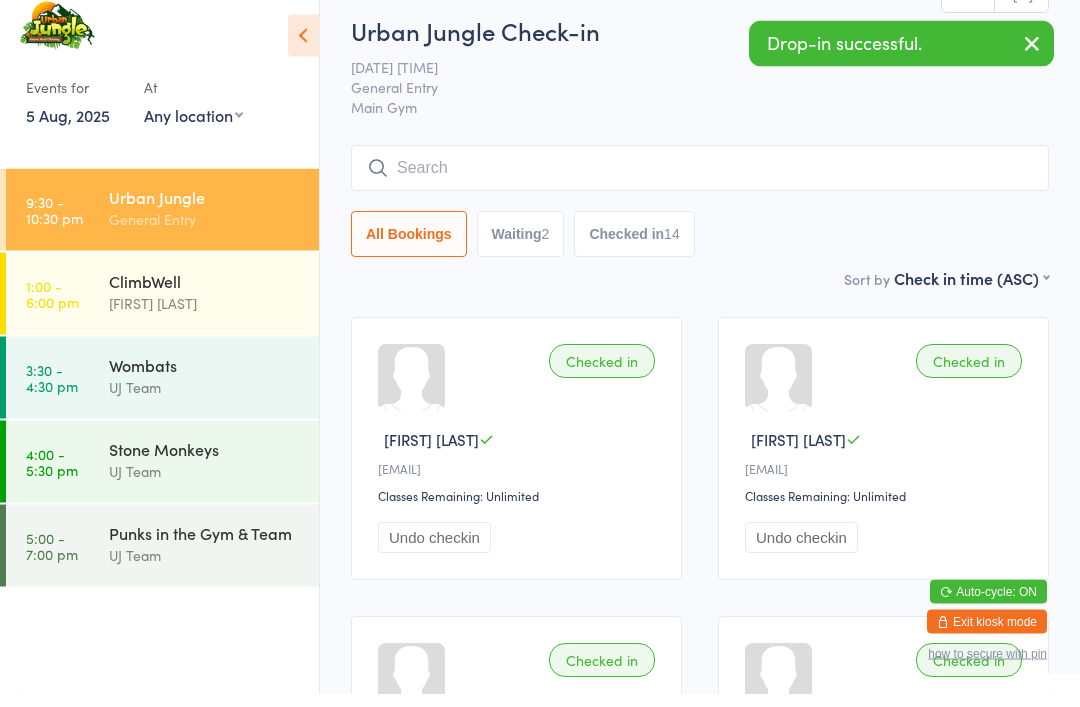 click at bounding box center (1032, 56) 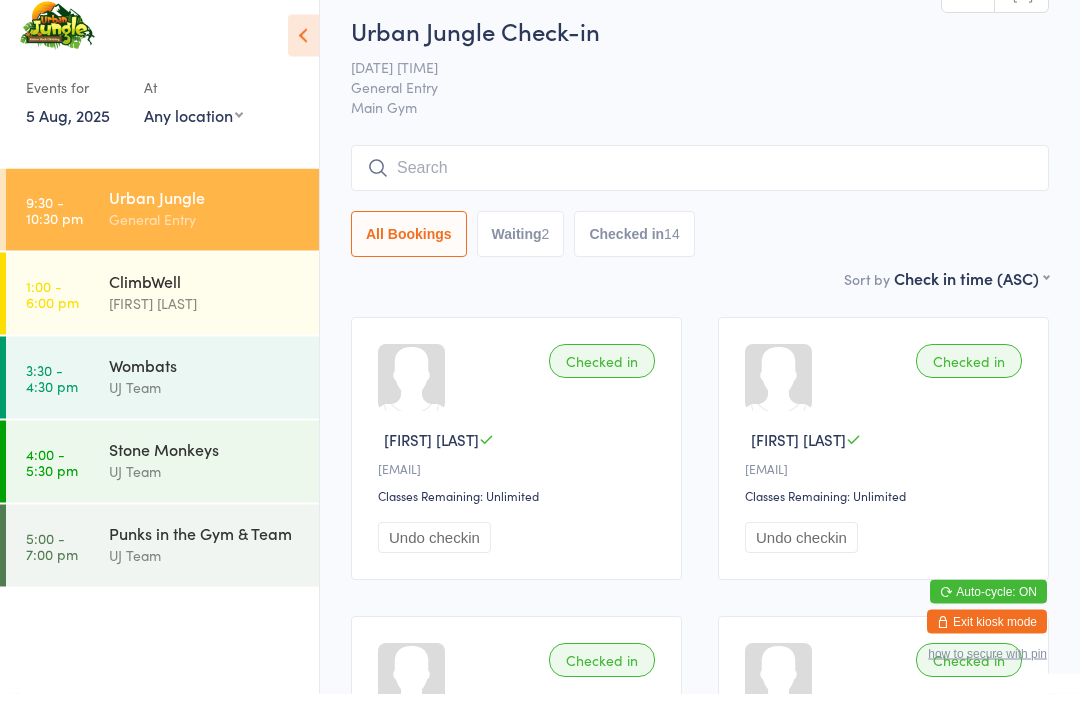 scroll, scrollTop: 14, scrollLeft: 0, axis: vertical 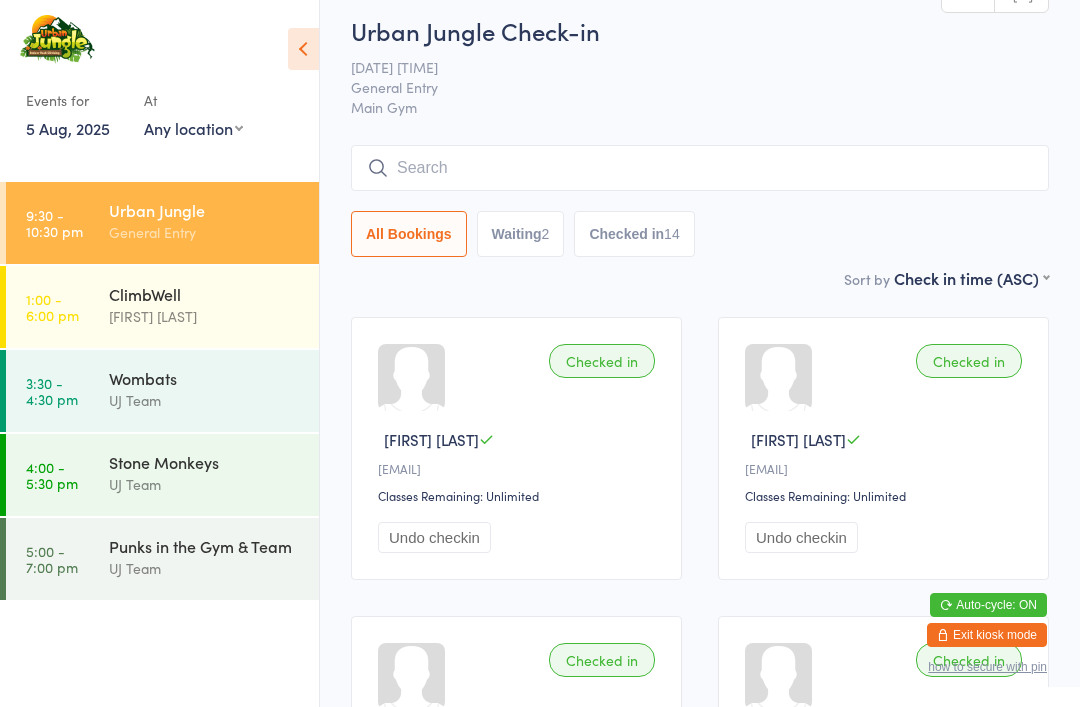 click at bounding box center [700, 168] 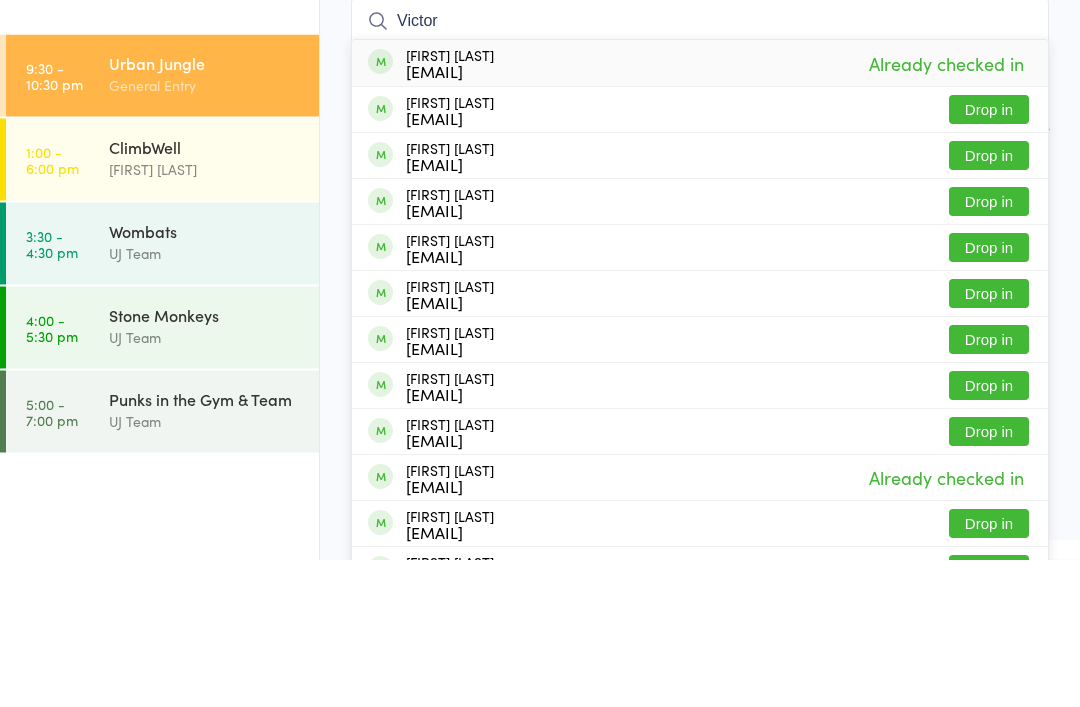 type on "Victor" 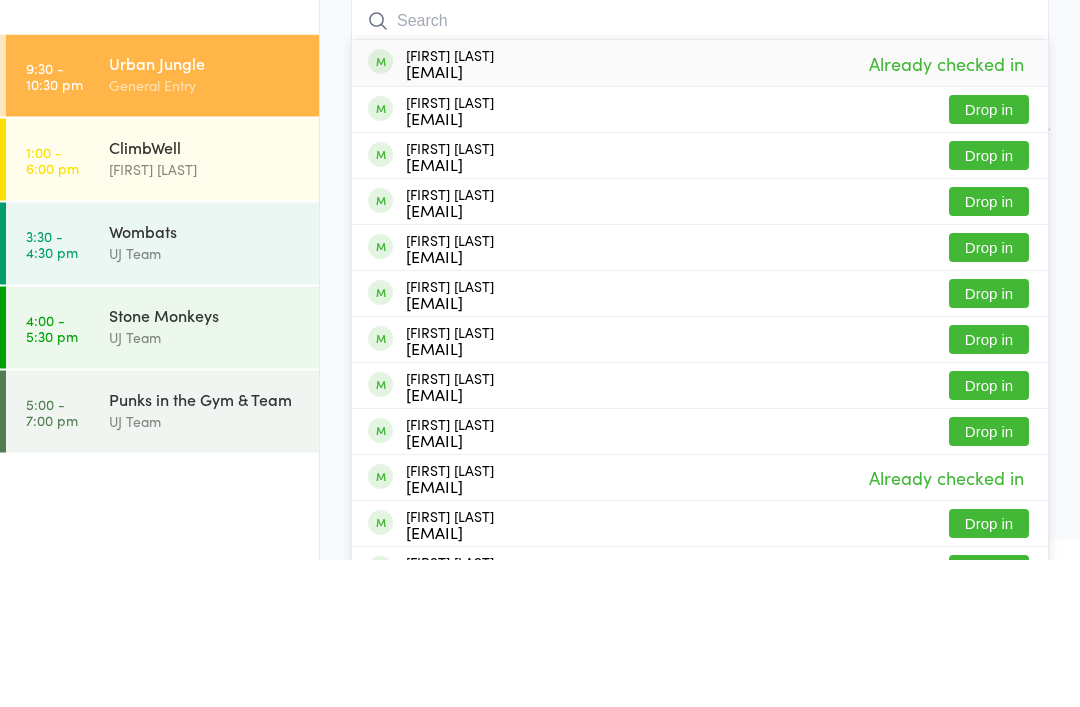 scroll, scrollTop: 161, scrollLeft: 0, axis: vertical 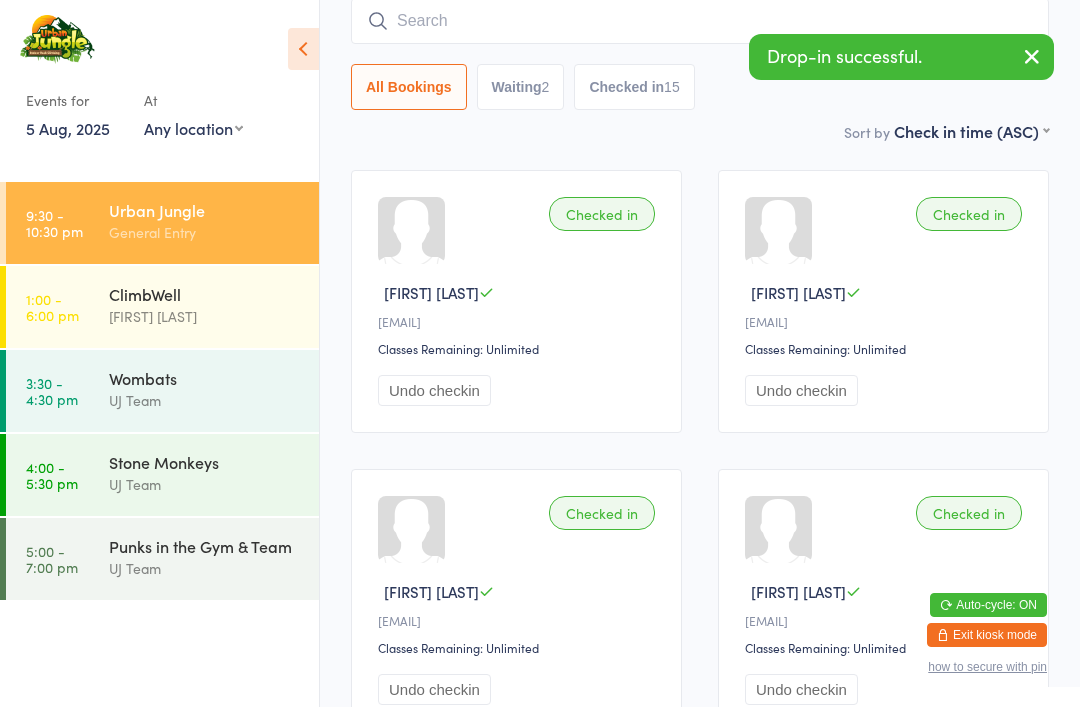 click on "UJ Team" at bounding box center (205, 568) 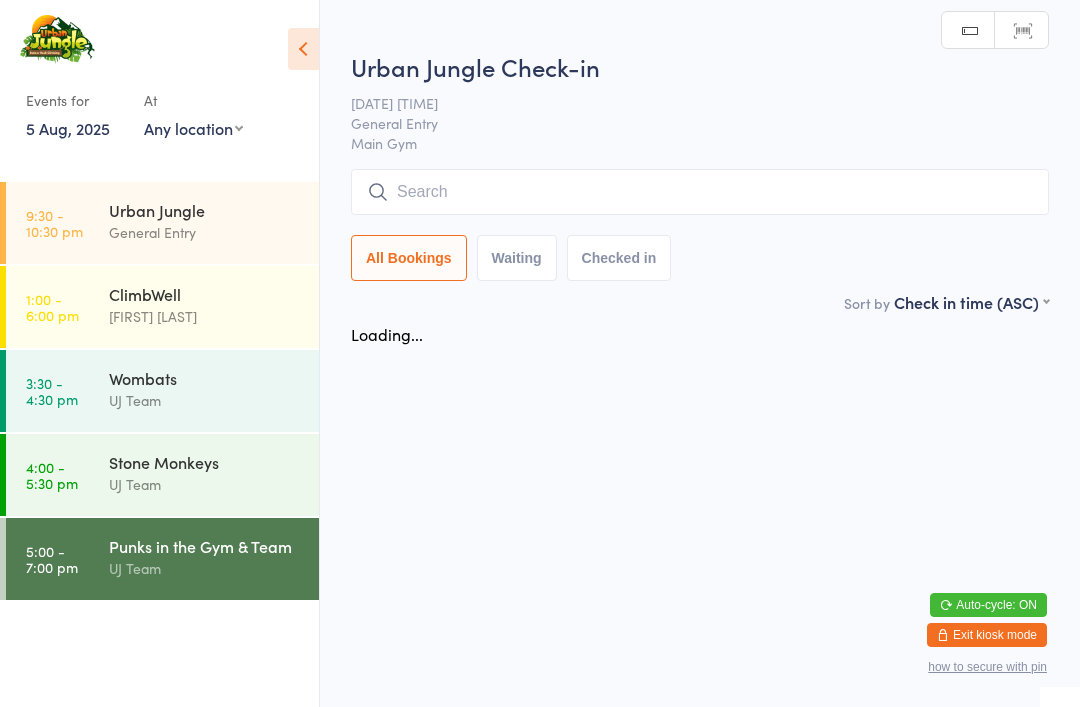 scroll, scrollTop: 0, scrollLeft: 0, axis: both 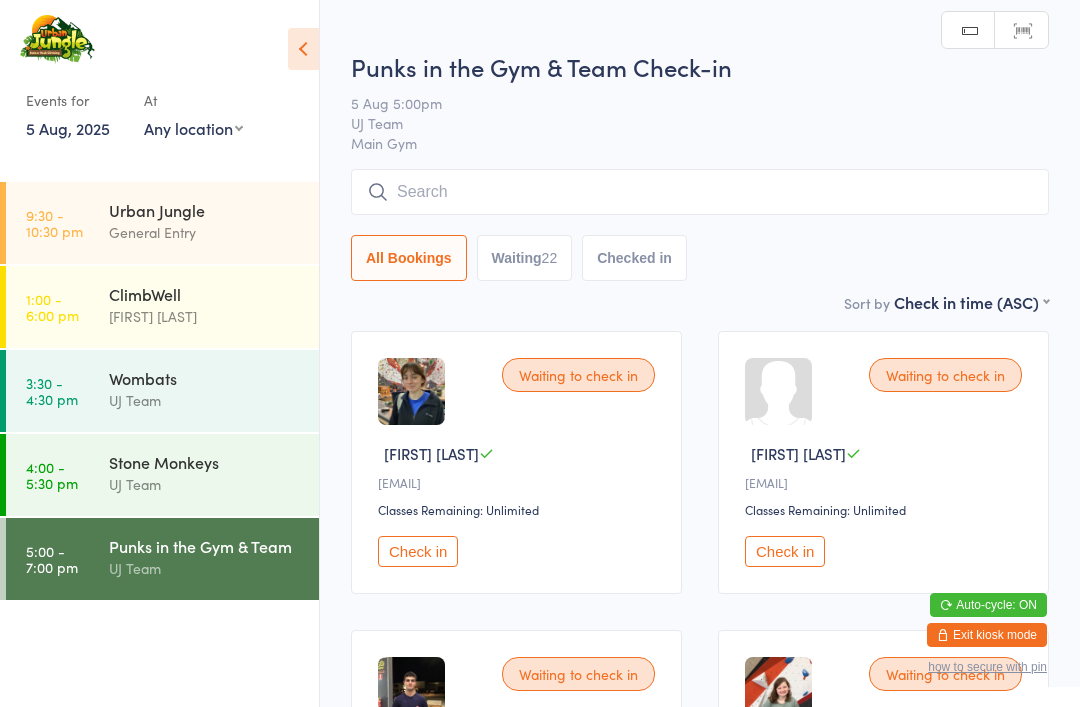 click at bounding box center (700, 192) 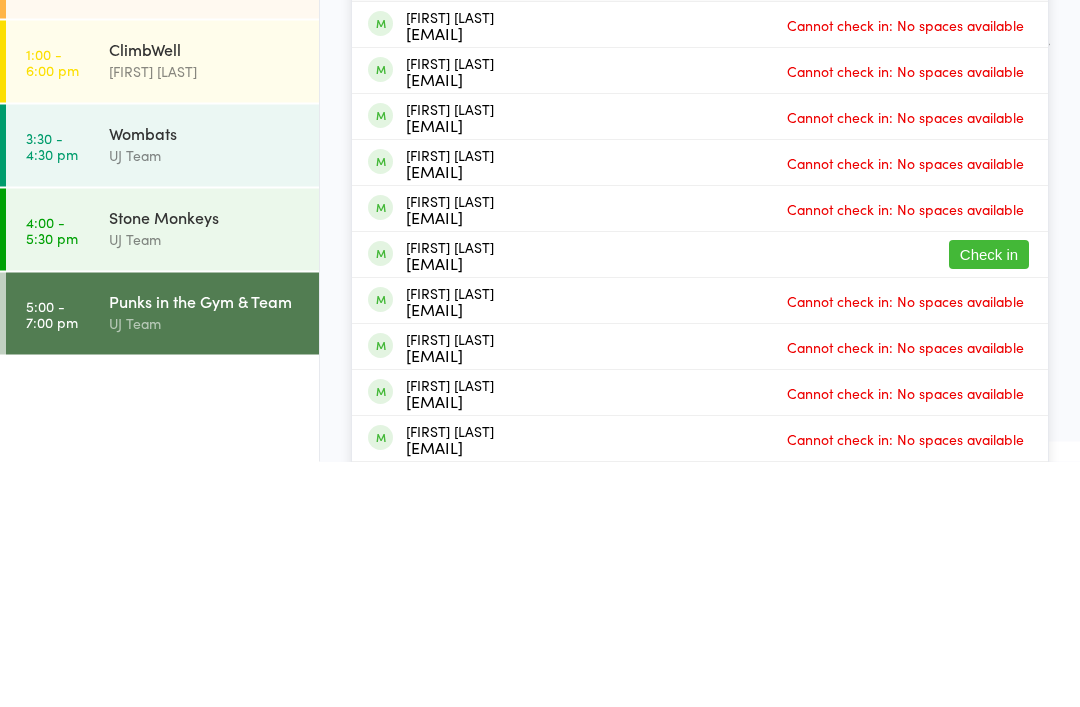 type on "[FIRST]" 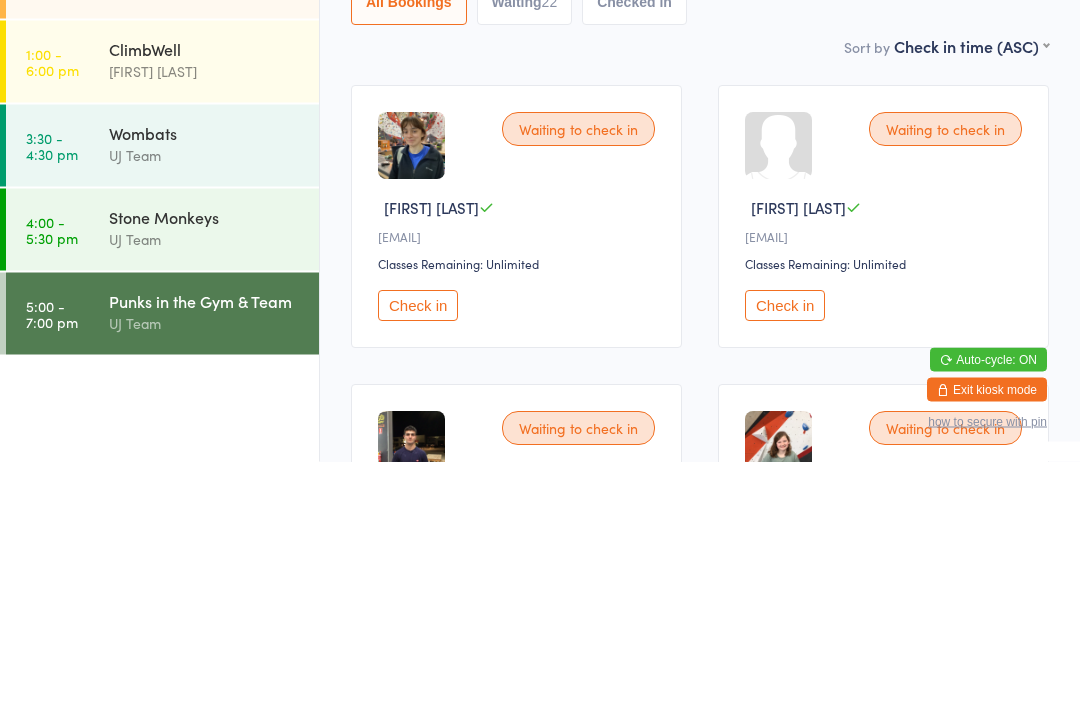 type 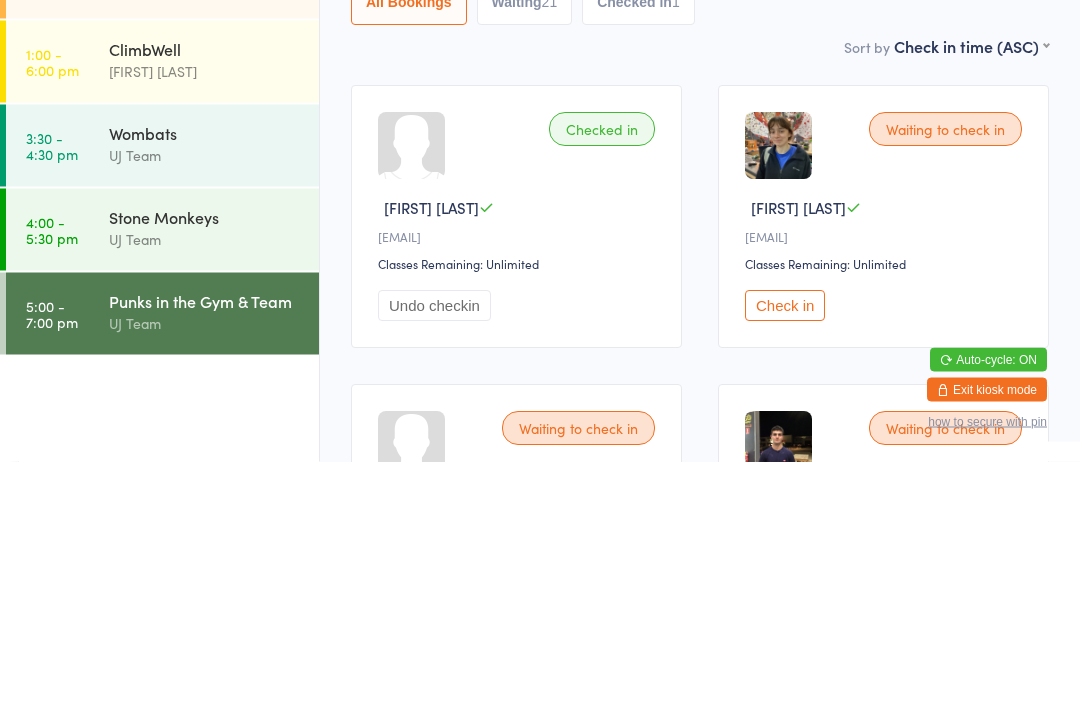 scroll, scrollTop: 246, scrollLeft: 0, axis: vertical 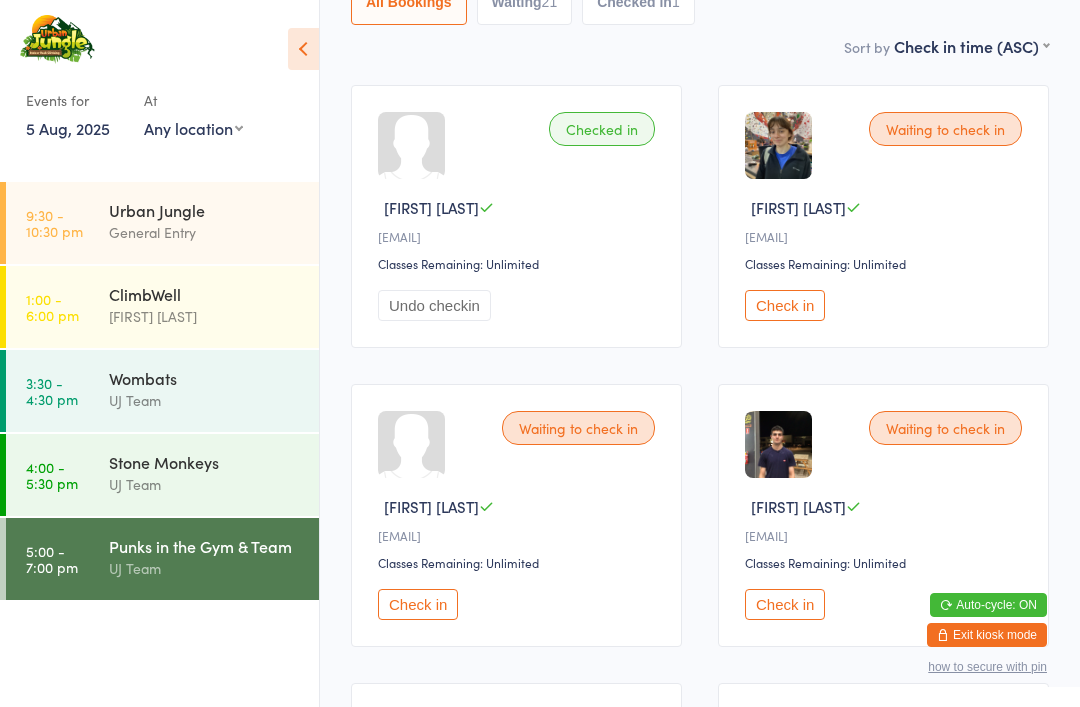 click on "UJ Team" at bounding box center (205, 484) 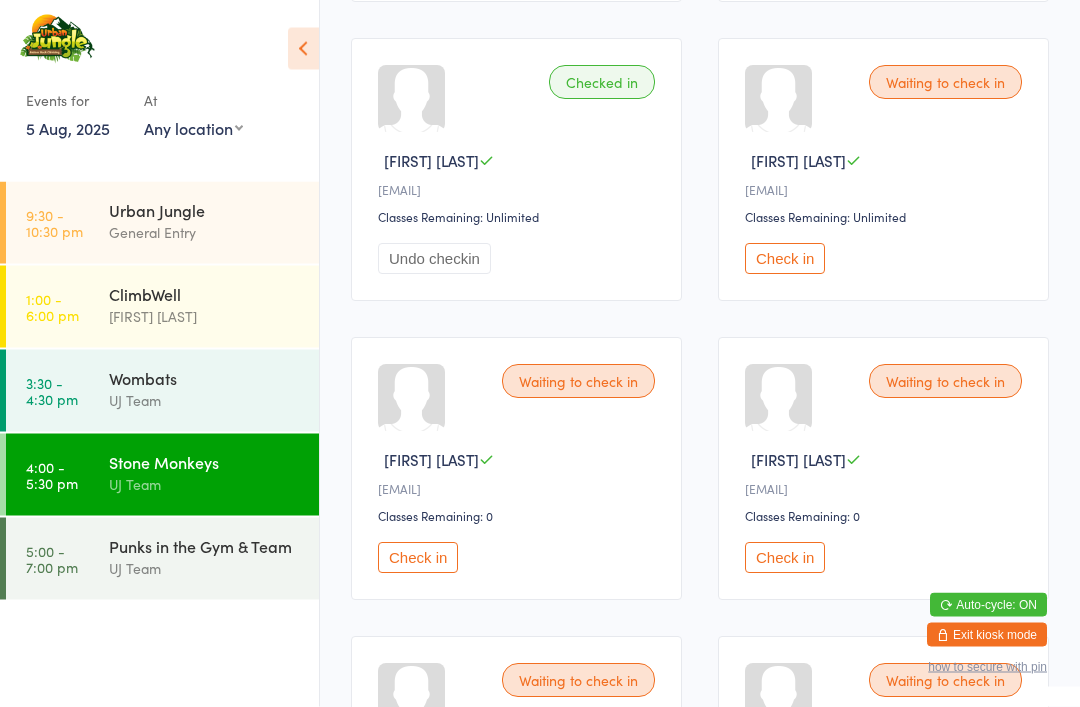 scroll, scrollTop: 1787, scrollLeft: 0, axis: vertical 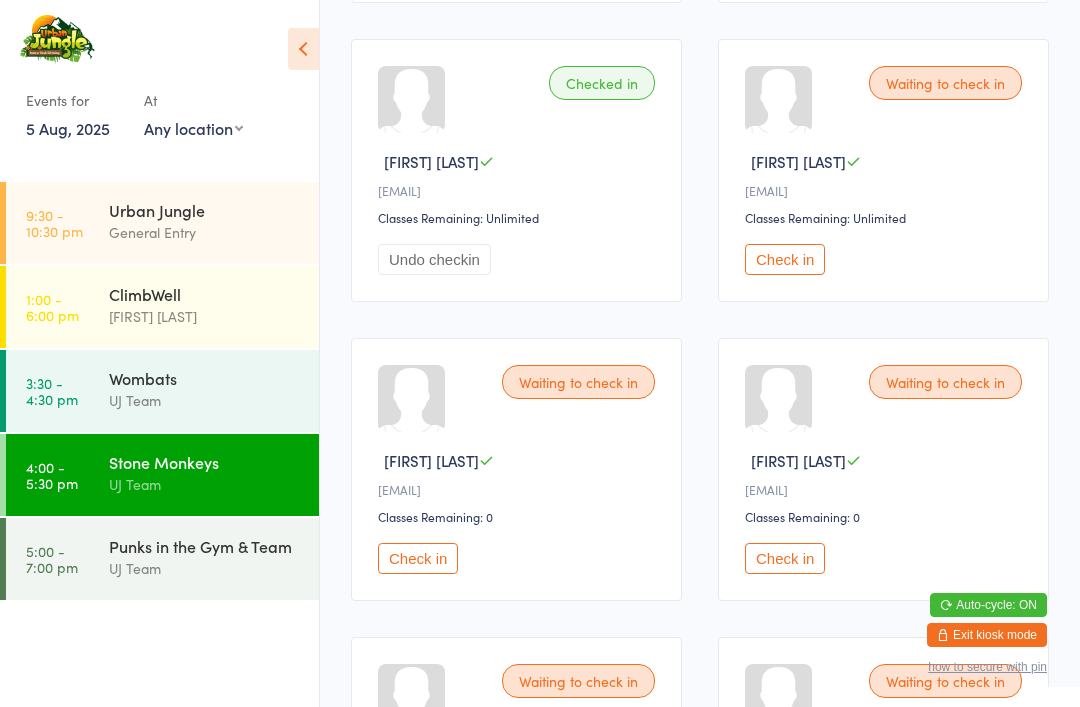 click on "Check in" at bounding box center (418, 558) 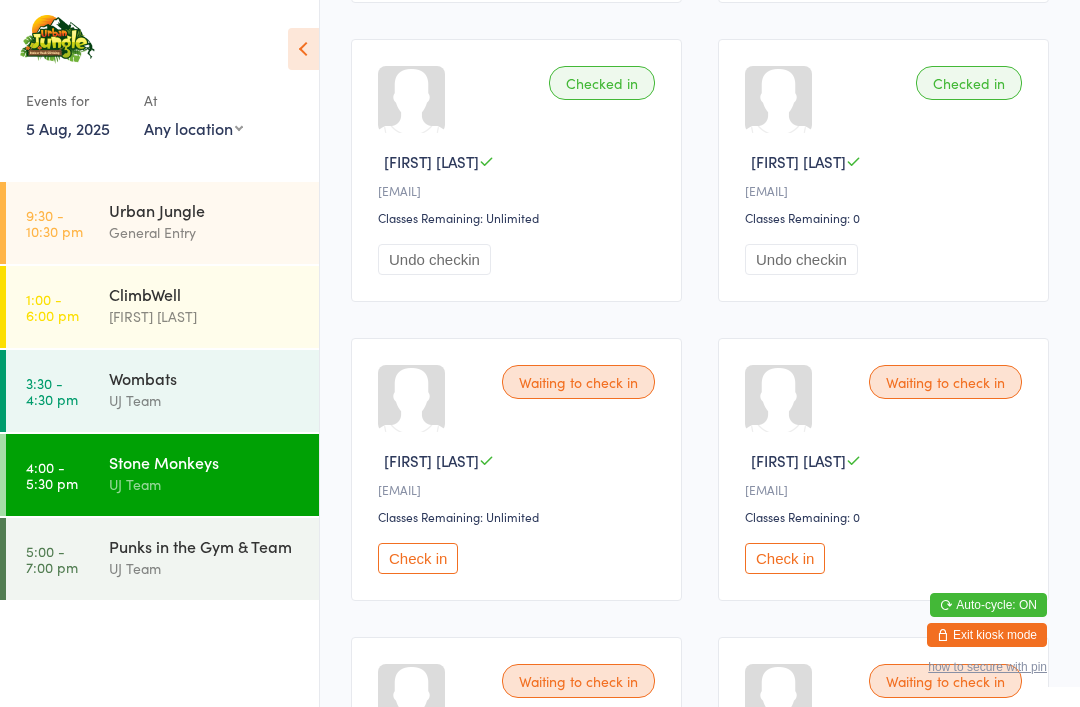 click on "General Entry" at bounding box center (205, 232) 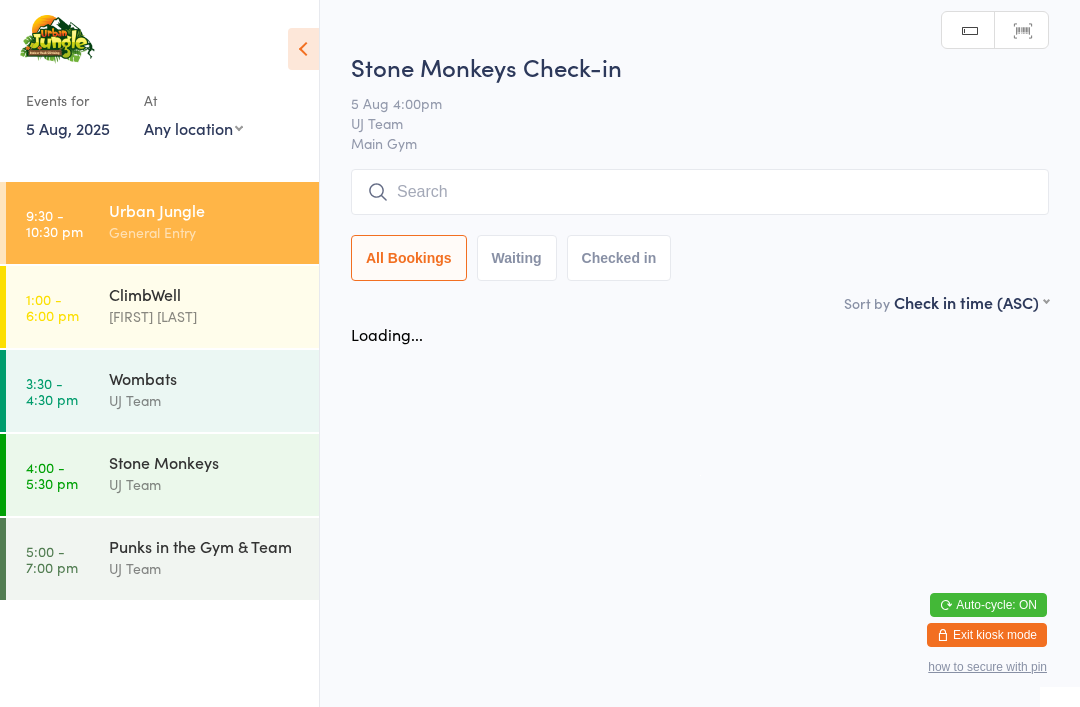 scroll, scrollTop: 0, scrollLeft: 0, axis: both 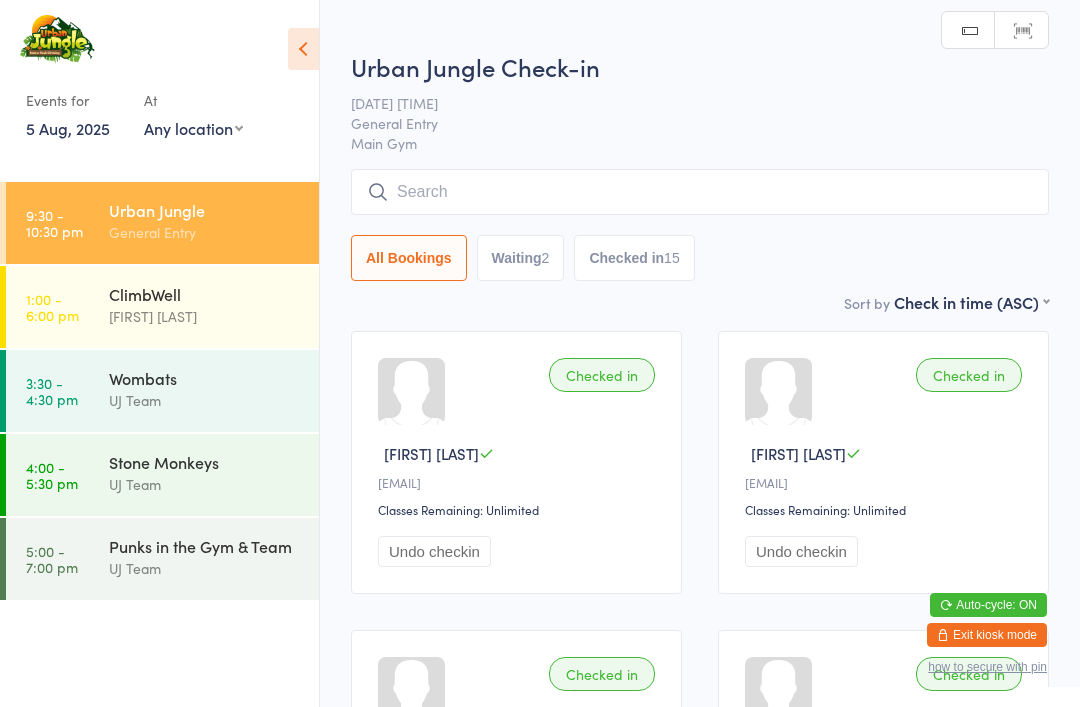 click at bounding box center (700, 192) 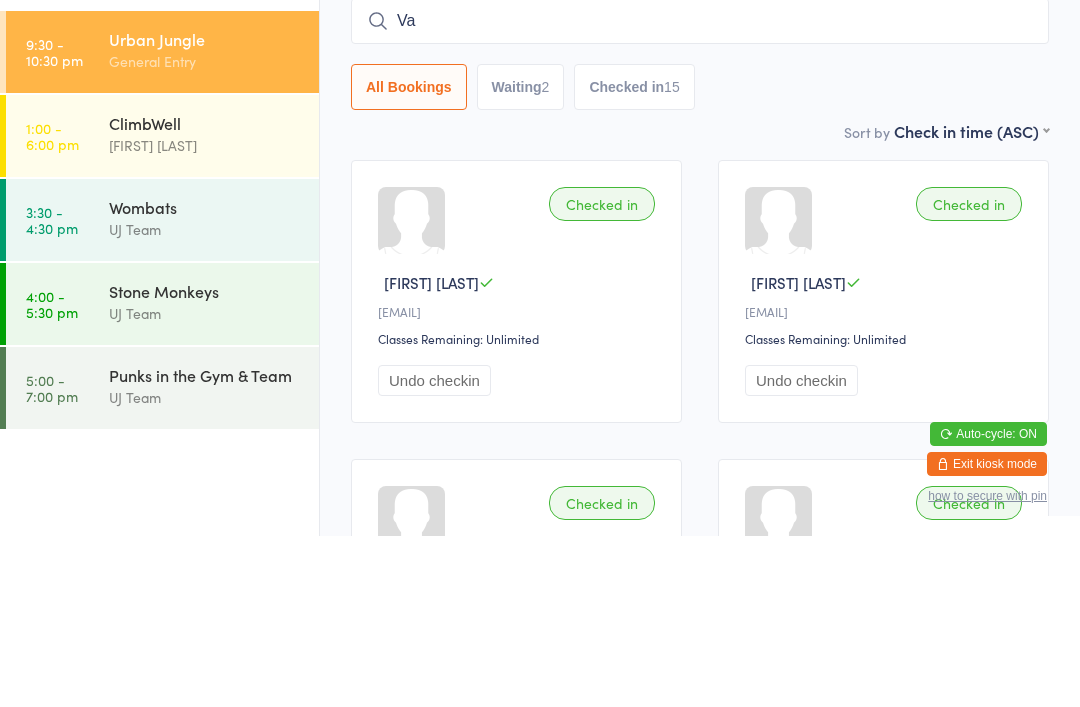 type on "V" 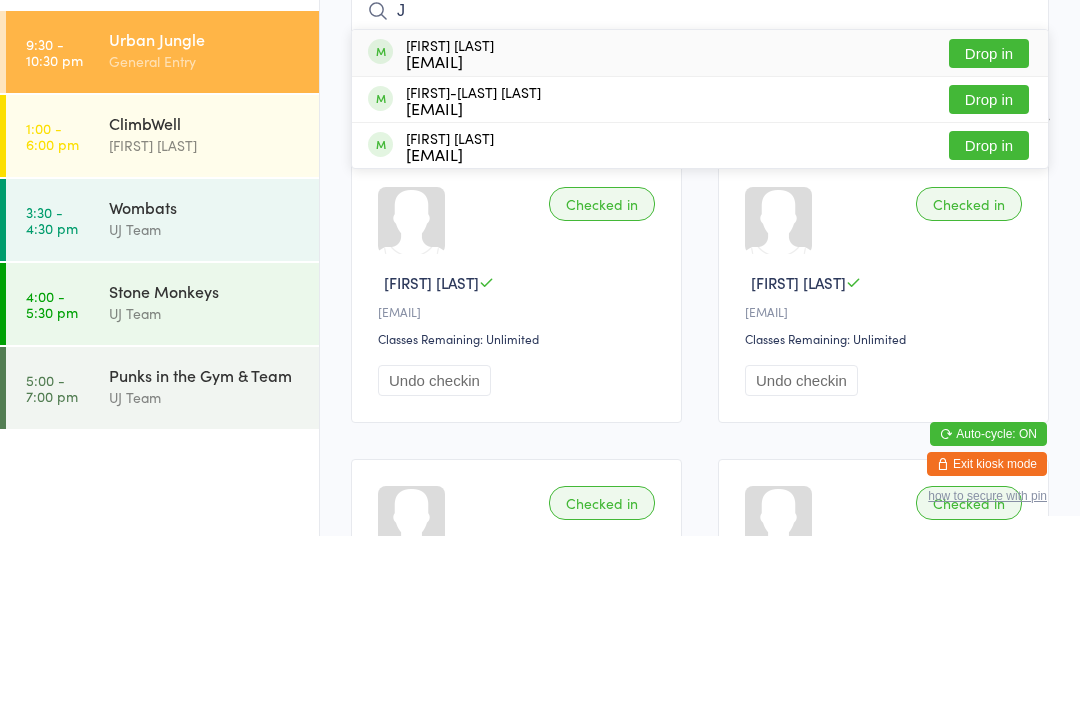 type on "J" 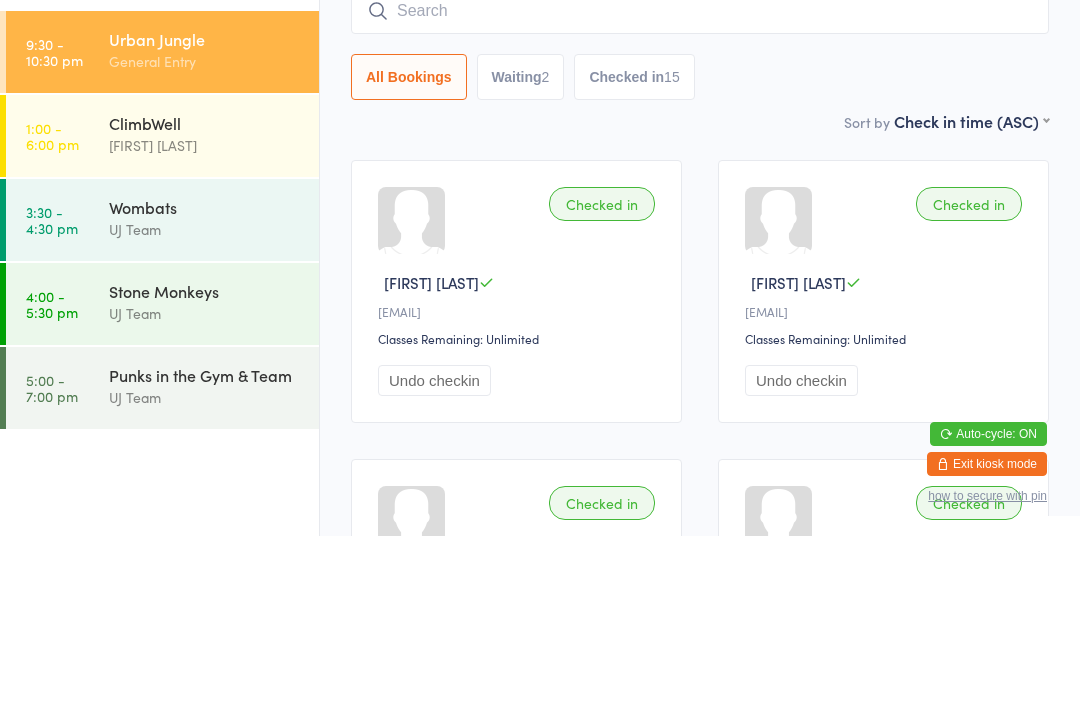 scroll, scrollTop: 171, scrollLeft: 0, axis: vertical 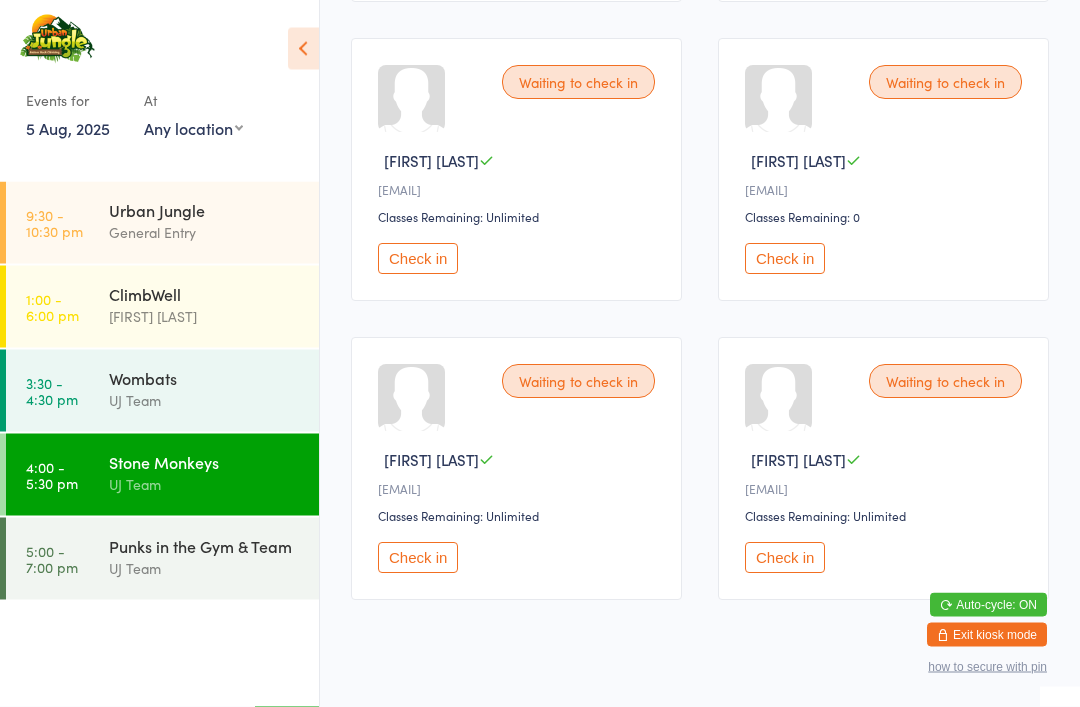 click on "Check in" at bounding box center (418, 558) 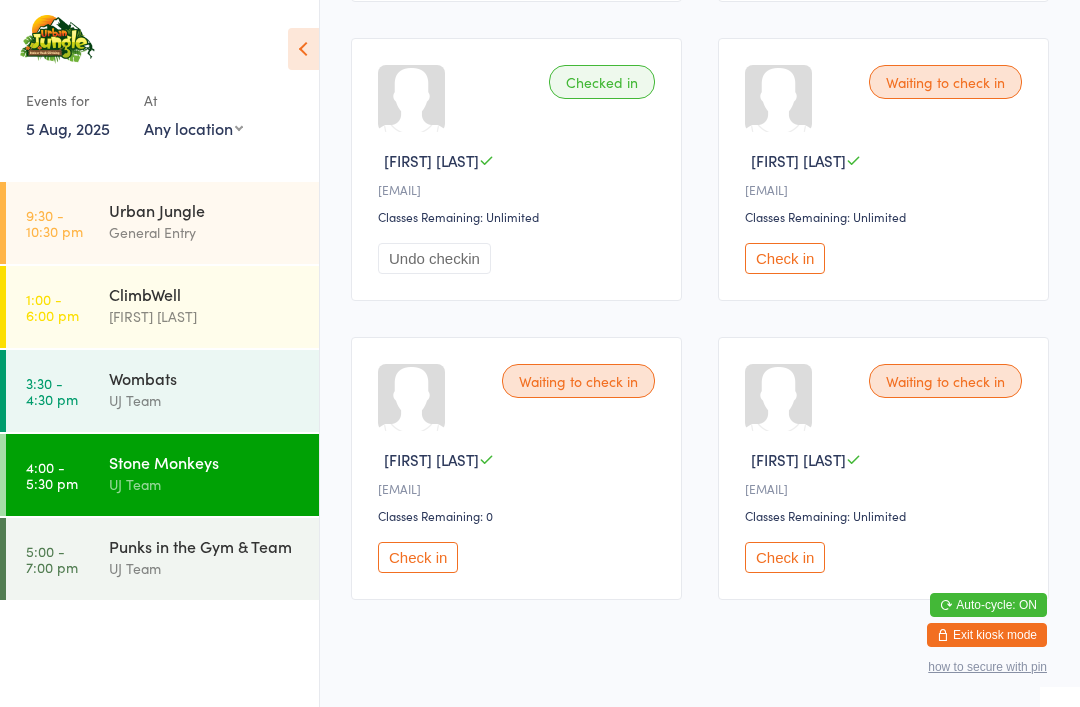 click on "Check in" at bounding box center (418, 557) 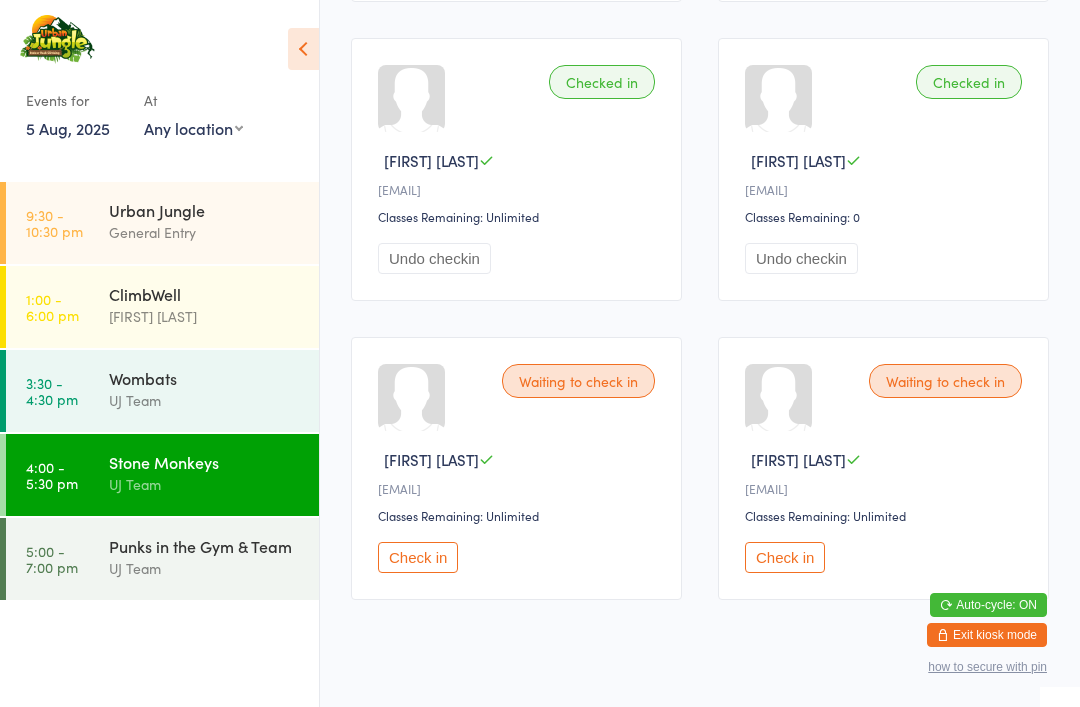 click on "[TIME]" at bounding box center [52, 391] 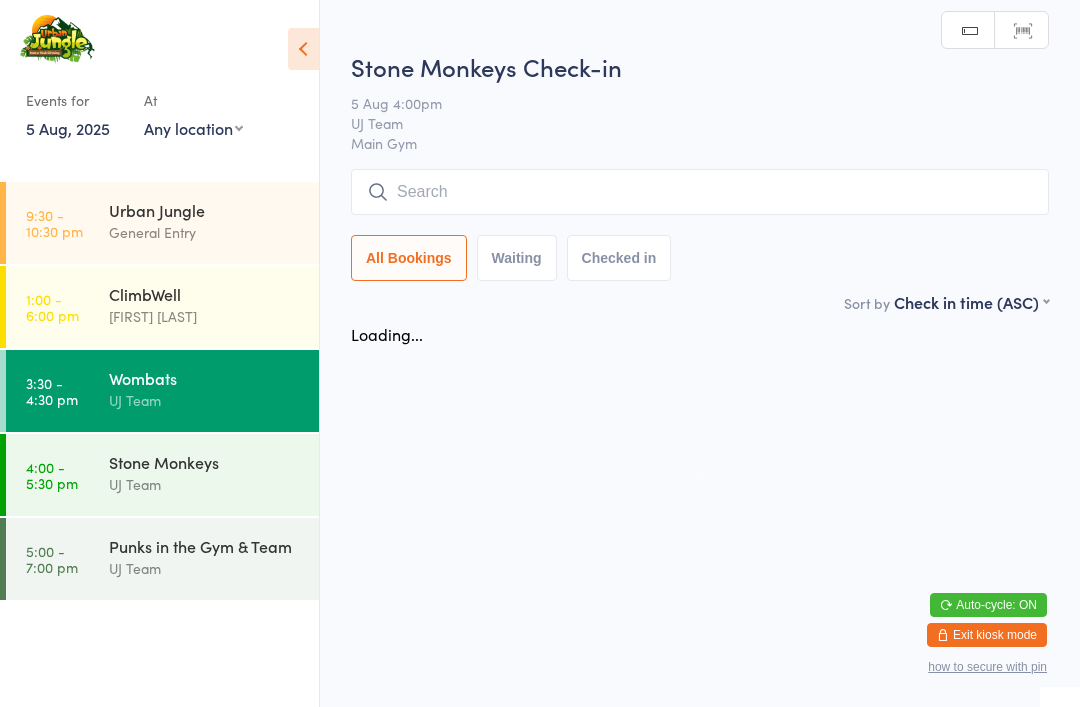 scroll, scrollTop: 0, scrollLeft: 0, axis: both 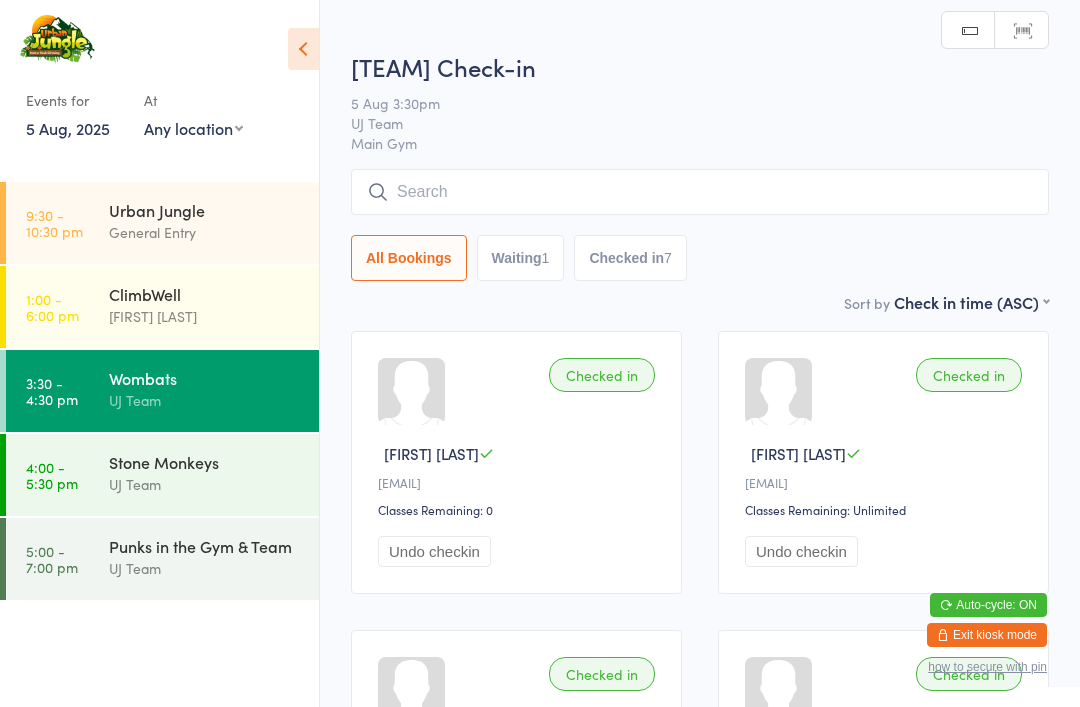 click on "4:00 - 5:30 pm Stone Monkeys UJ Team" at bounding box center [162, 475] 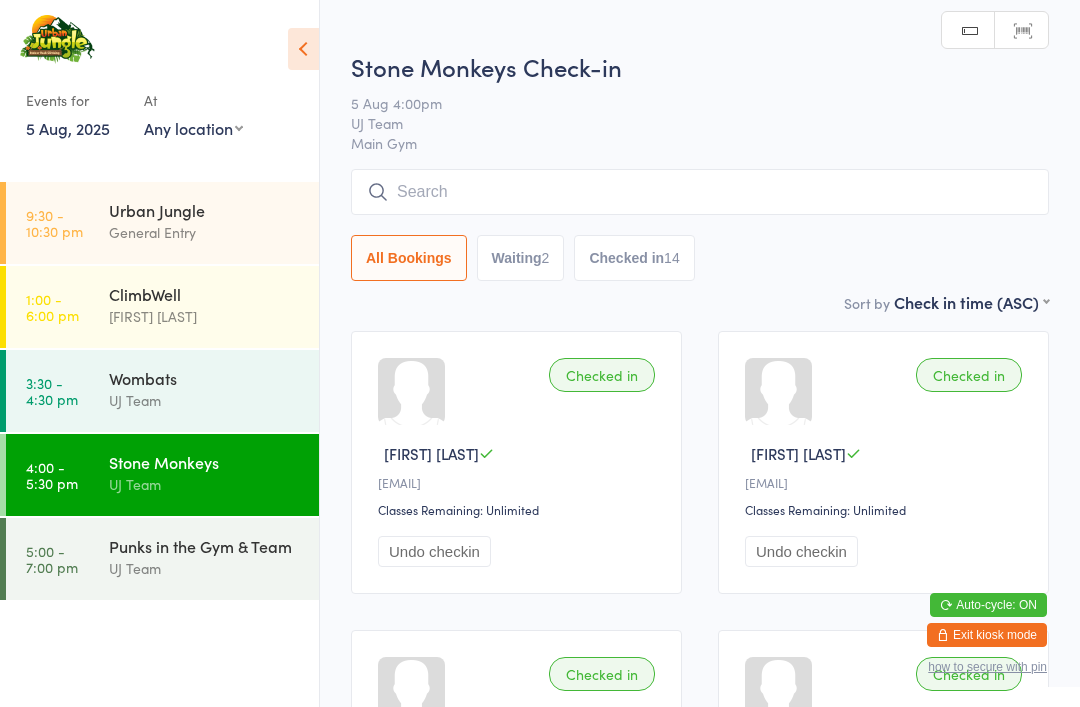 click on "[TIME] - [TIME]" at bounding box center (52, 307) 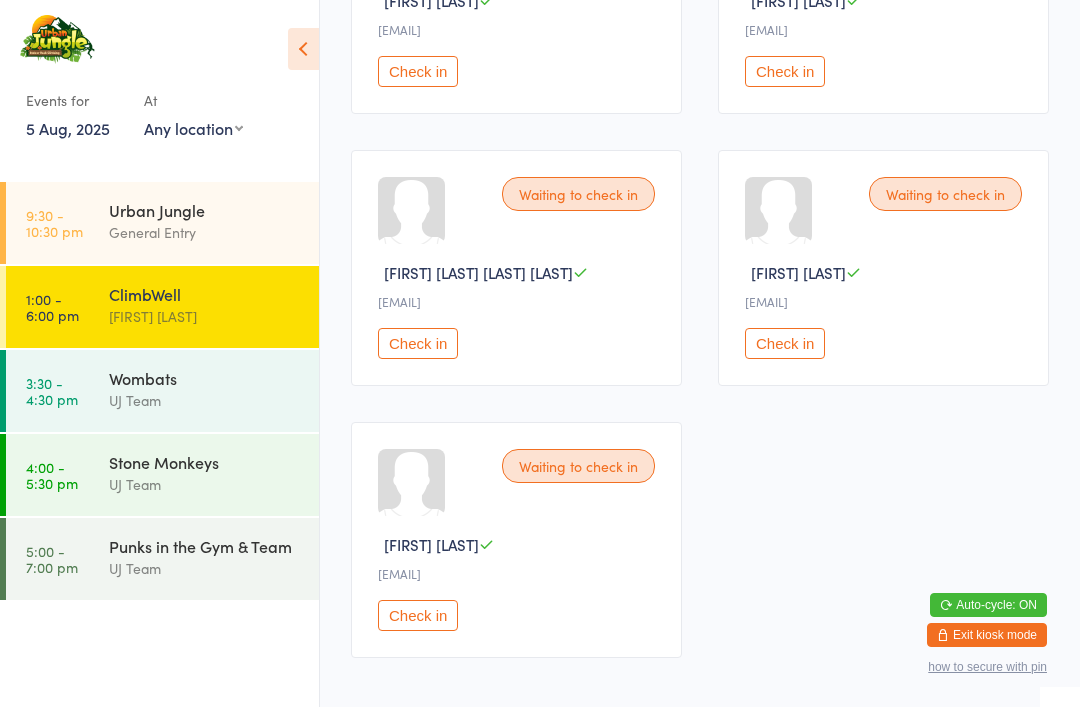 scroll, scrollTop: 5310, scrollLeft: 0, axis: vertical 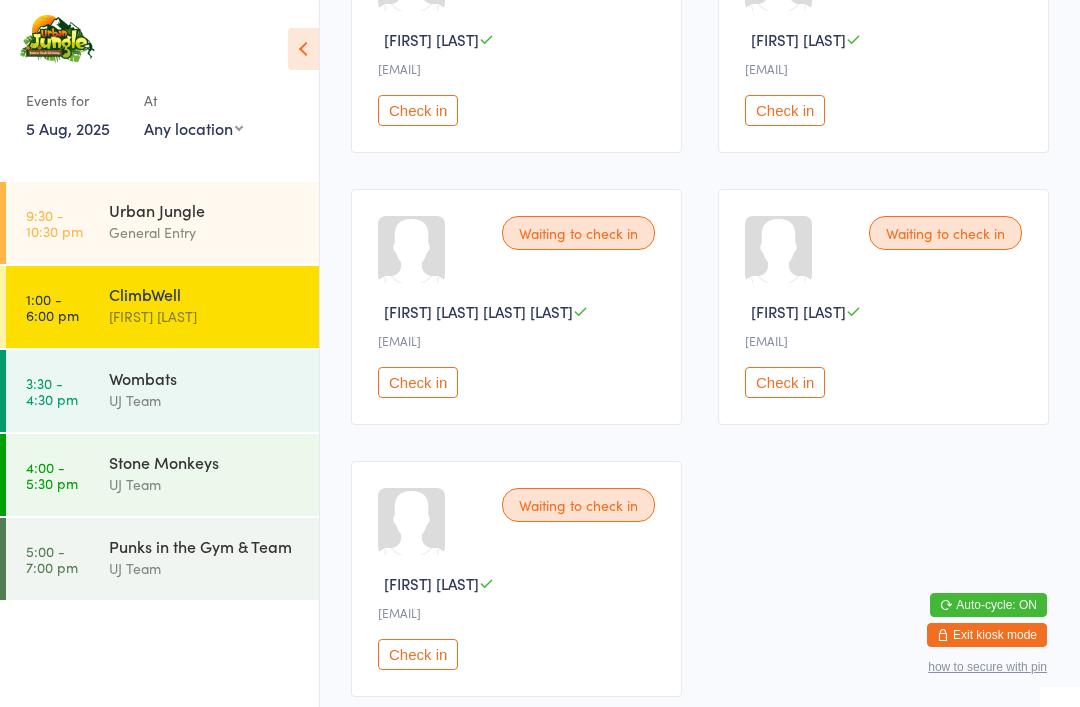 click on "Check in" at bounding box center (418, 382) 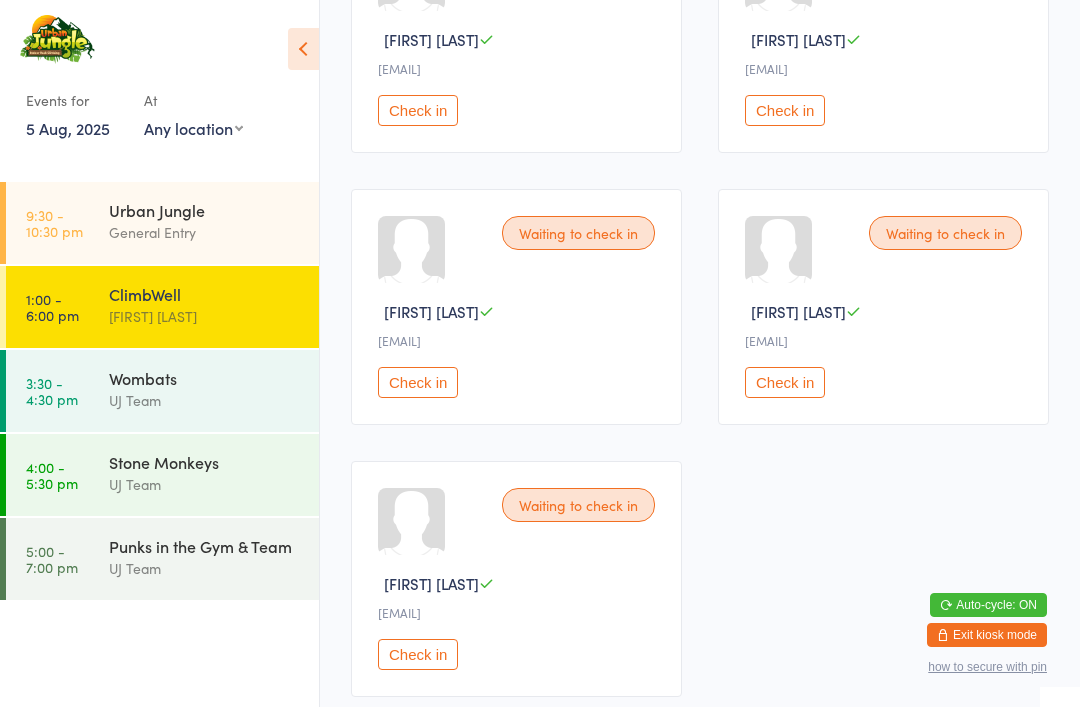 click on "Urban Jungle" at bounding box center (205, 210) 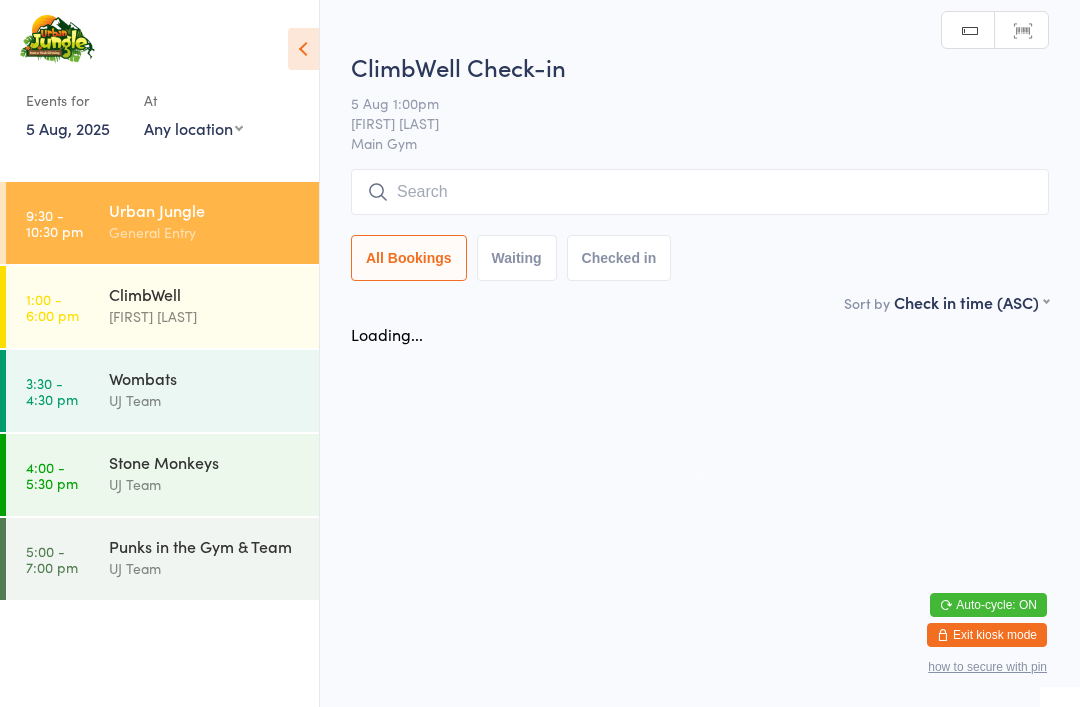 scroll, scrollTop: 0, scrollLeft: 0, axis: both 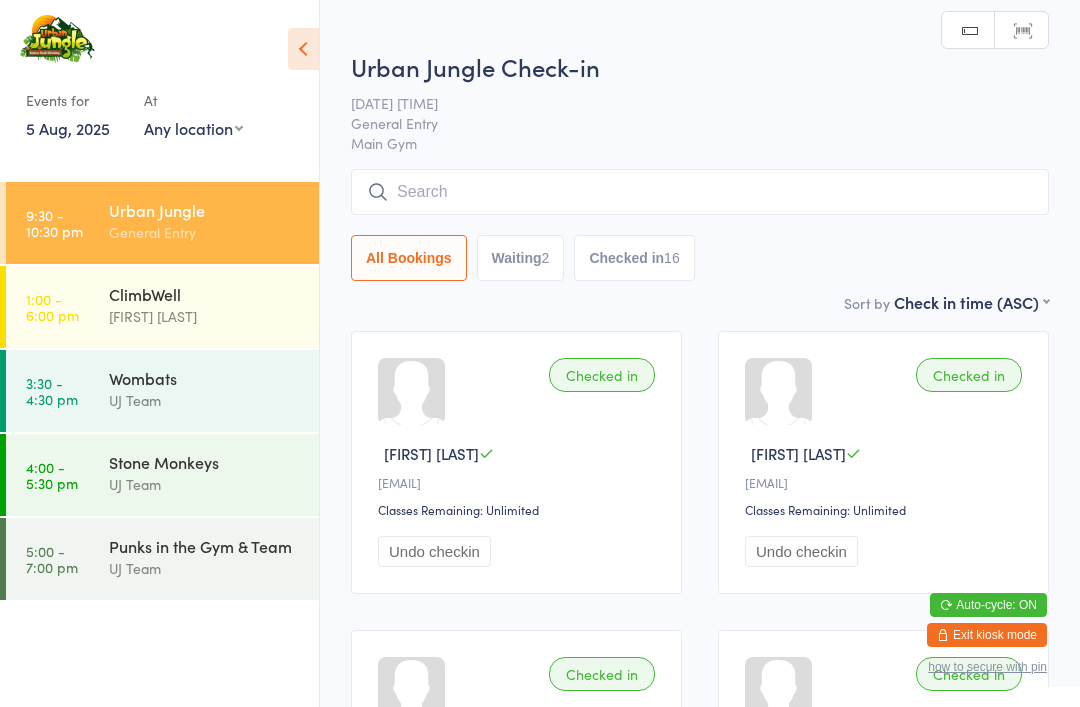 click at bounding box center [700, 192] 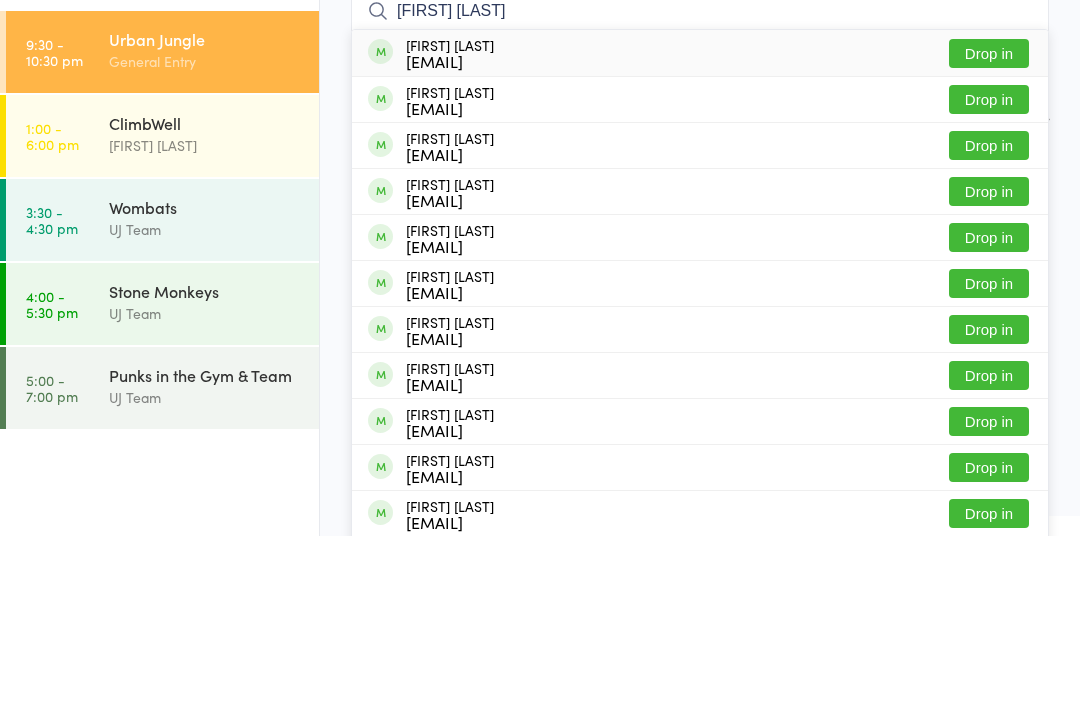 type on "[FIRST] [LAST]" 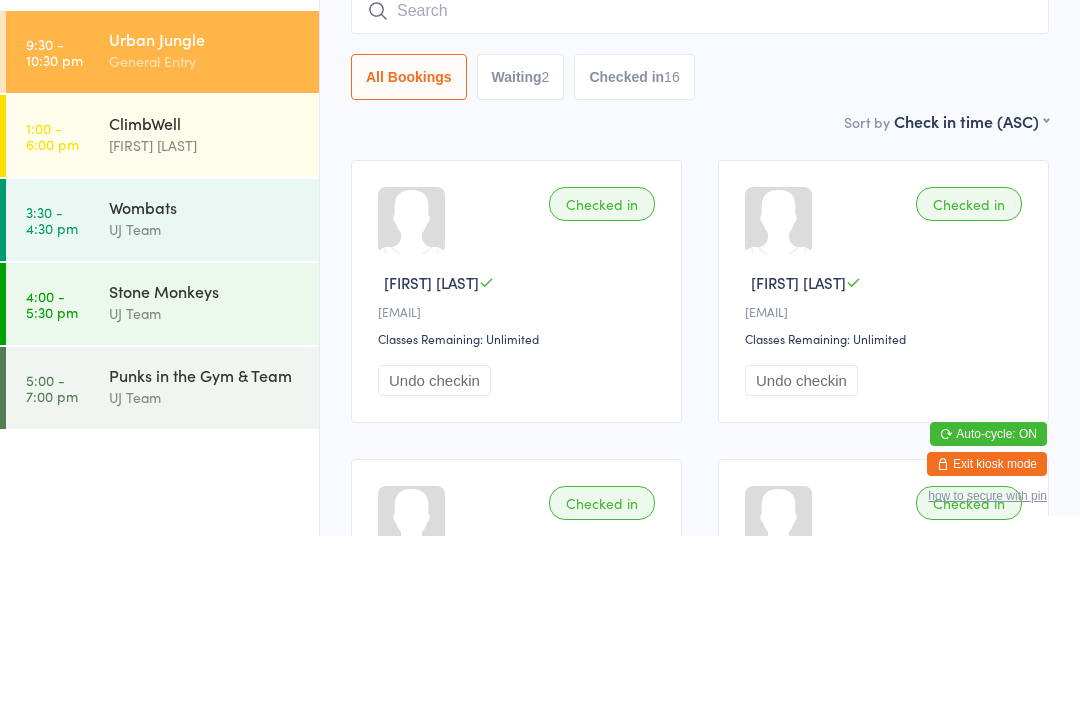 scroll, scrollTop: 171, scrollLeft: 0, axis: vertical 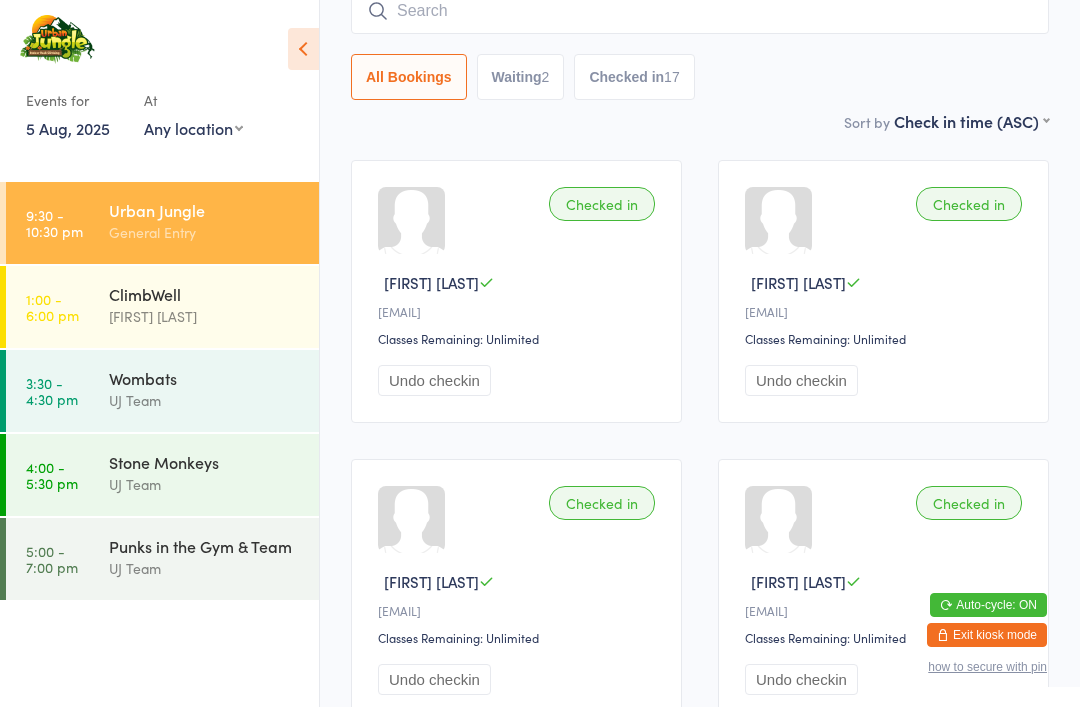 click on "Urban Jungle" at bounding box center [205, 210] 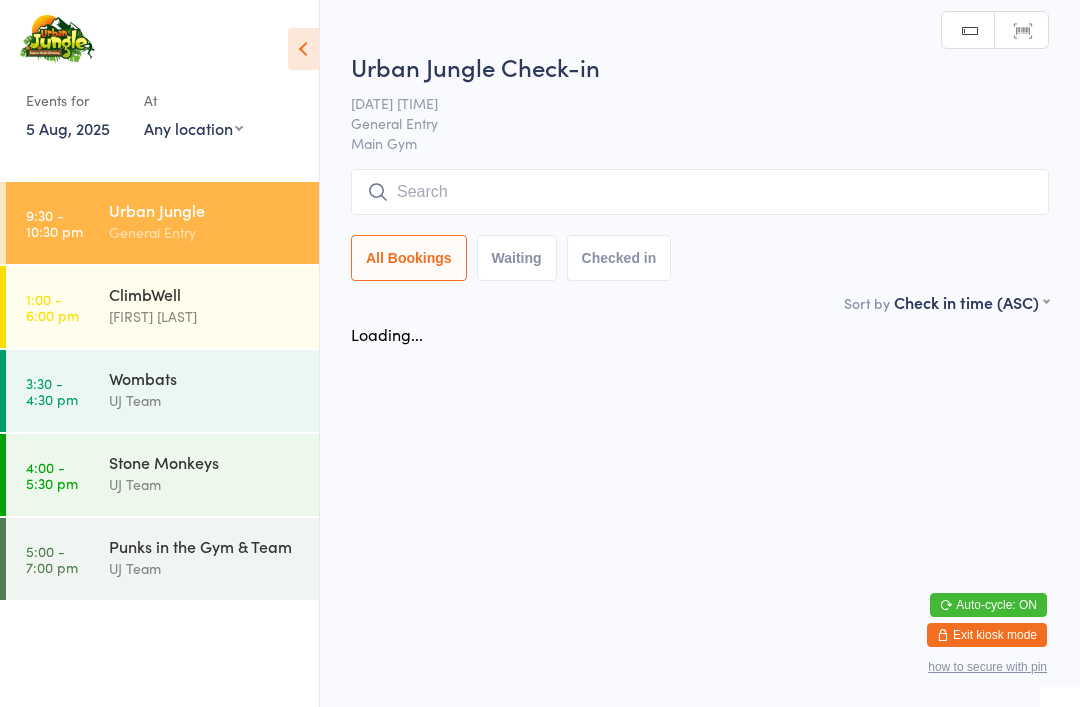 scroll, scrollTop: 0, scrollLeft: 0, axis: both 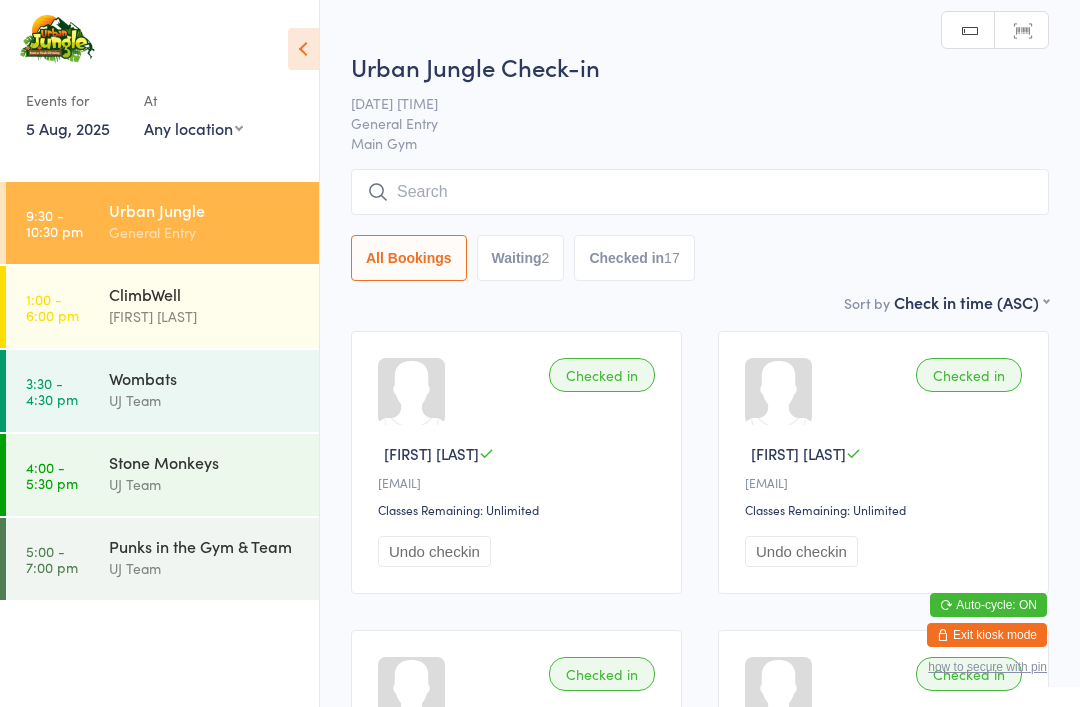 click at bounding box center (700, 192) 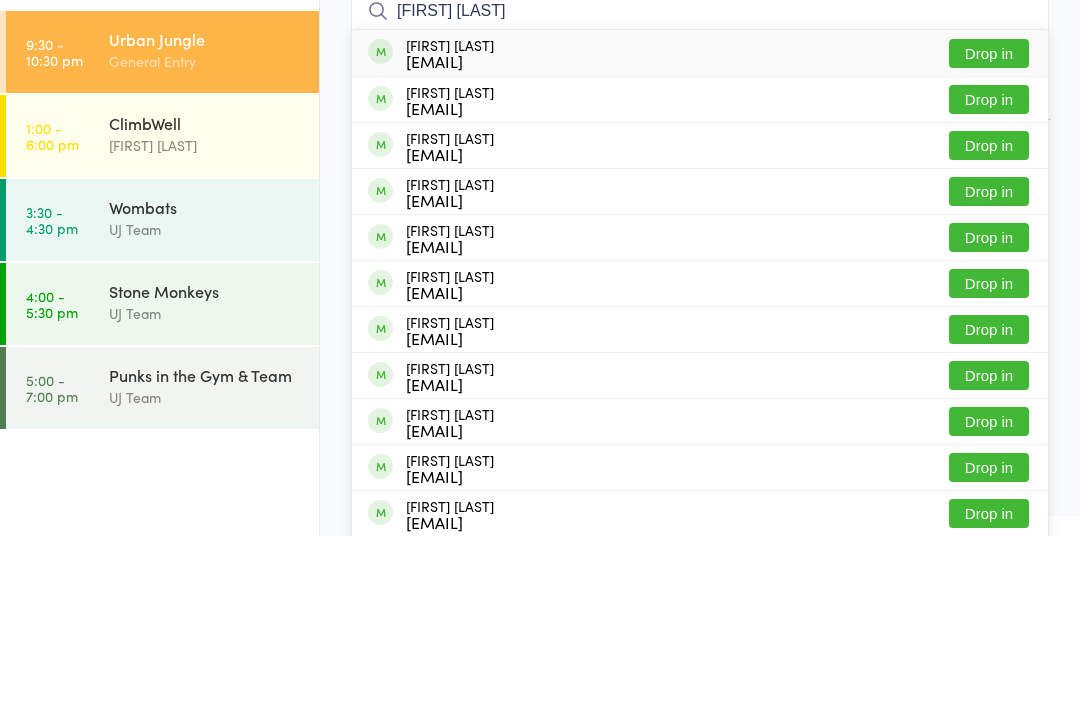 type on "[FIRST] [LAST]" 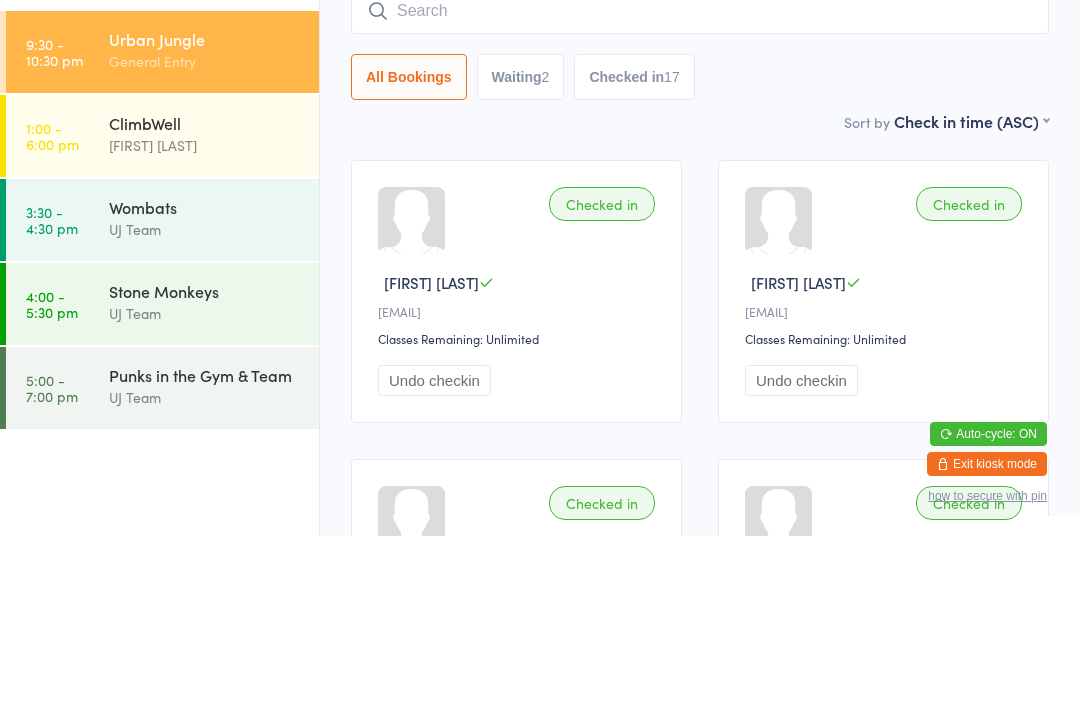 scroll, scrollTop: 171, scrollLeft: 0, axis: vertical 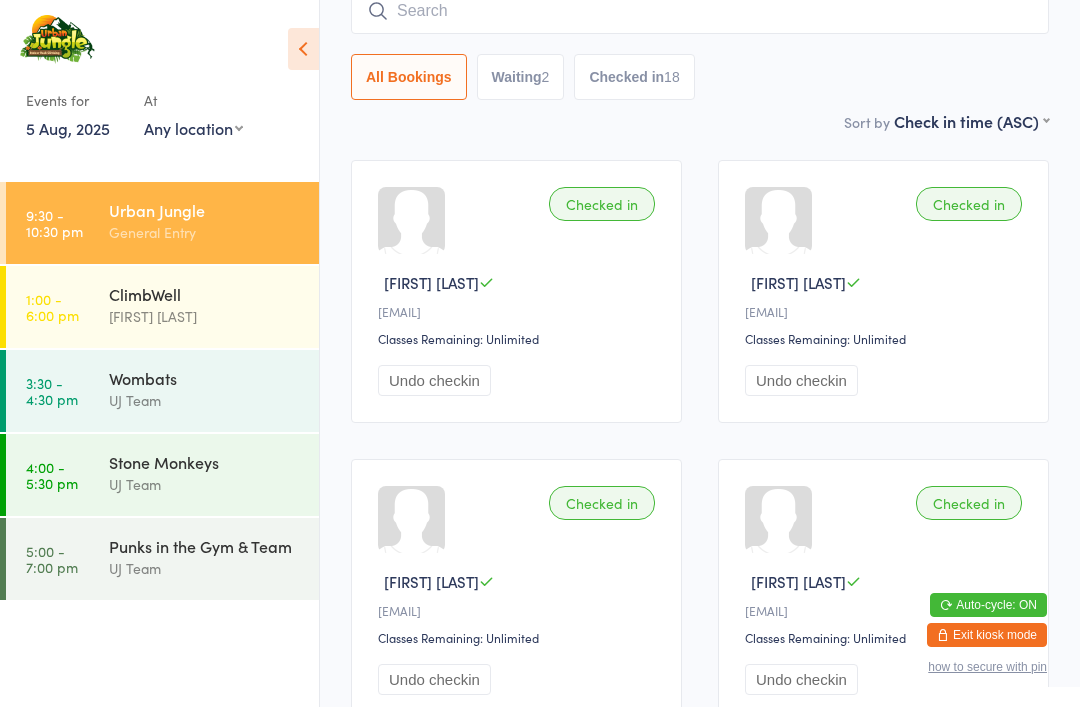 click on "Urban Jungle" at bounding box center (205, 210) 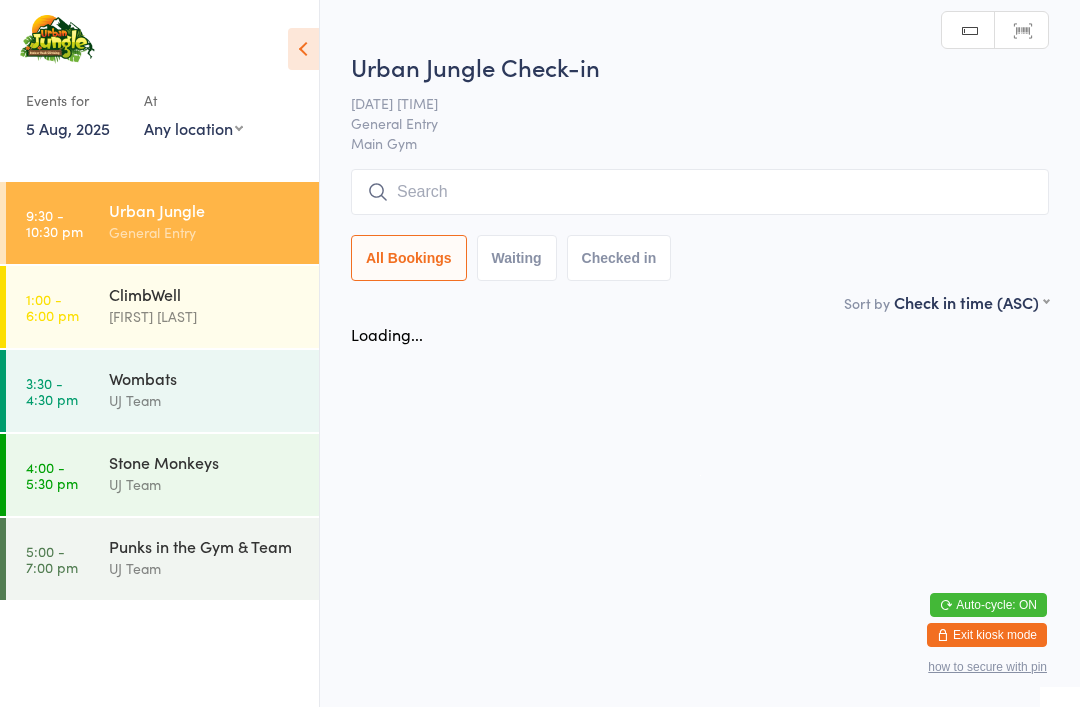 scroll, scrollTop: 0, scrollLeft: 0, axis: both 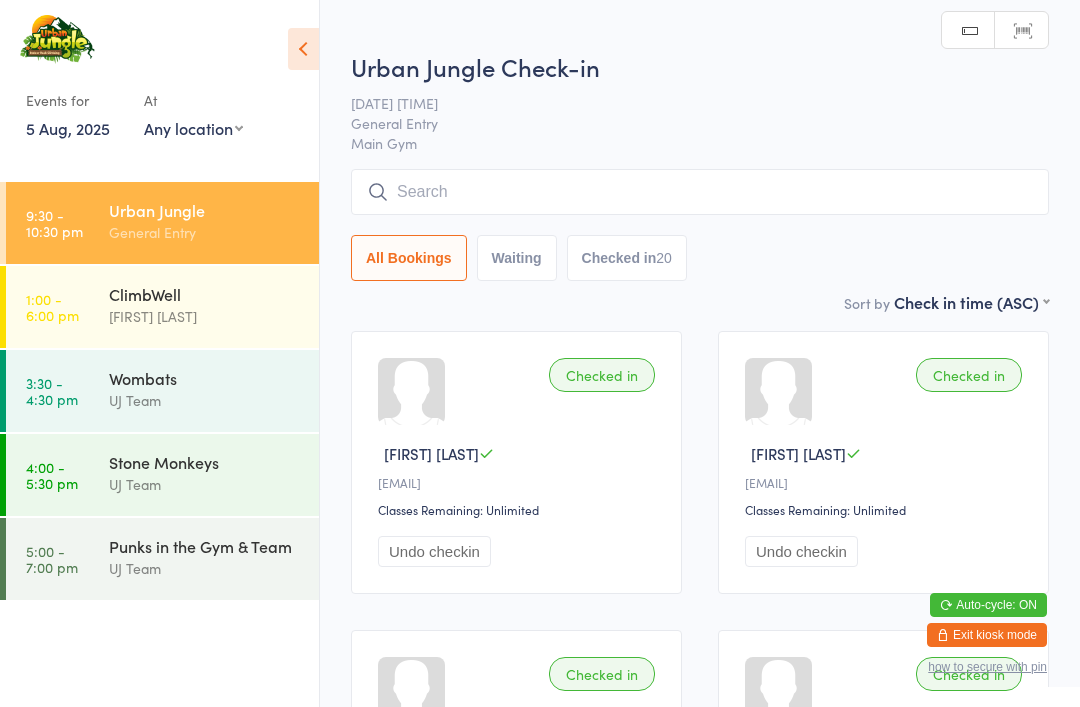 click at bounding box center (700, 192) 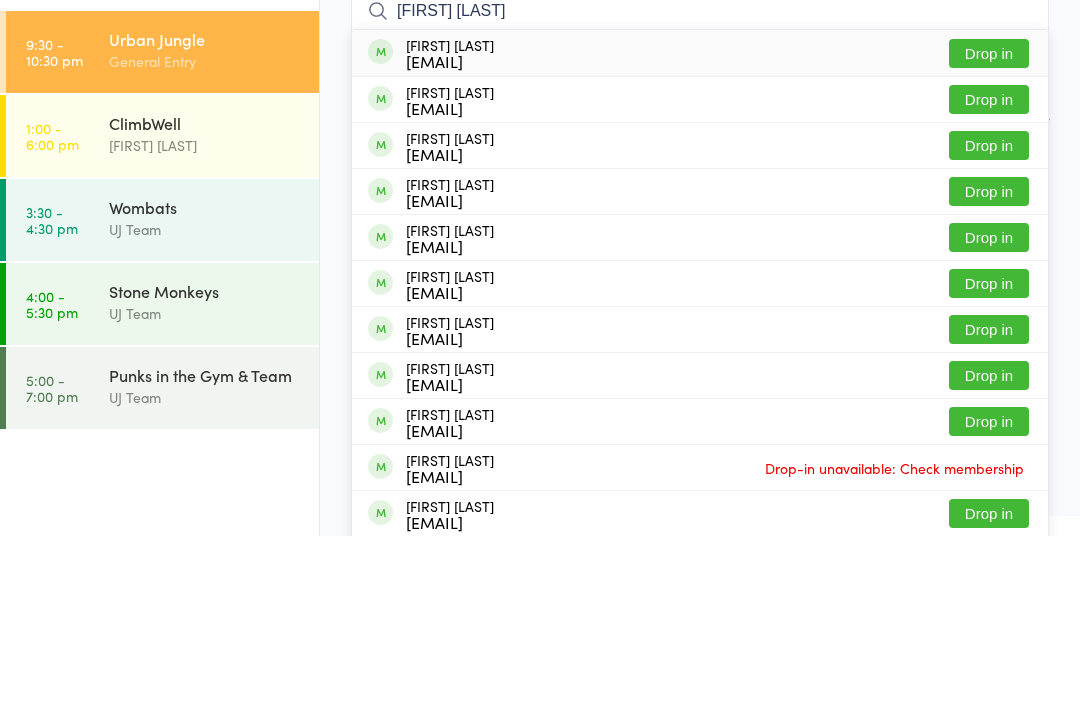 type on "[FIRST] [LAST]" 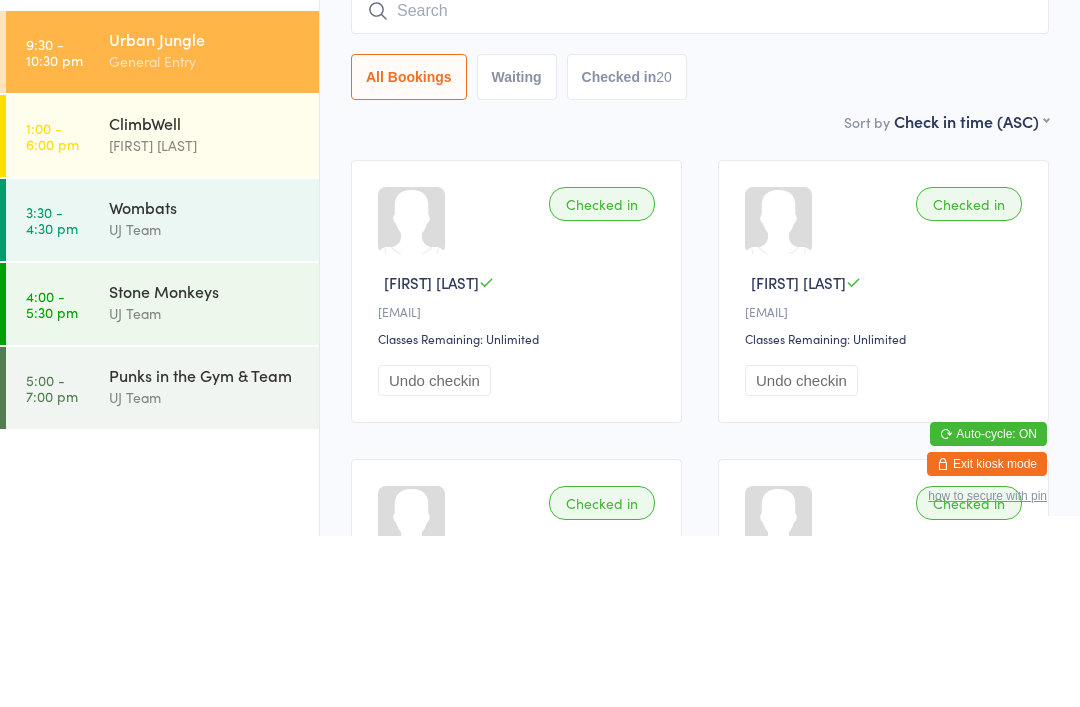 scroll, scrollTop: 171, scrollLeft: 0, axis: vertical 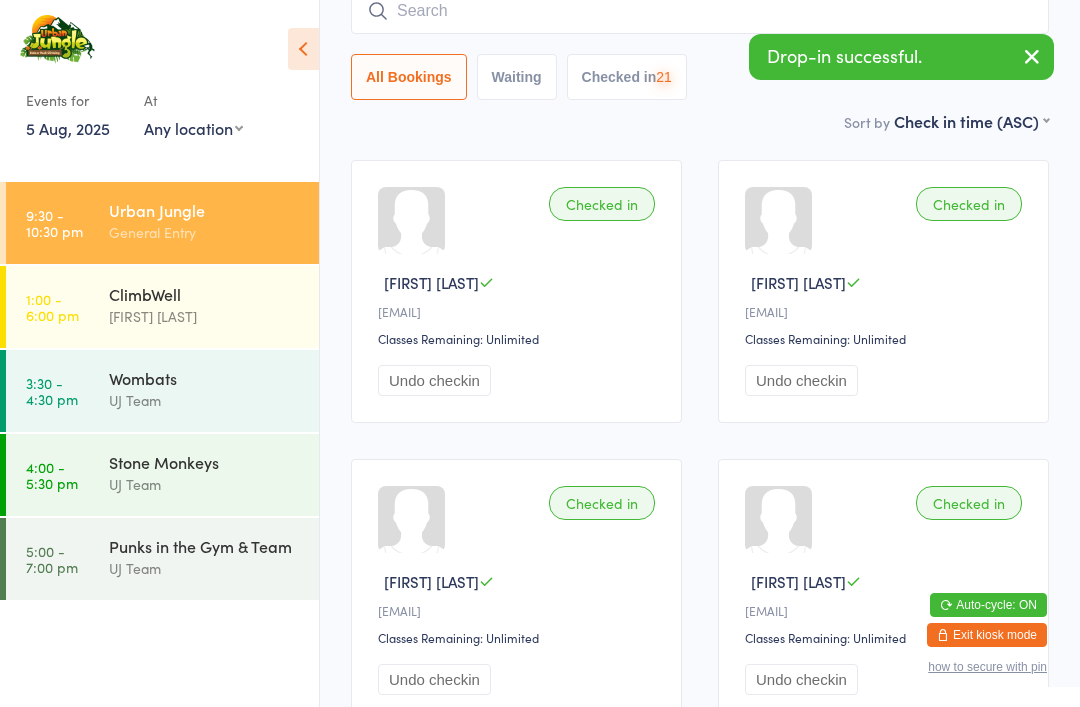 click at bounding box center (700, 11) 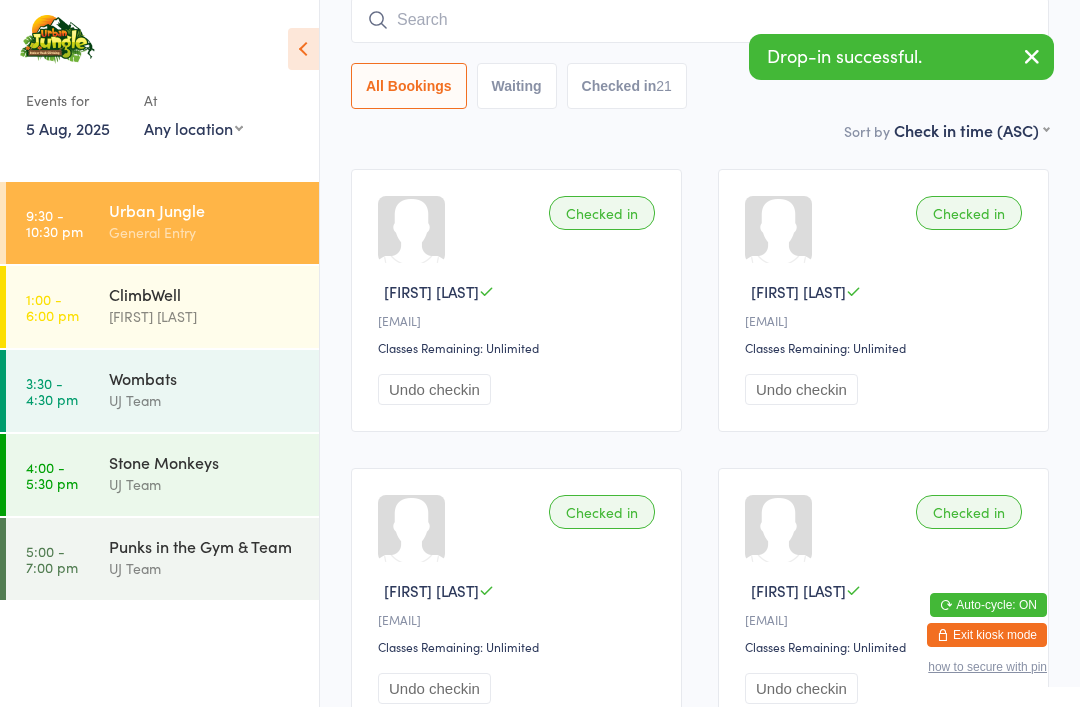 scroll, scrollTop: 161, scrollLeft: 0, axis: vertical 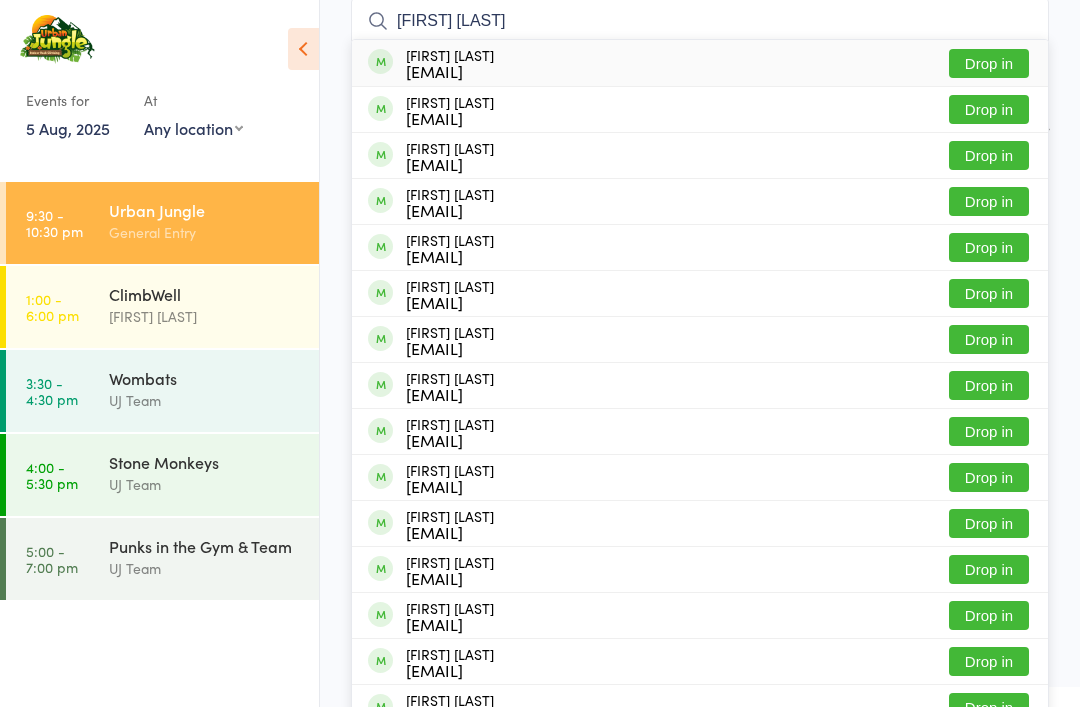 type on "[FIRST] [LAST]" 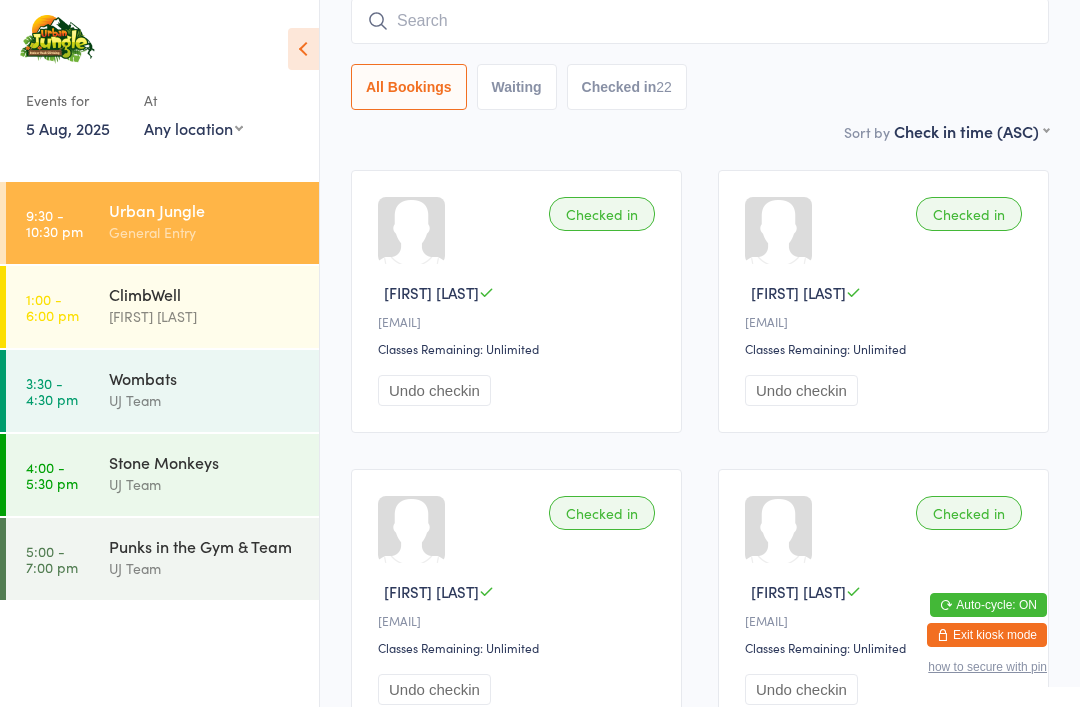 scroll, scrollTop: 160, scrollLeft: 0, axis: vertical 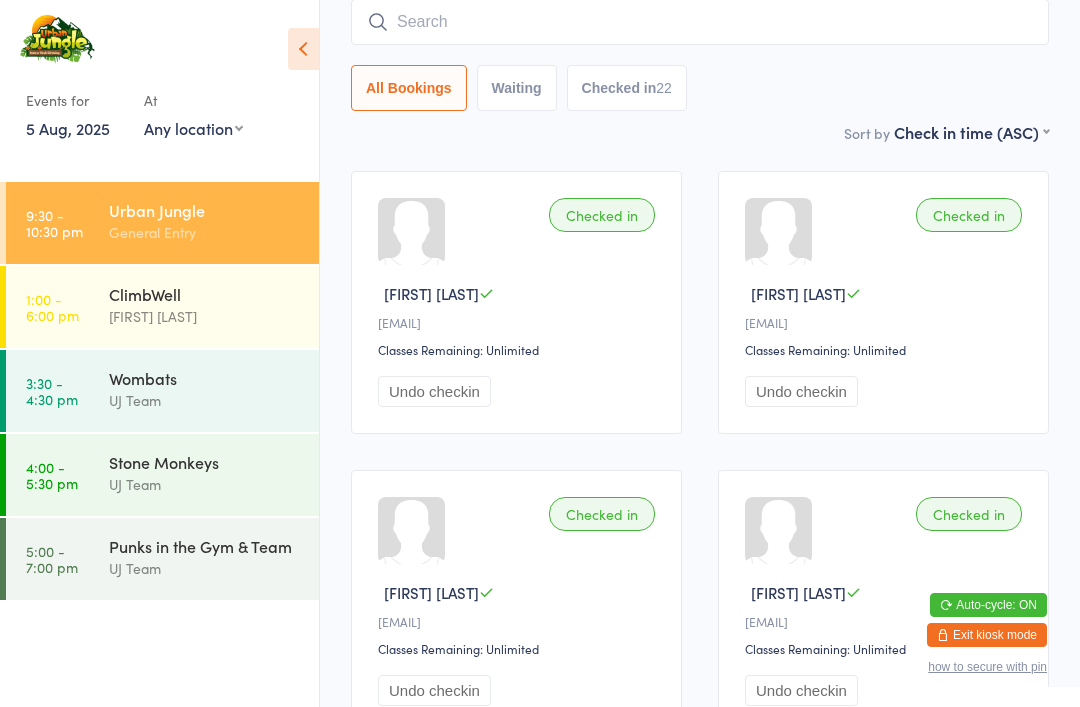 click on "[TIME] - [TIME] [ACTIVITY] [FIRST] [LAST]" at bounding box center (162, 307) 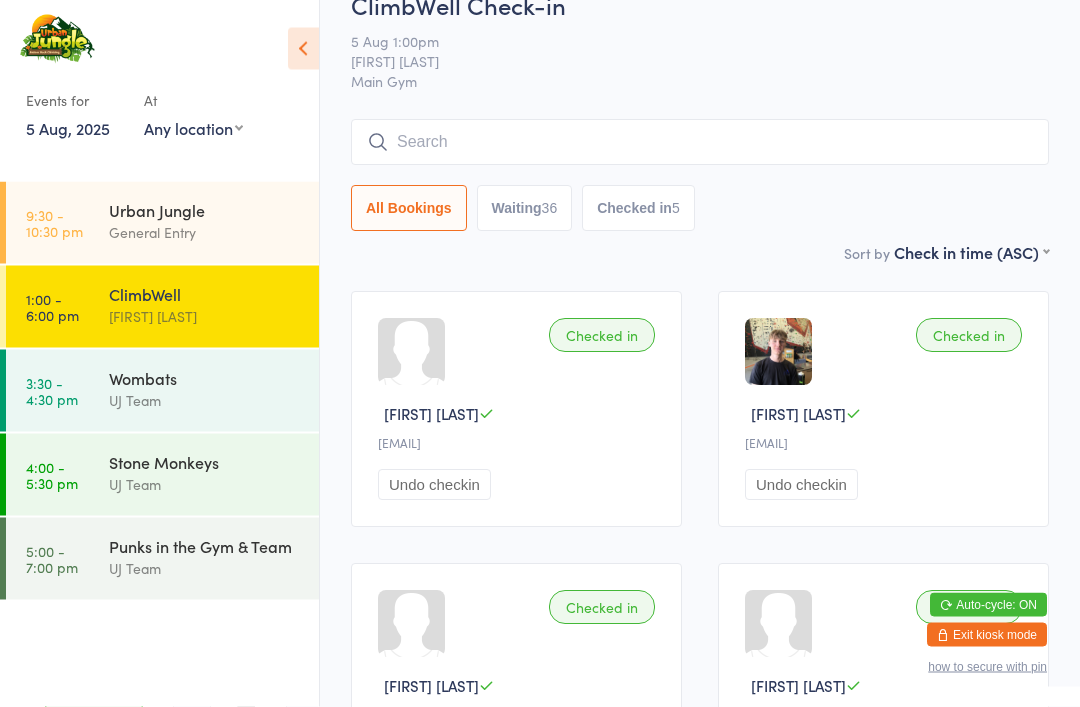 scroll, scrollTop: 0, scrollLeft: 0, axis: both 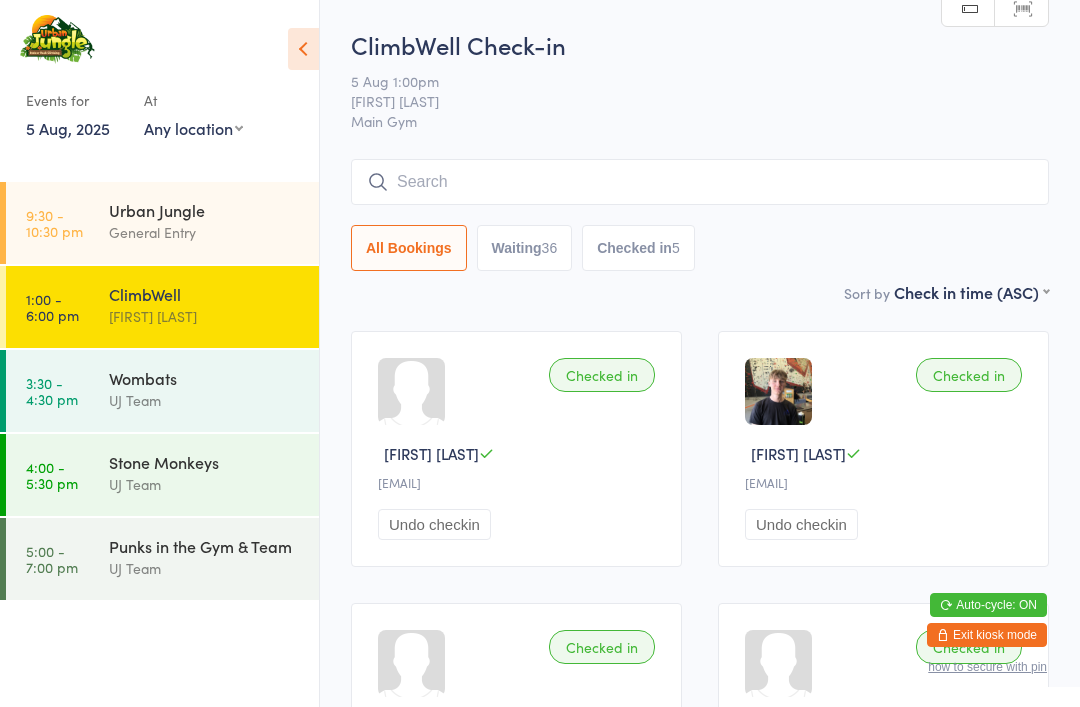 click at bounding box center [700, 182] 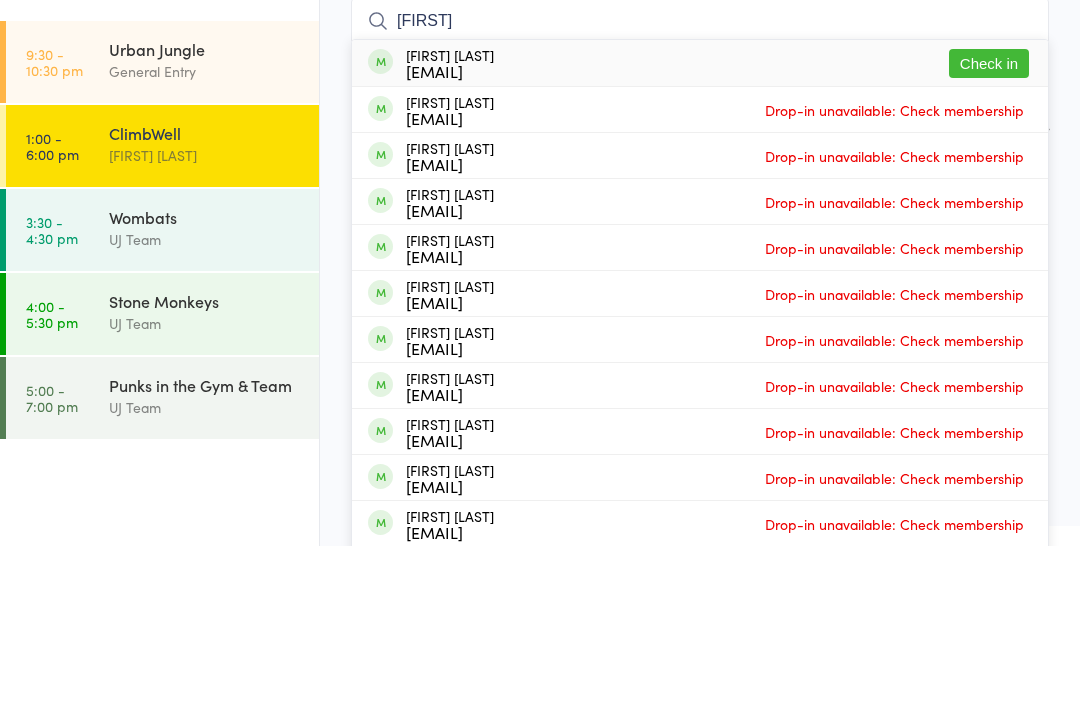 type on "[FIRST]" 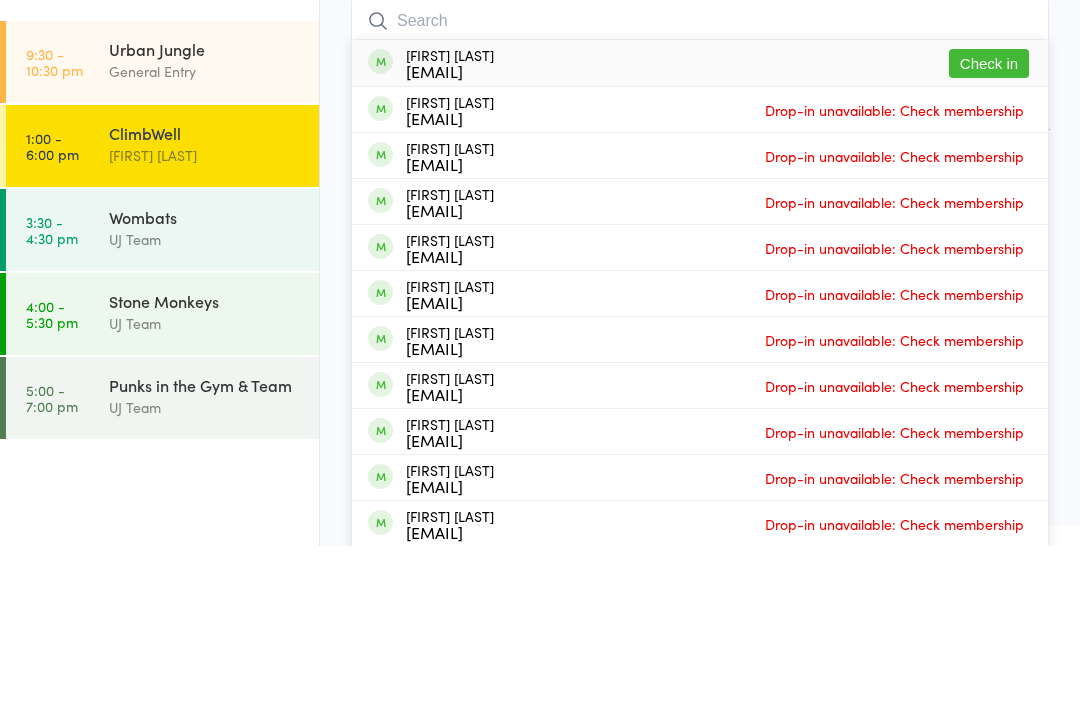 scroll, scrollTop: 161, scrollLeft: 0, axis: vertical 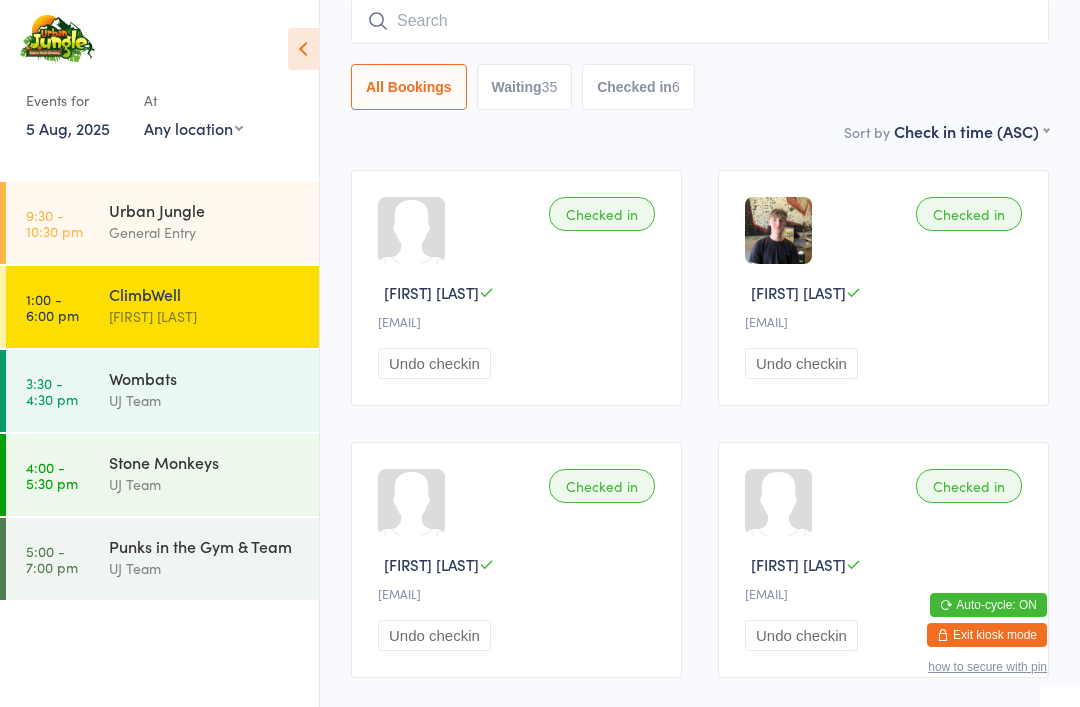 click on "Urban Jungle" at bounding box center [205, 210] 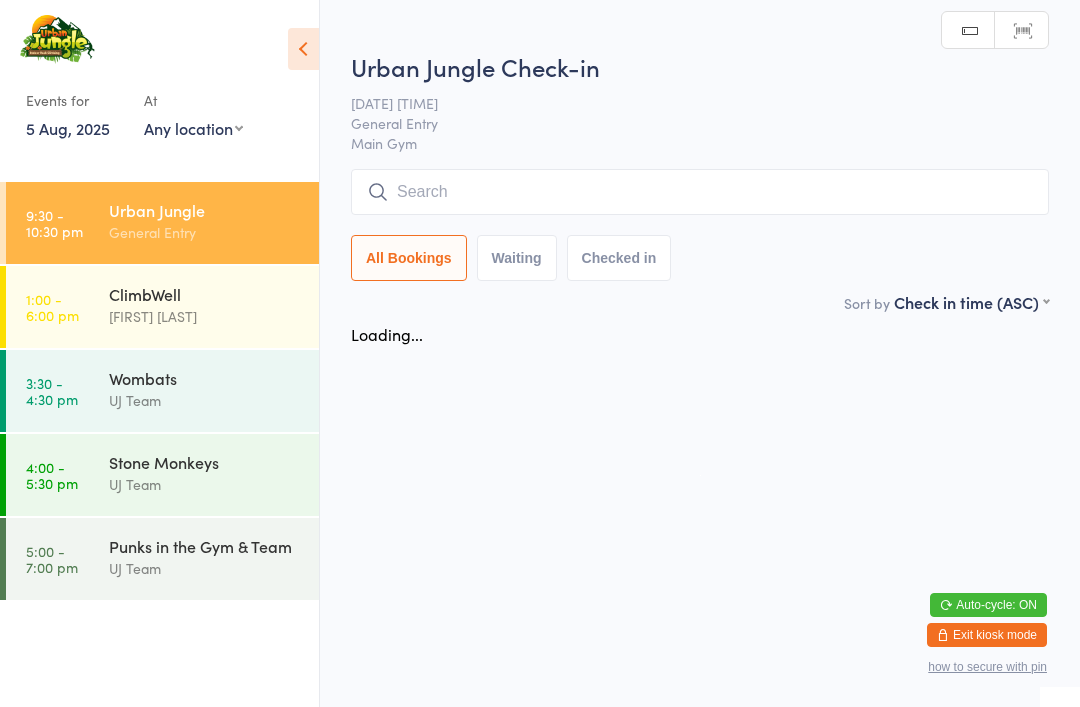 scroll, scrollTop: 0, scrollLeft: 0, axis: both 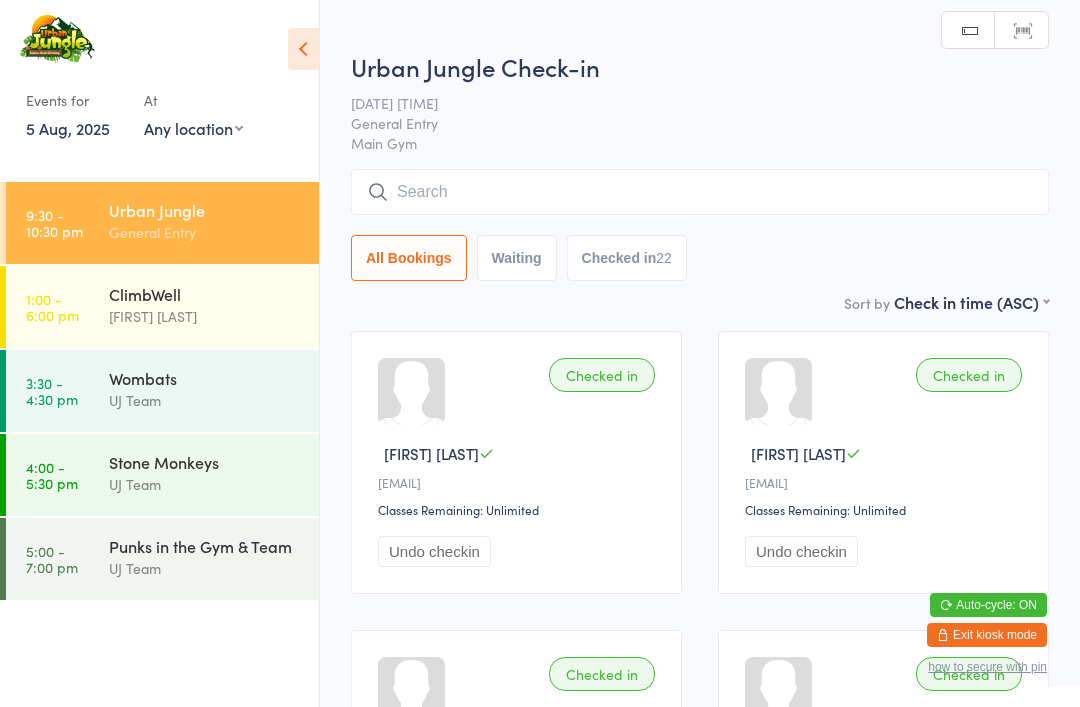 click at bounding box center [700, 192] 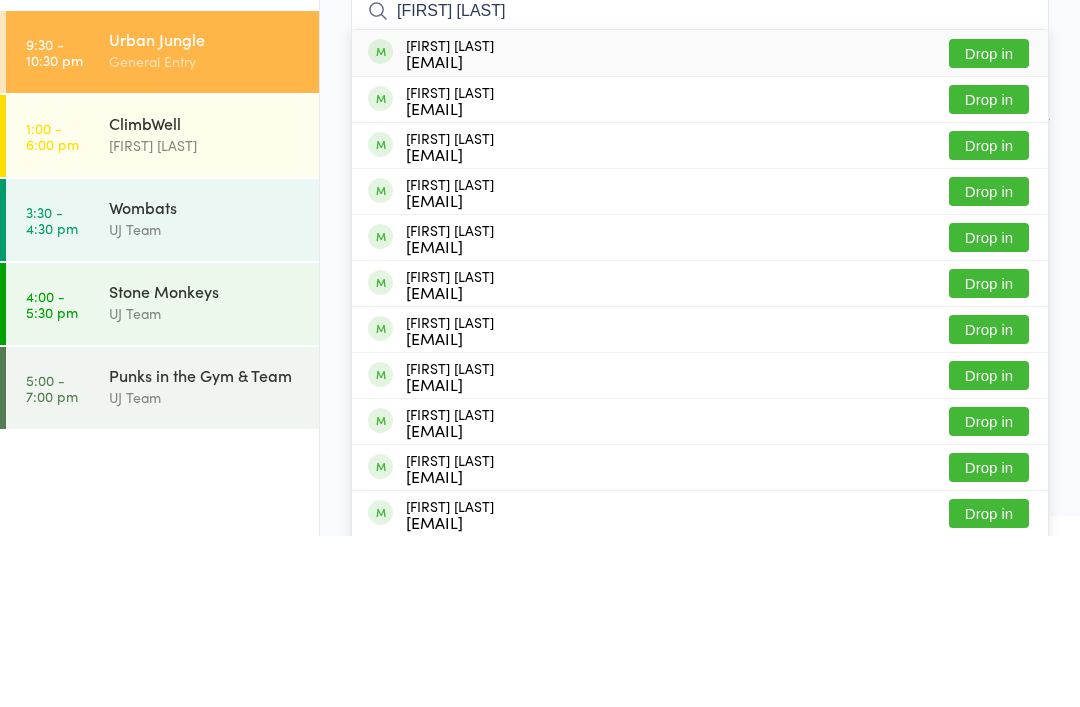 type on "[FIRST] [LAST]" 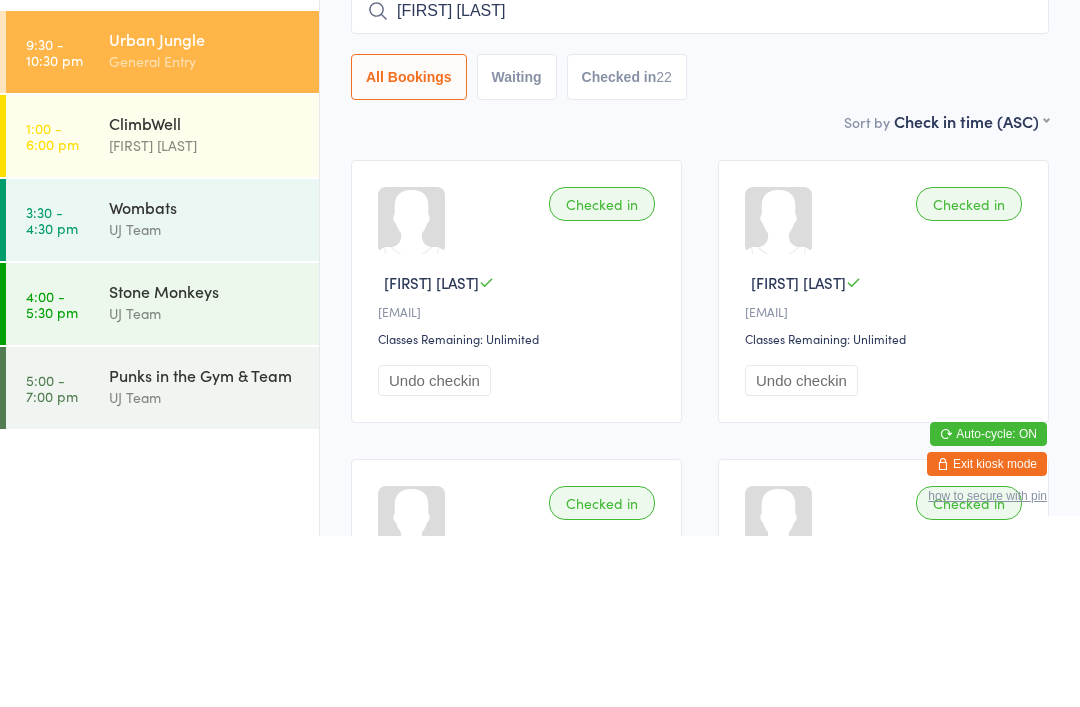 type 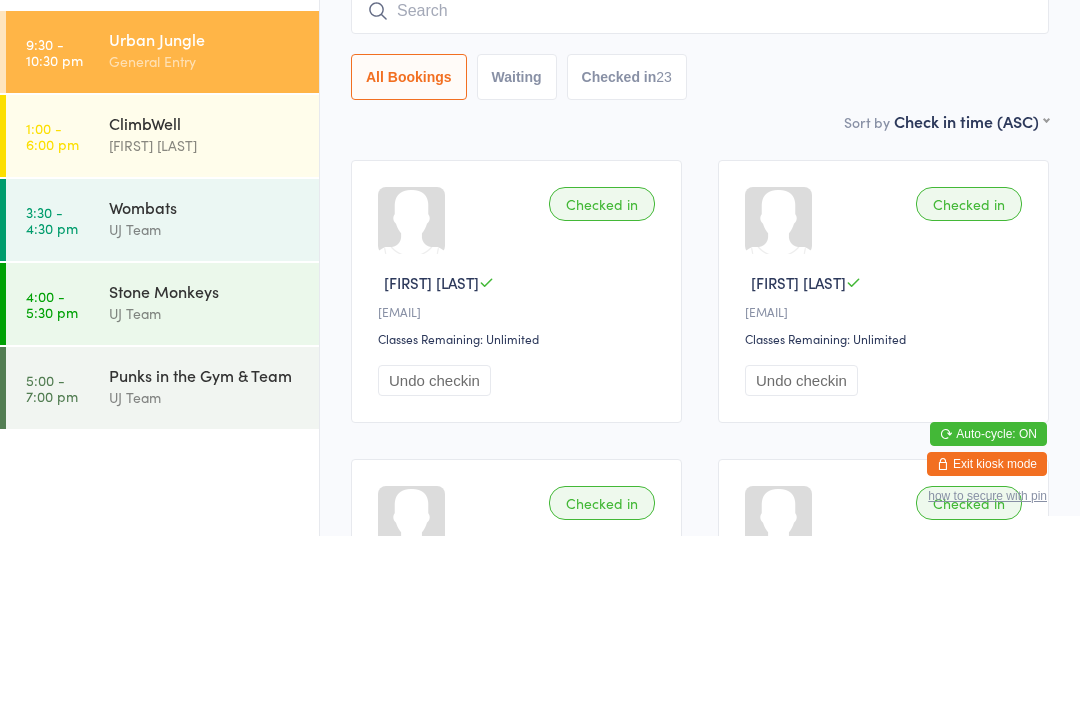 click on "Sort by   Check in time (ASC) [FIRST] (ASC) [FIRST] (DESC) [LAST] (ASC) [LAST] (DESC) Check in time (ASC) Check in time (DESC)" at bounding box center (700, 292) 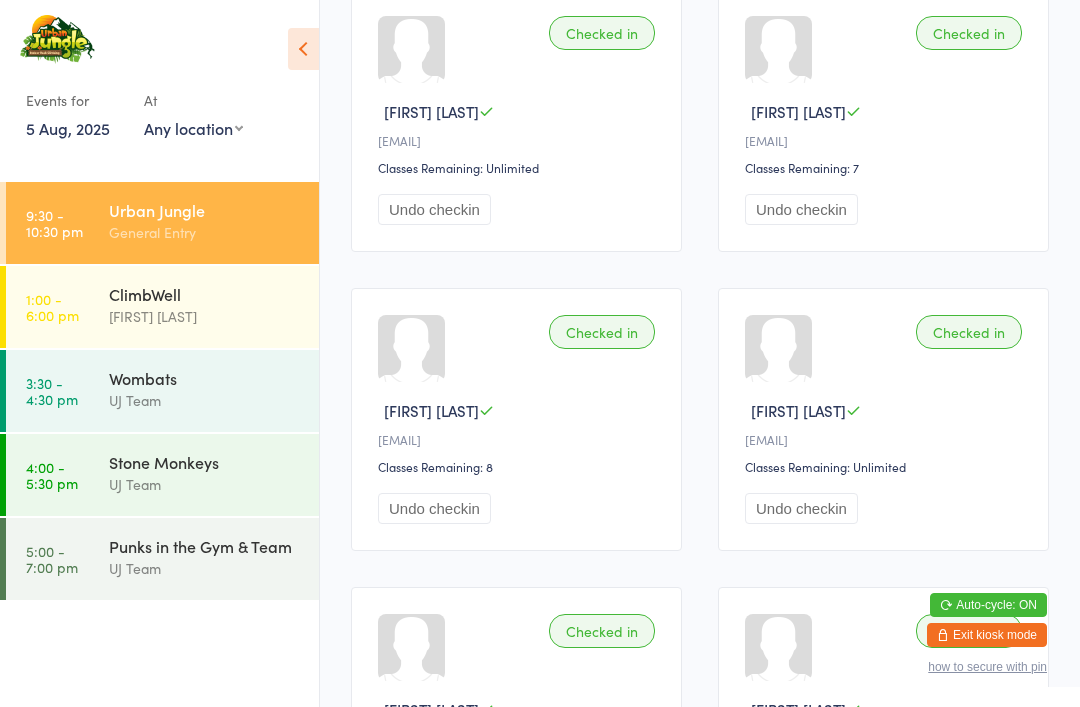 scroll, scrollTop: 1872, scrollLeft: 0, axis: vertical 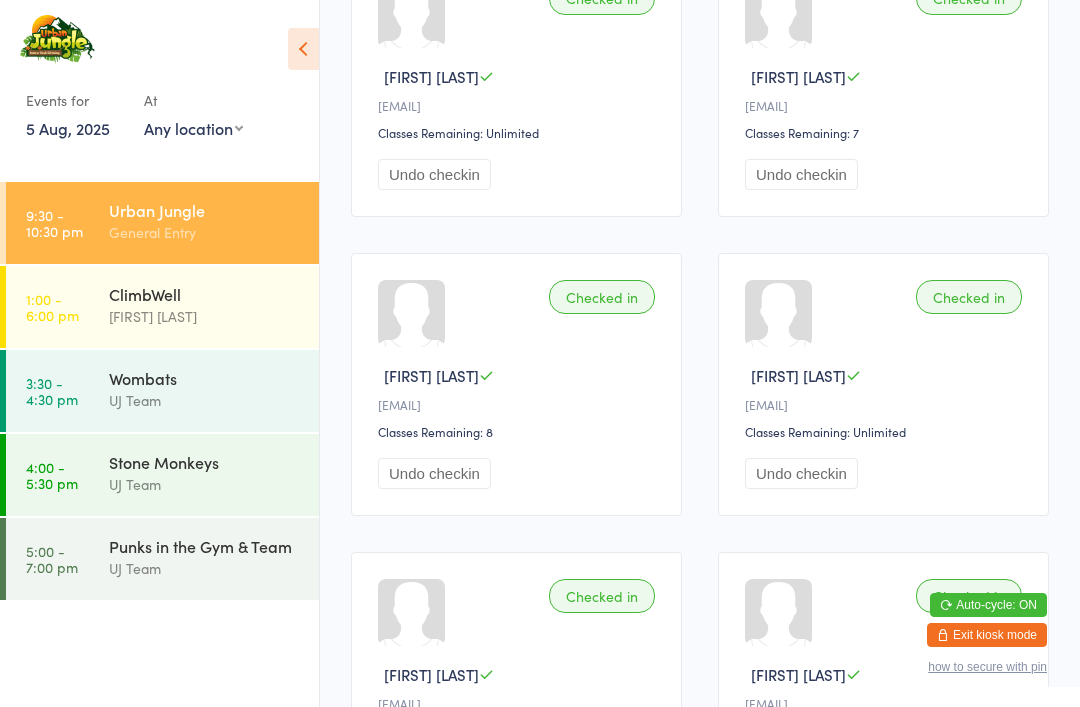 click on "UJ Team" at bounding box center [205, 484] 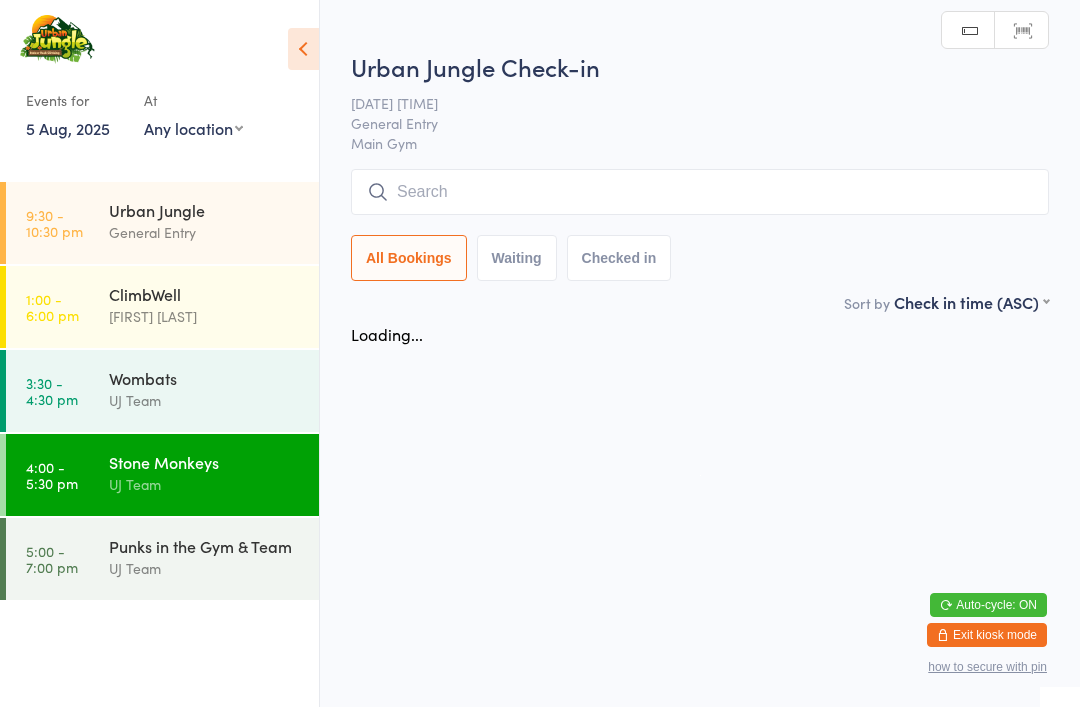 click on "You have now entered Kiosk Mode. Members will be able to check themselves in using the search field below. Click "Exit kiosk mode" below to exit Kiosk Mode at any time. Drop-in successful. Events for 5 Aug, 2025 5 Aug, 2025
August 2025
Sun Mon Tue Wed Thu Fri Sat
31
27
28
29
30
31
01
02
32
03
04
05
06
07
08
09
33
10
11
12
13
14
15
16
34
17
18
19
20
21
22" at bounding box center (540, 353) 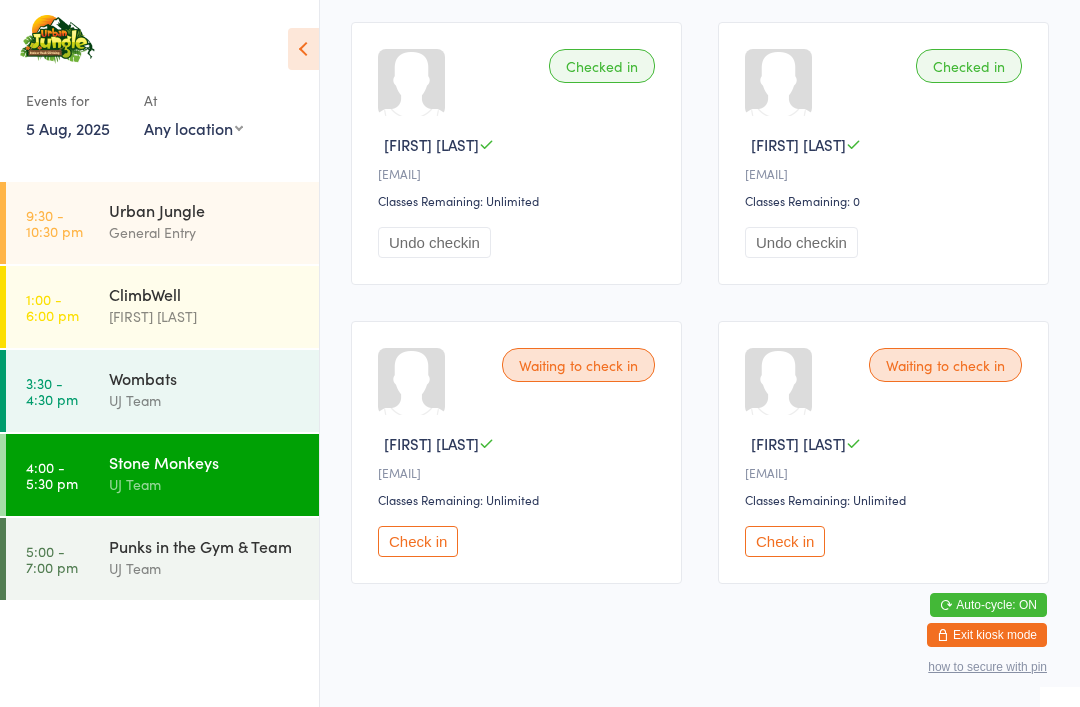 scroll, scrollTop: 2101, scrollLeft: 0, axis: vertical 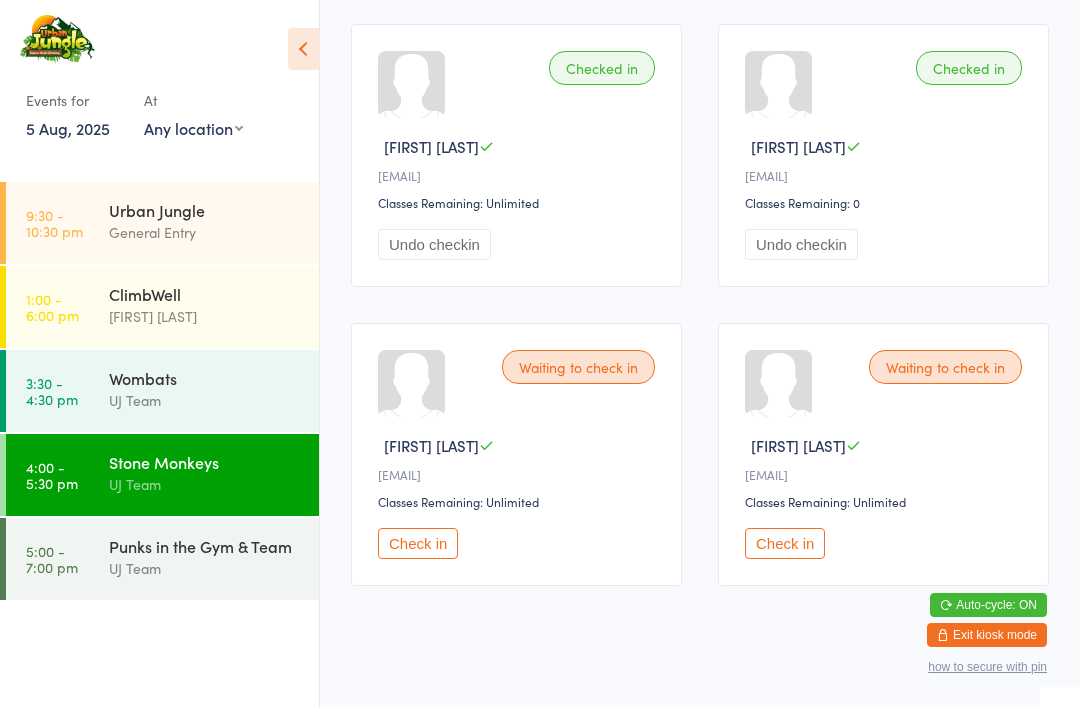 click on "Check in" at bounding box center (785, 543) 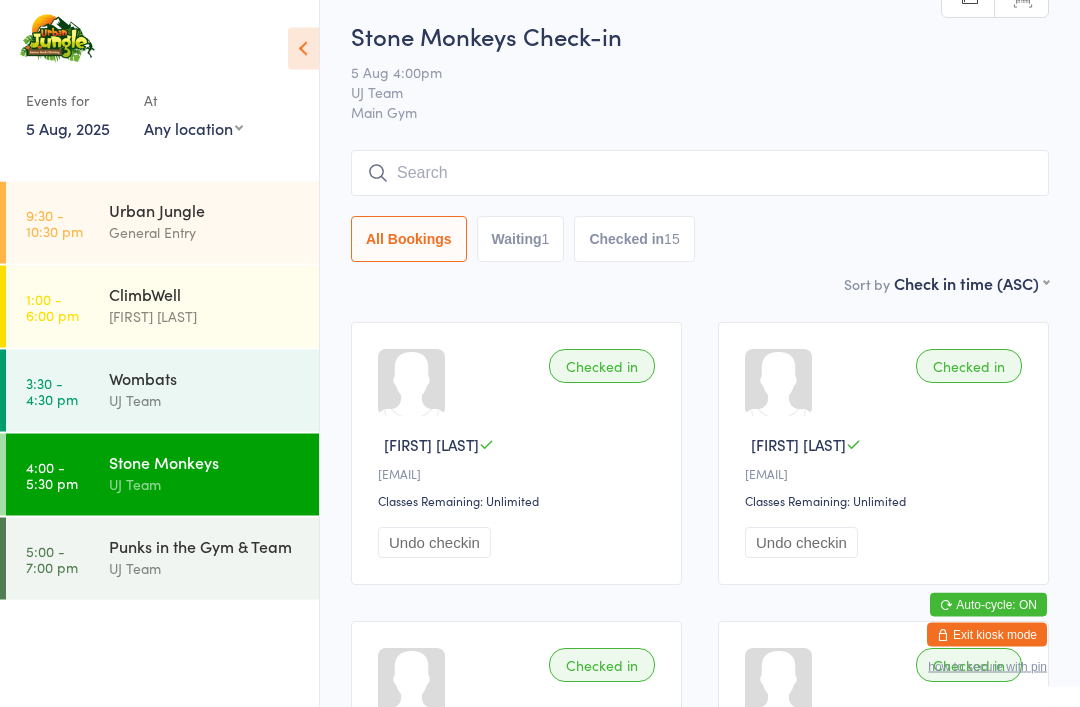 scroll, scrollTop: 0, scrollLeft: 0, axis: both 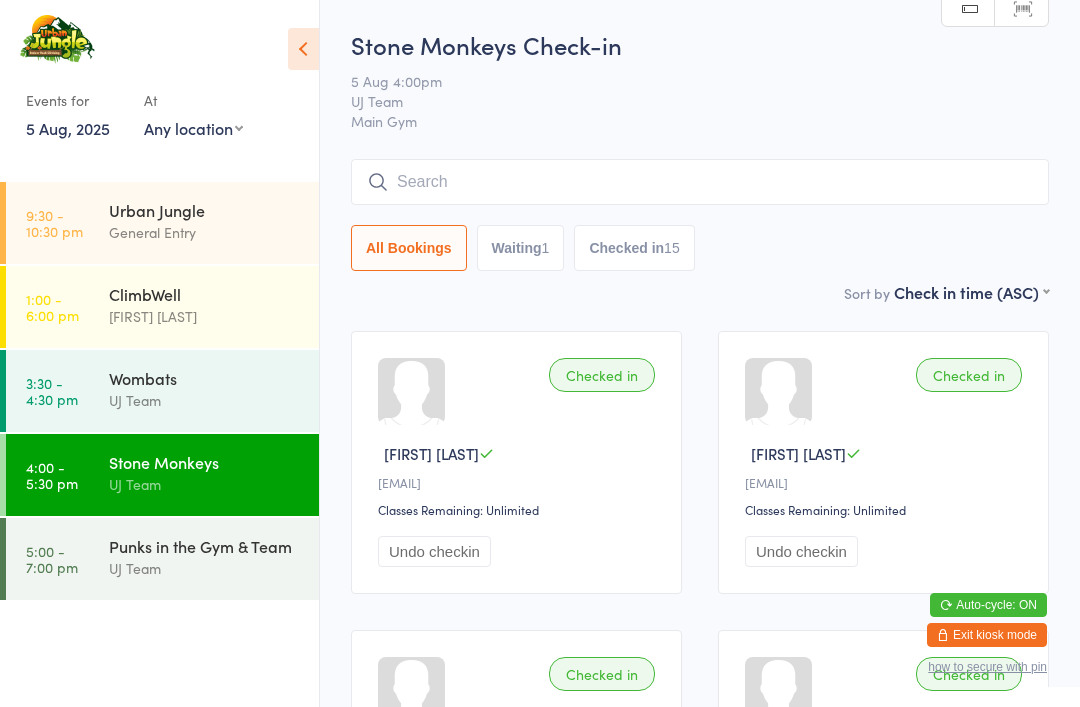 click at bounding box center (700, 182) 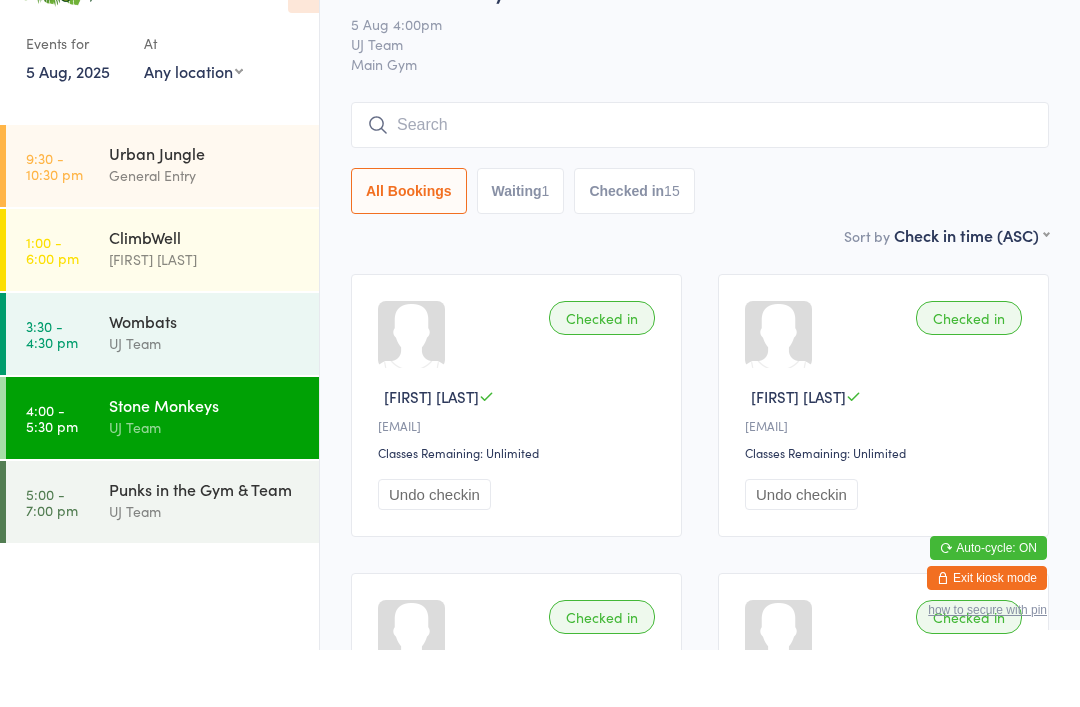 click on "Urban Jungle" at bounding box center [205, 210] 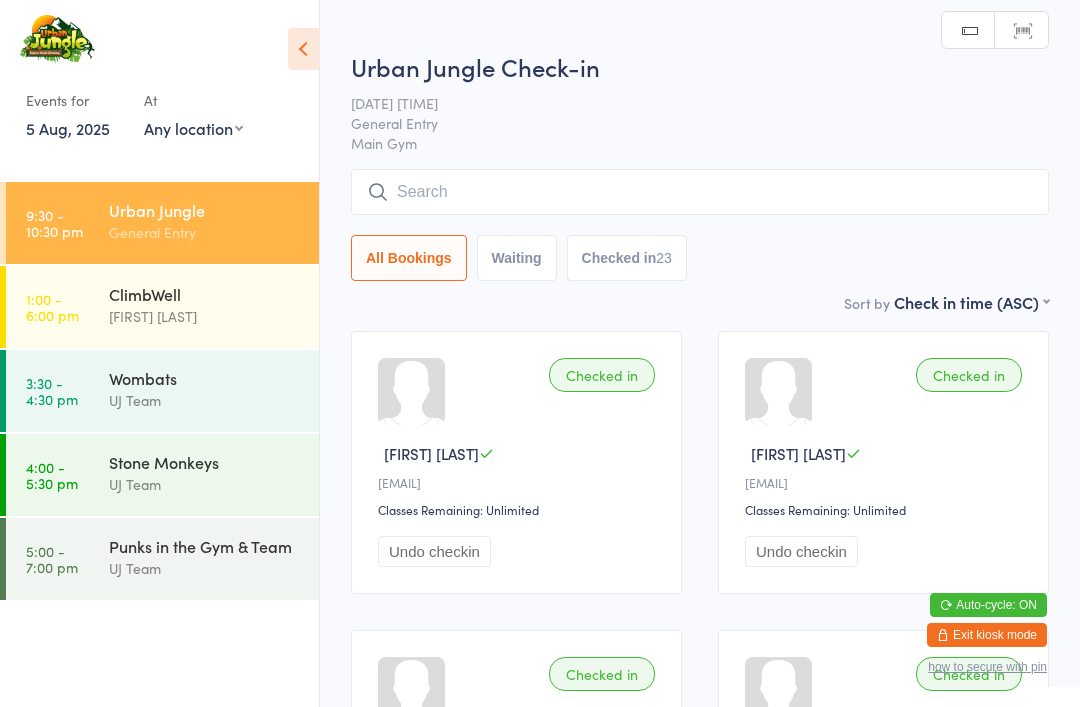 click at bounding box center [700, 192] 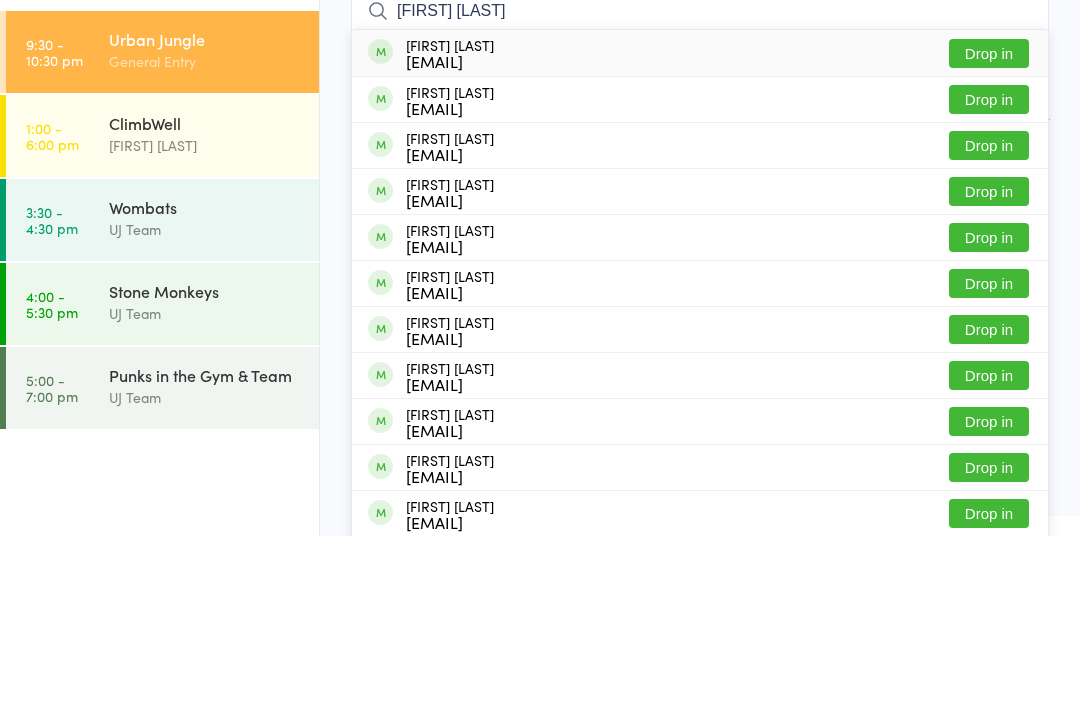 type on "[FIRST] [LAST]" 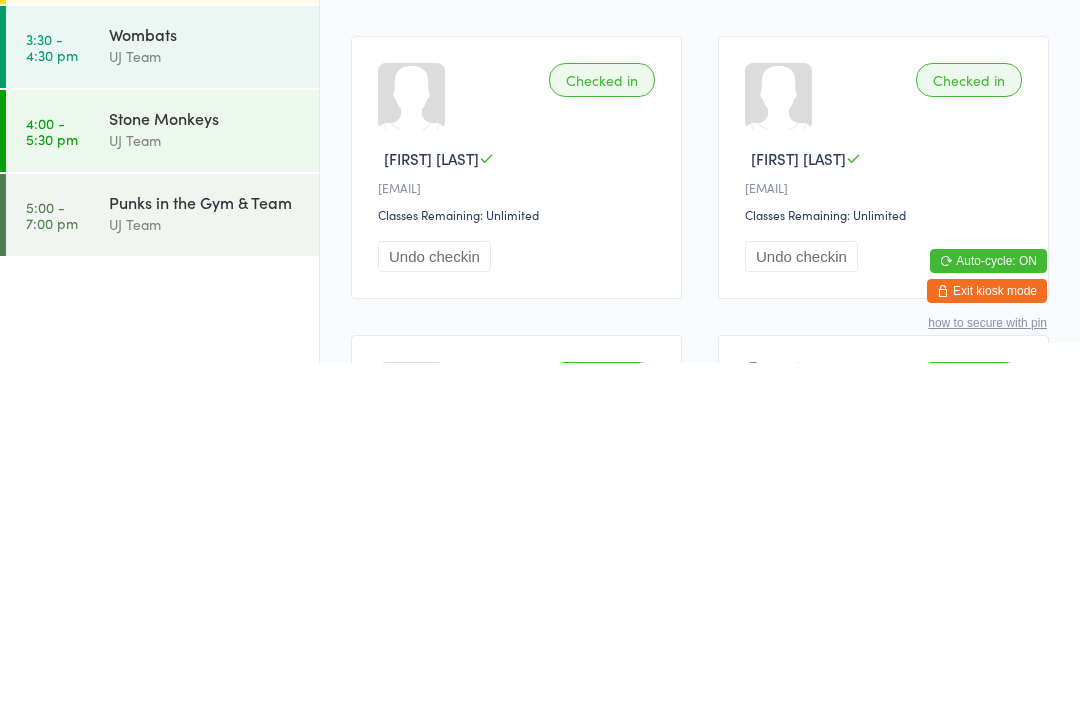 scroll, scrollTop: 0, scrollLeft: 0, axis: both 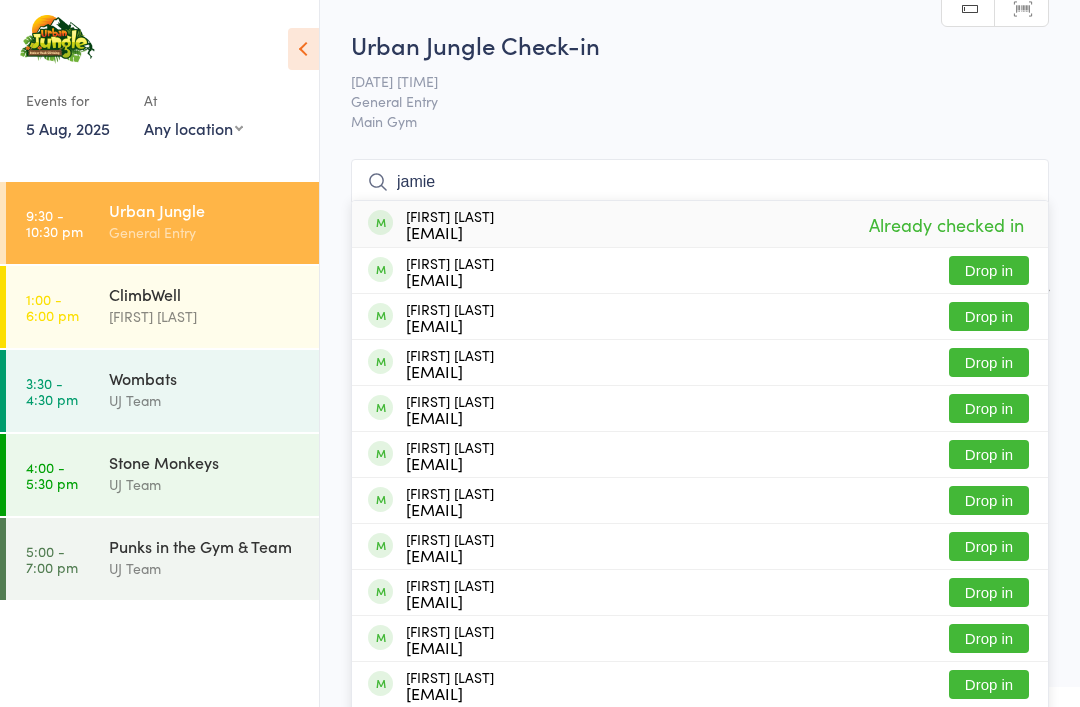type on "jamie" 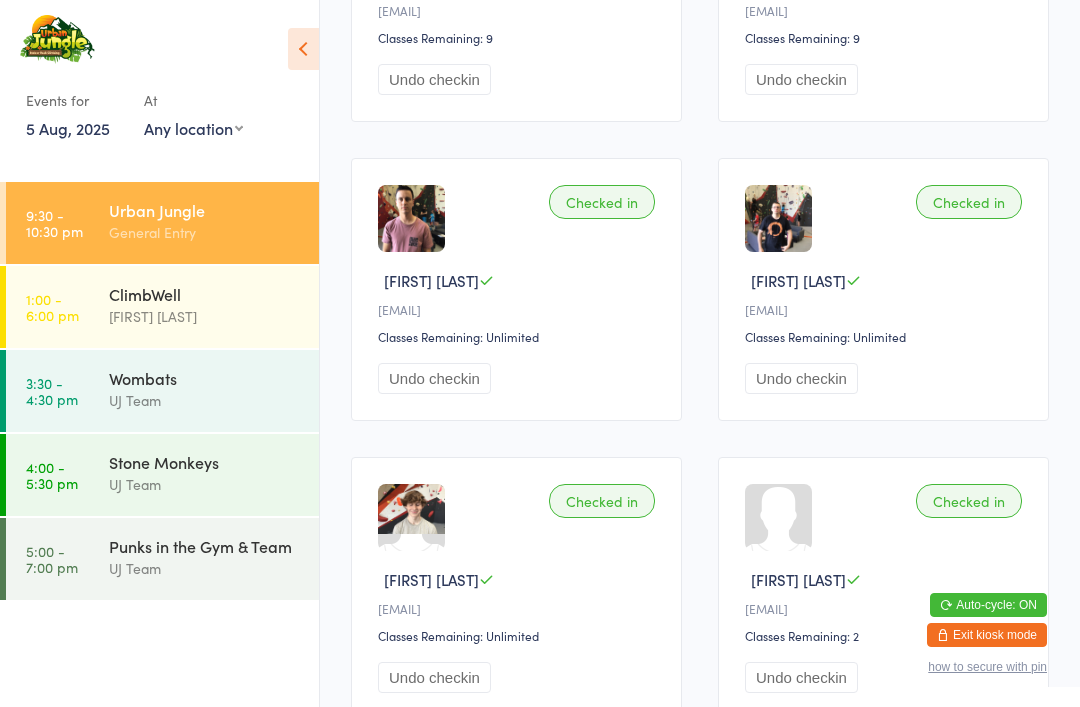 scroll, scrollTop: 3329, scrollLeft: 0, axis: vertical 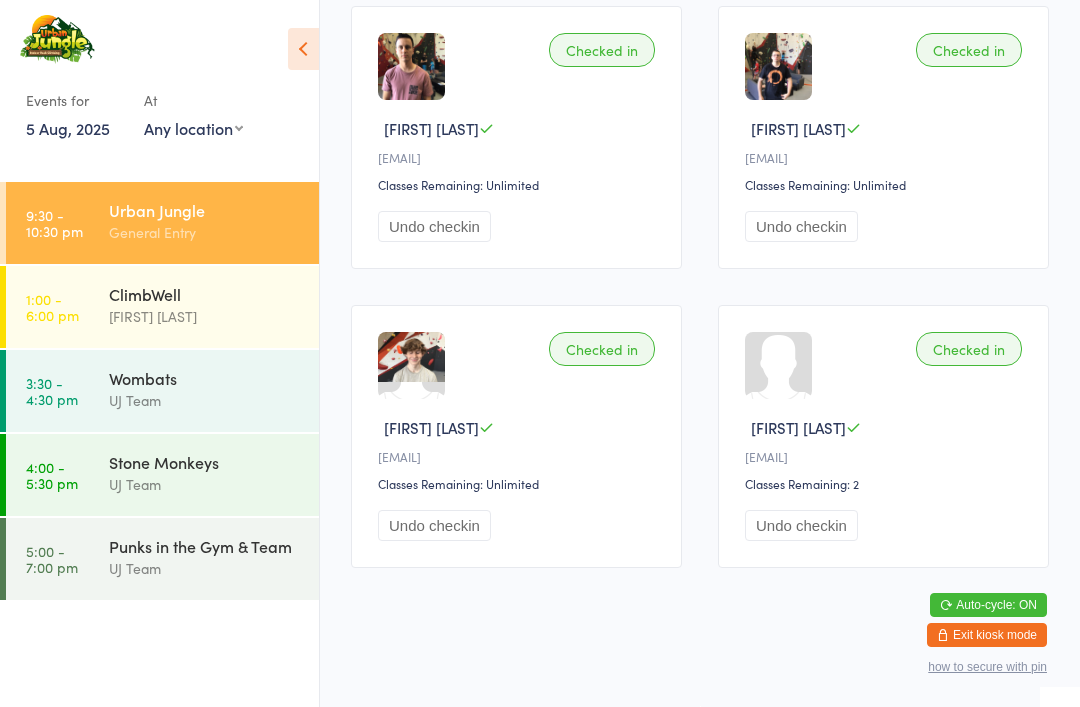 click on "UJ Team" at bounding box center [205, 568] 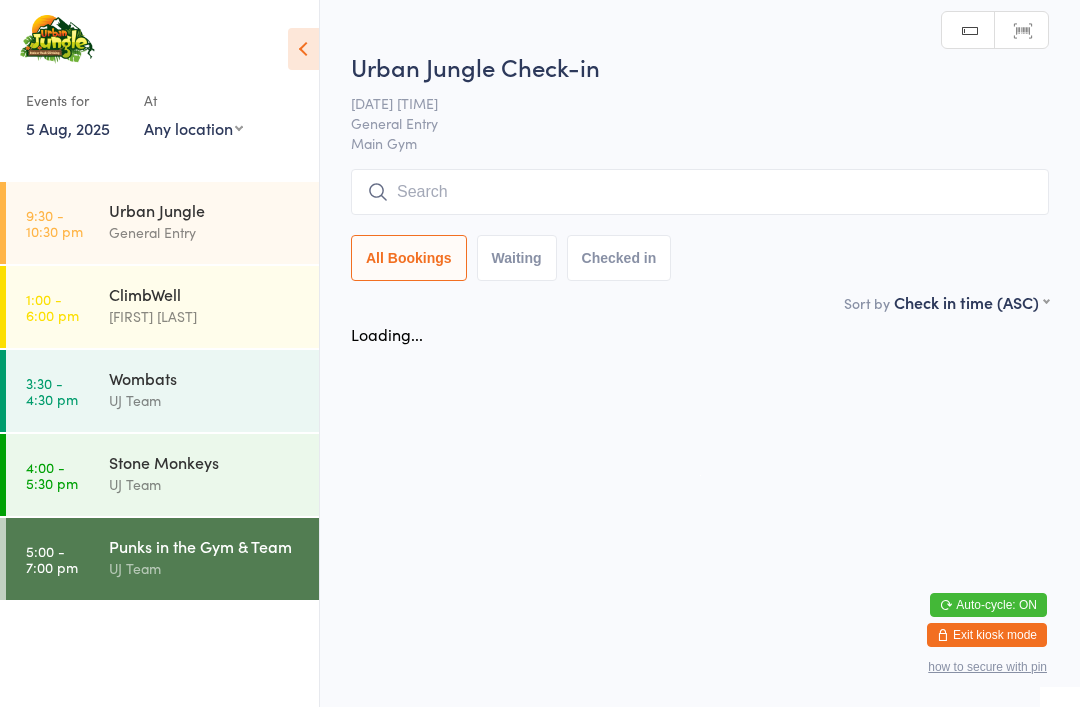 scroll, scrollTop: 0, scrollLeft: 0, axis: both 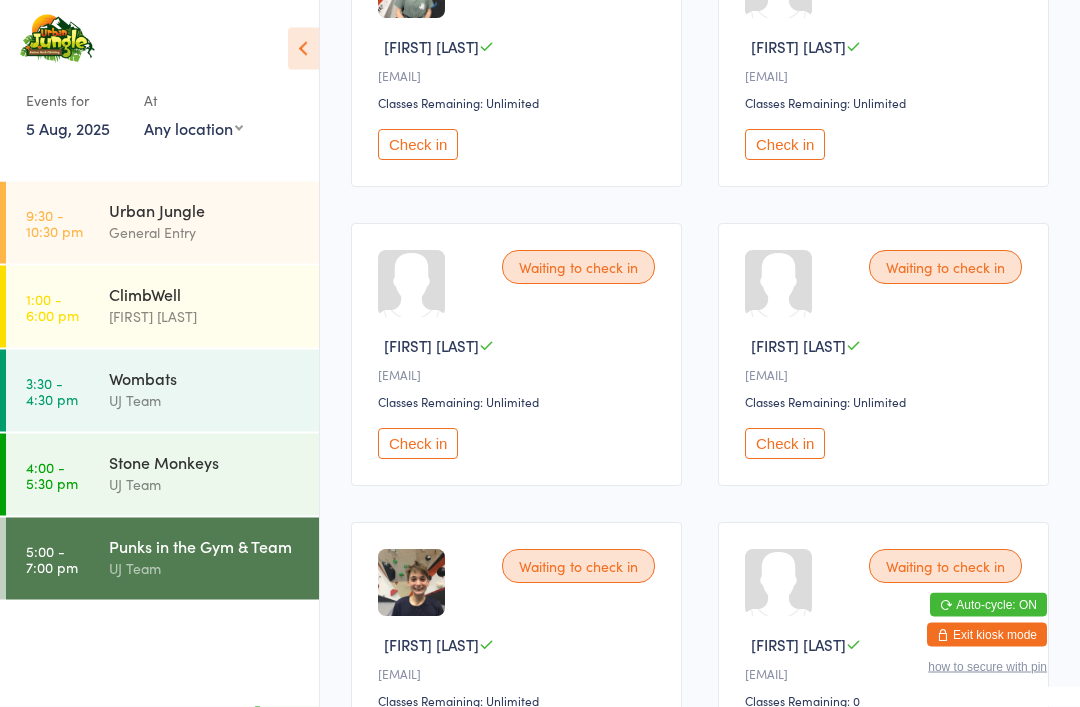 click on "Check in" at bounding box center [418, 444] 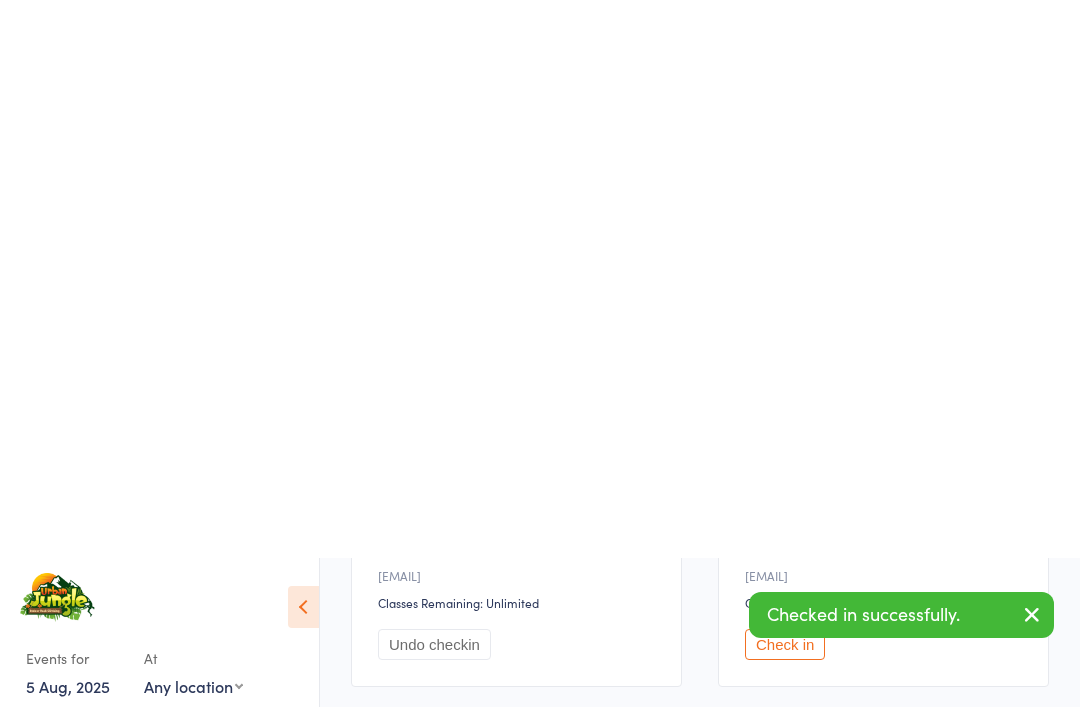 scroll, scrollTop: 0, scrollLeft: 0, axis: both 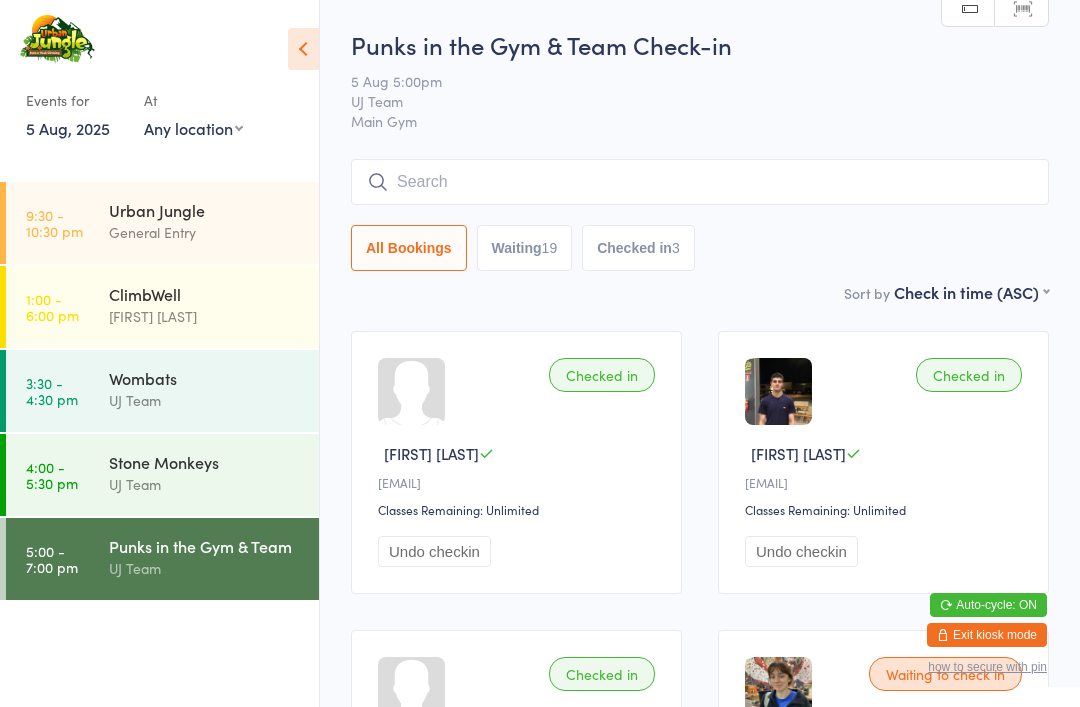click on "[TIME] [TIME] [GENERAL] [GENERAL]" at bounding box center [162, 223] 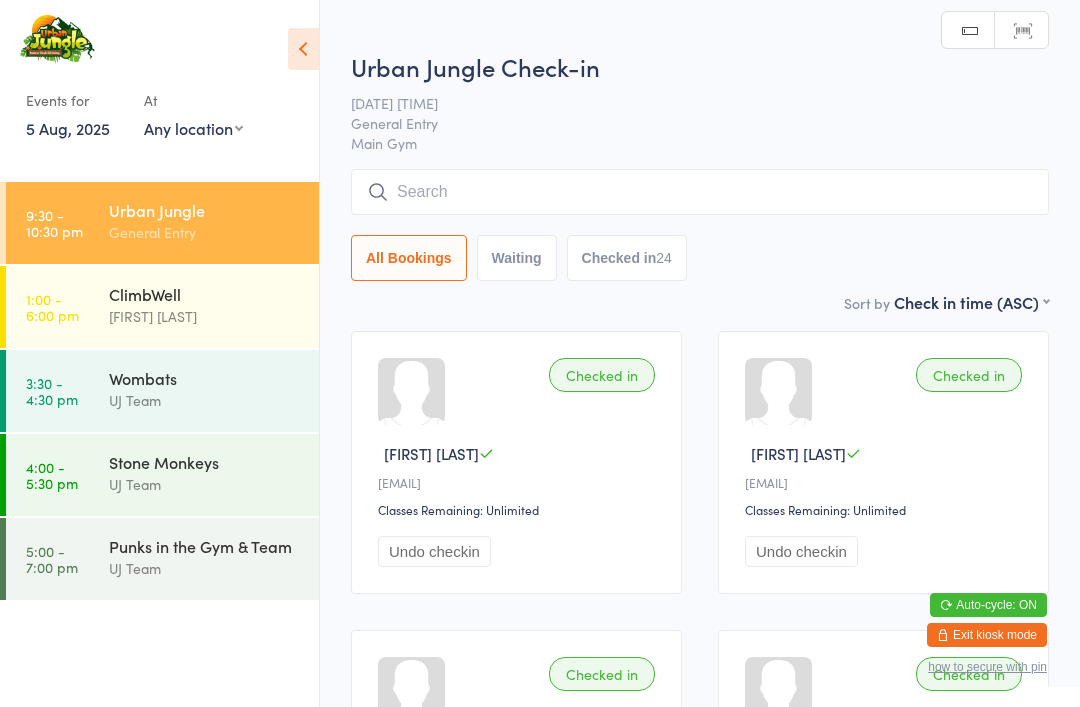 click at bounding box center [700, 192] 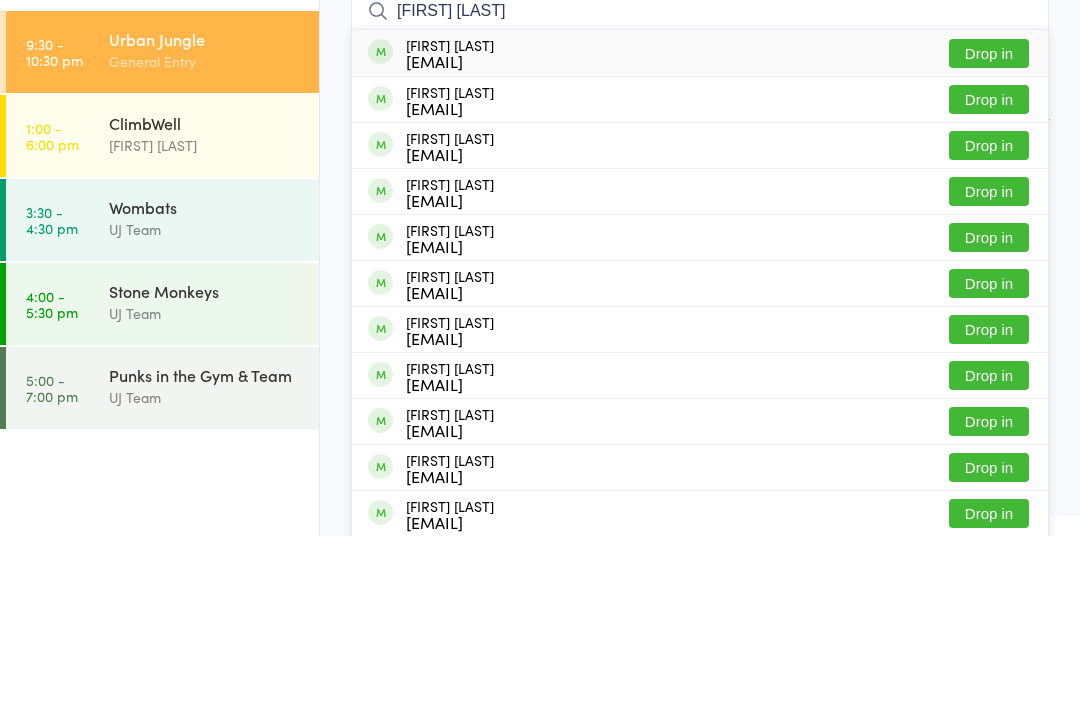 type on "[FIRST] [LAST]" 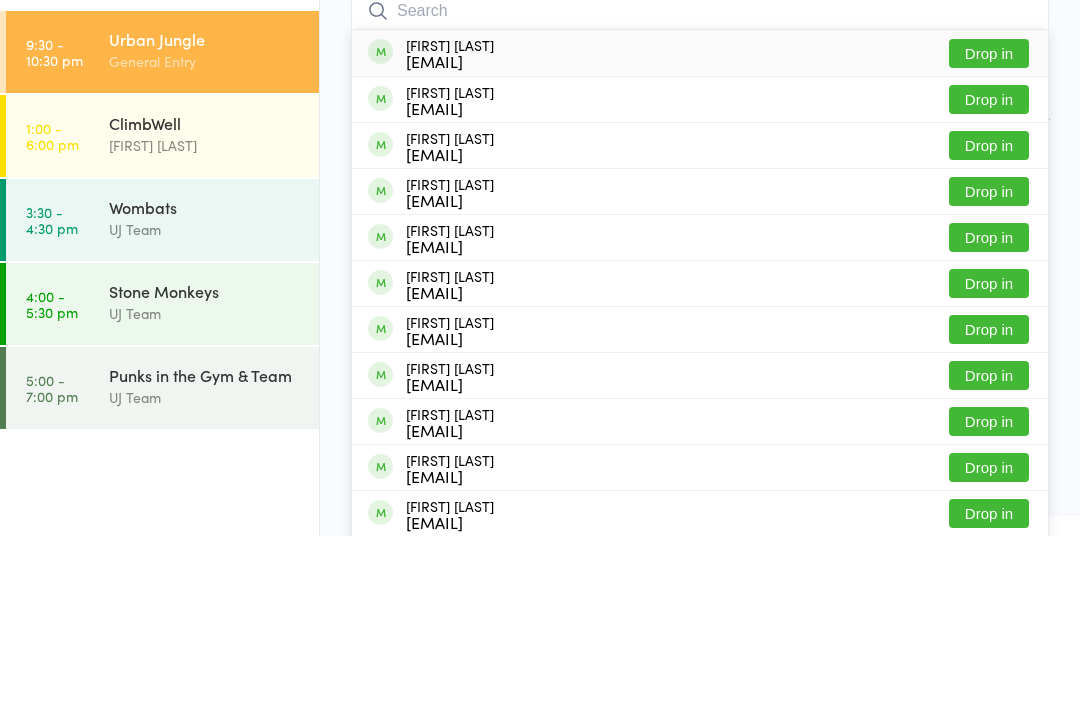 scroll, scrollTop: 171, scrollLeft: 0, axis: vertical 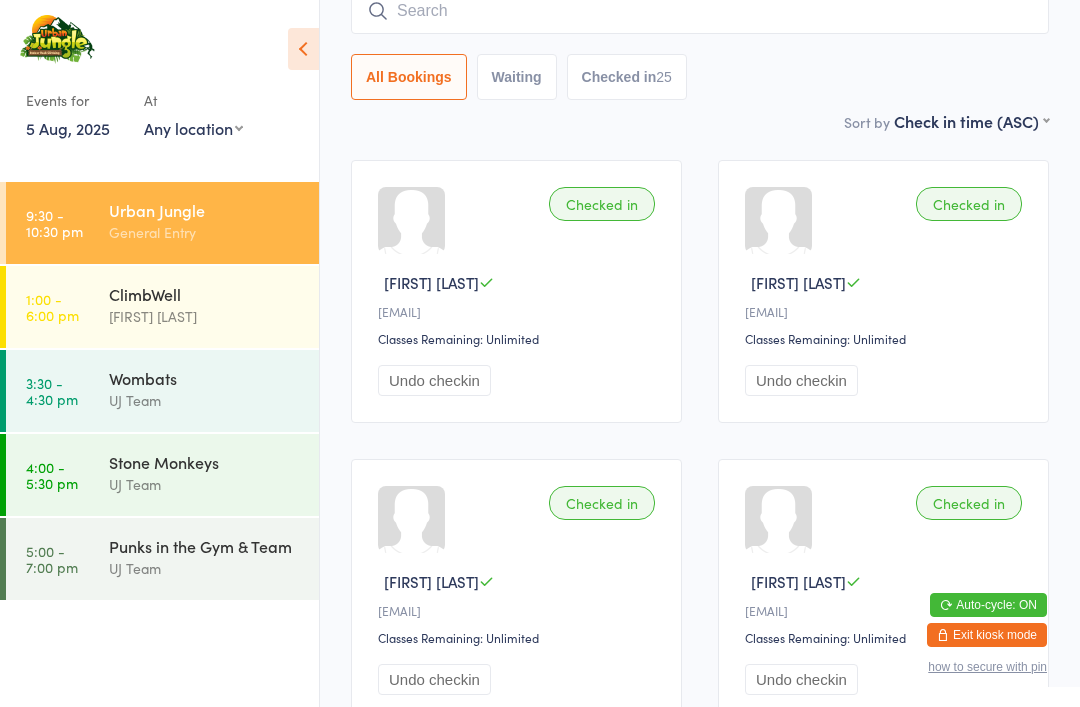 click on "Punks in the Gym & Team" at bounding box center [205, 546] 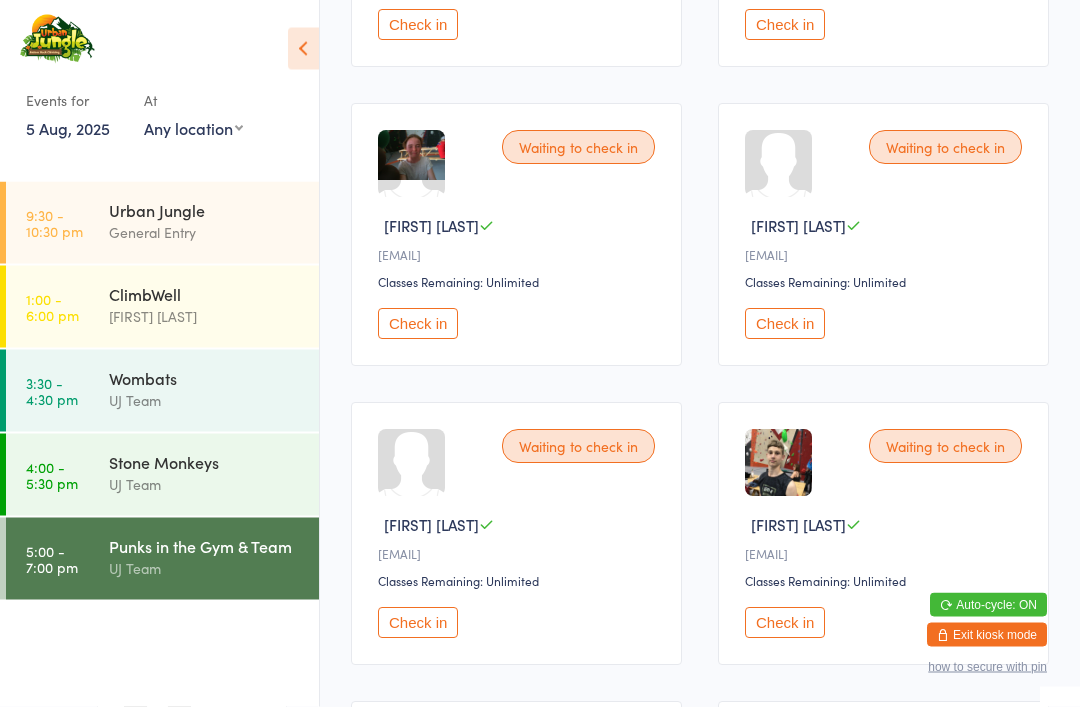 scroll, scrollTop: 2022, scrollLeft: 0, axis: vertical 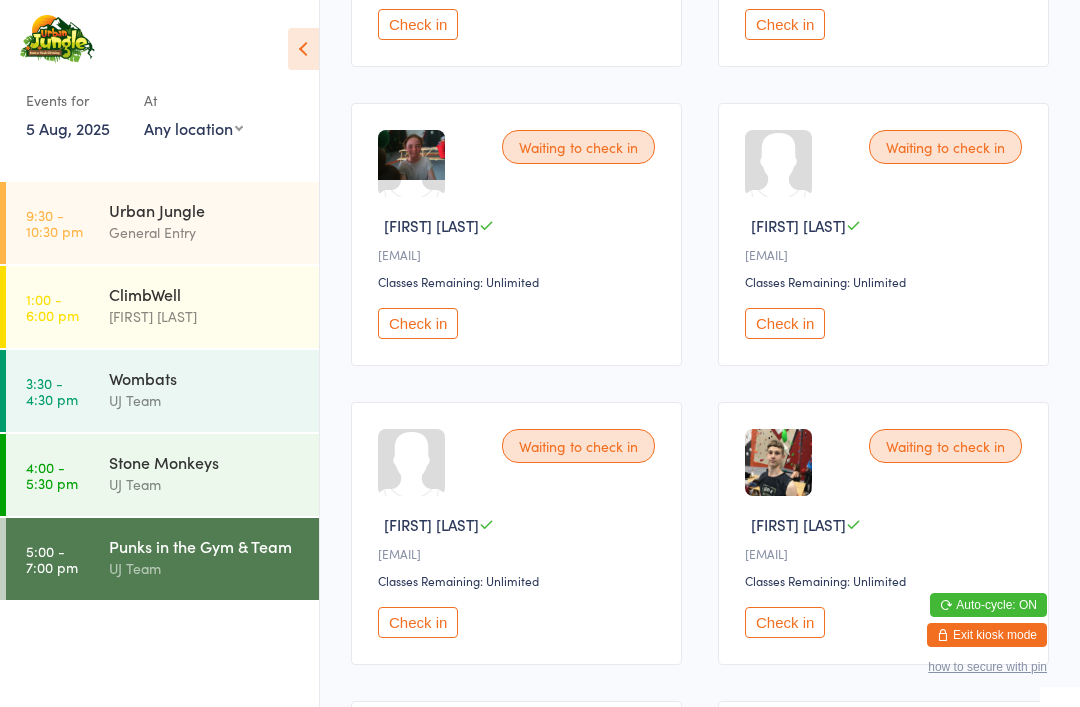 click on "Check in" at bounding box center [785, 323] 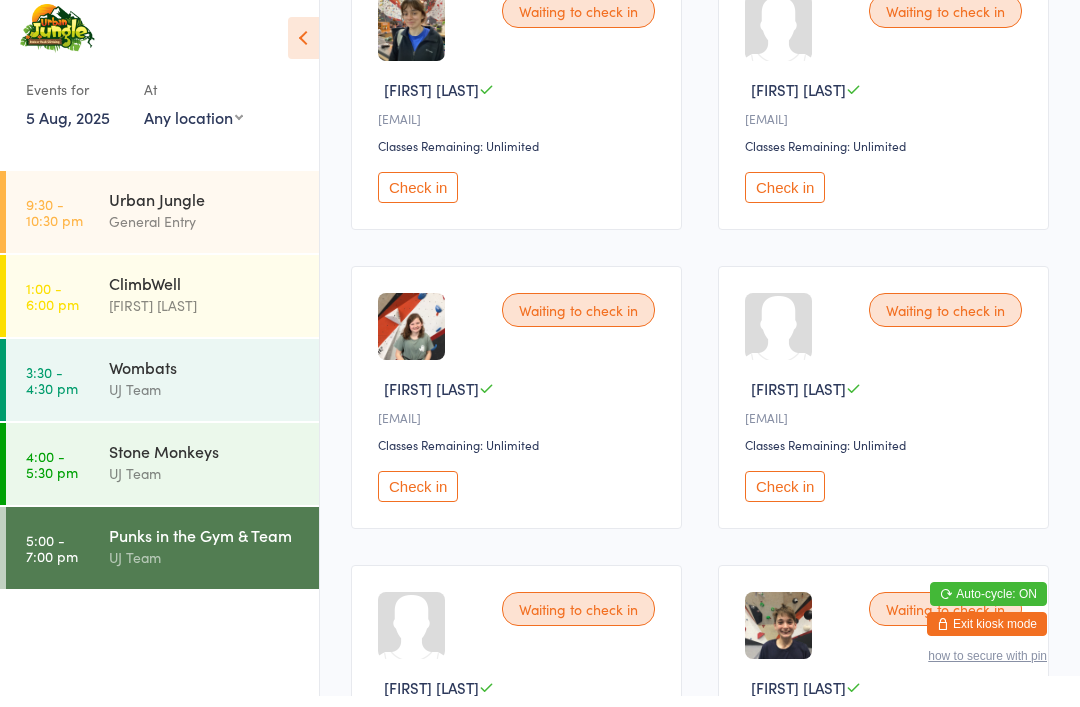 scroll, scrollTop: 976, scrollLeft: 0, axis: vertical 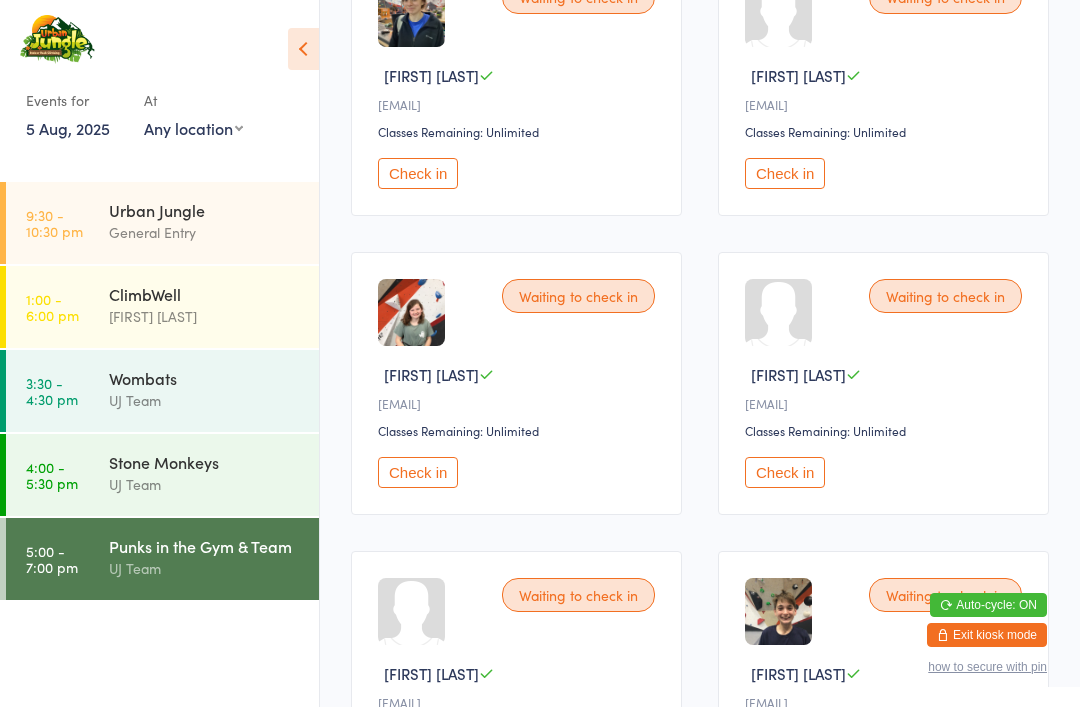 click on "Check in" at bounding box center [418, 472] 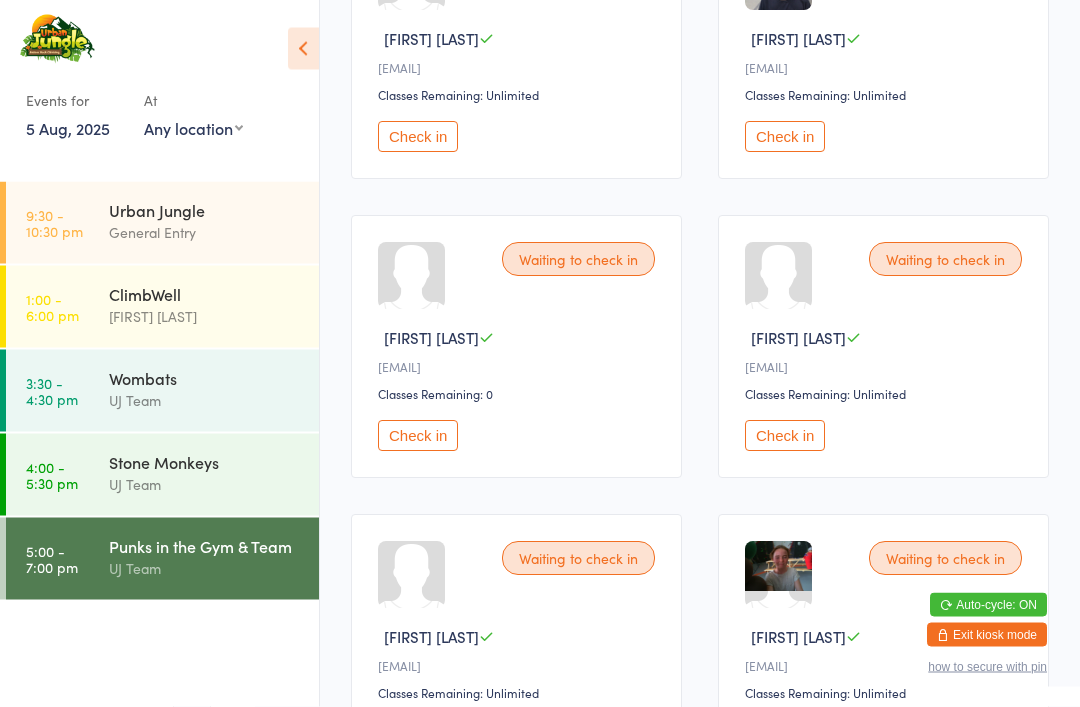 scroll, scrollTop: 1609, scrollLeft: 0, axis: vertical 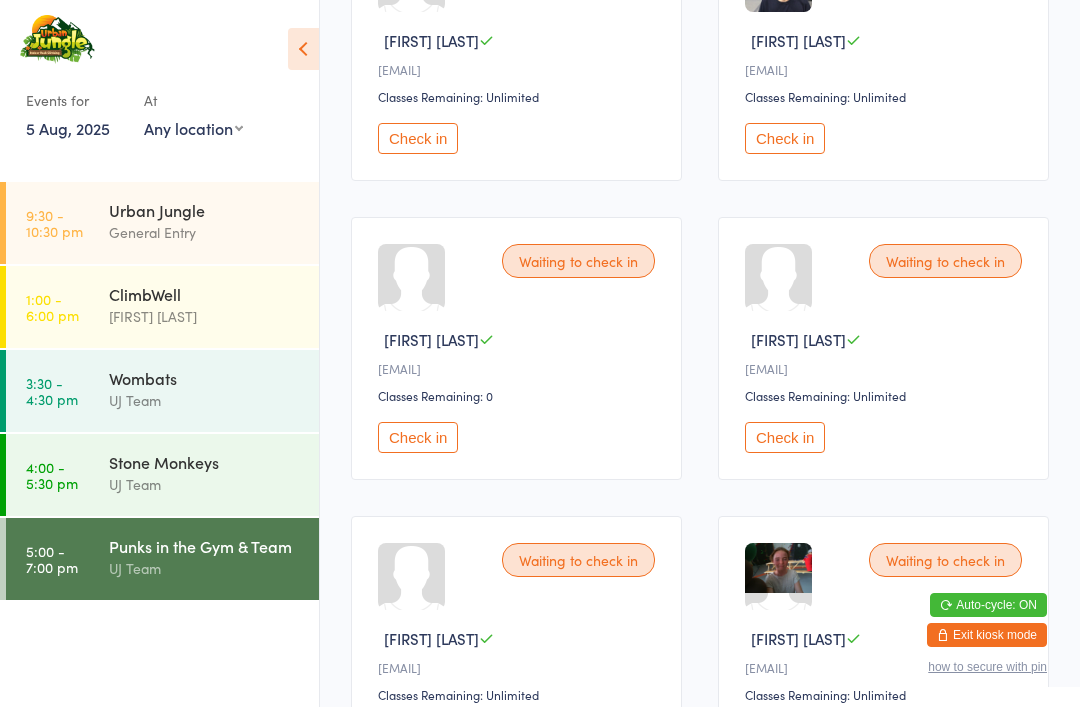 click on "Check in" at bounding box center (418, 138) 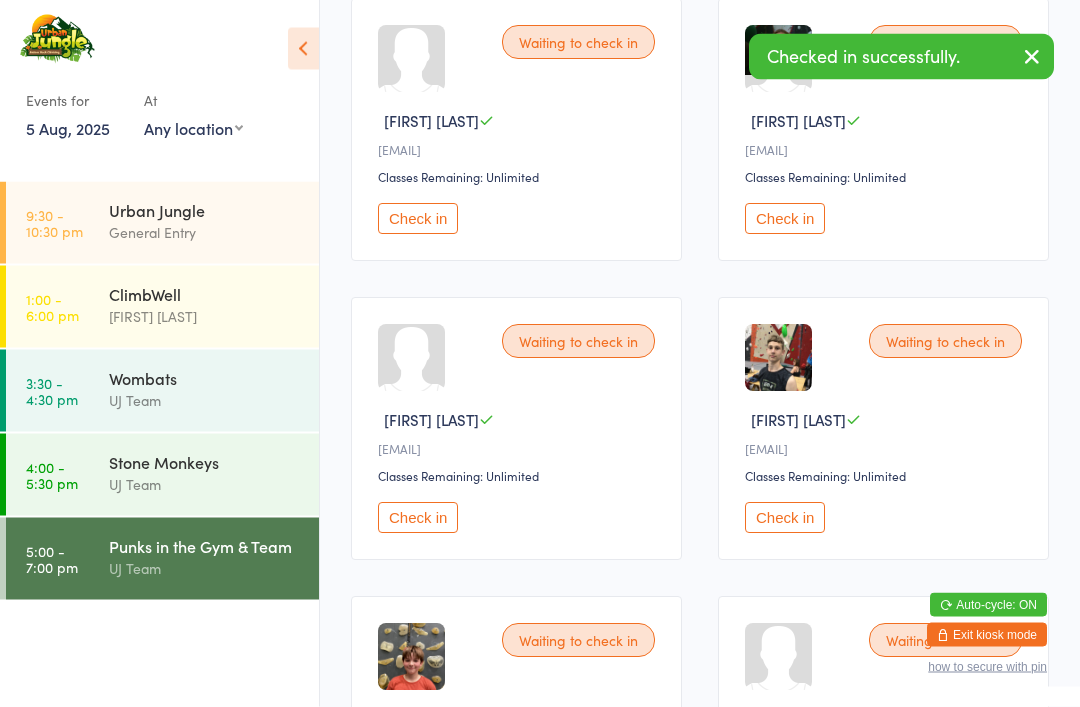 click on "Check in" at bounding box center [418, 518] 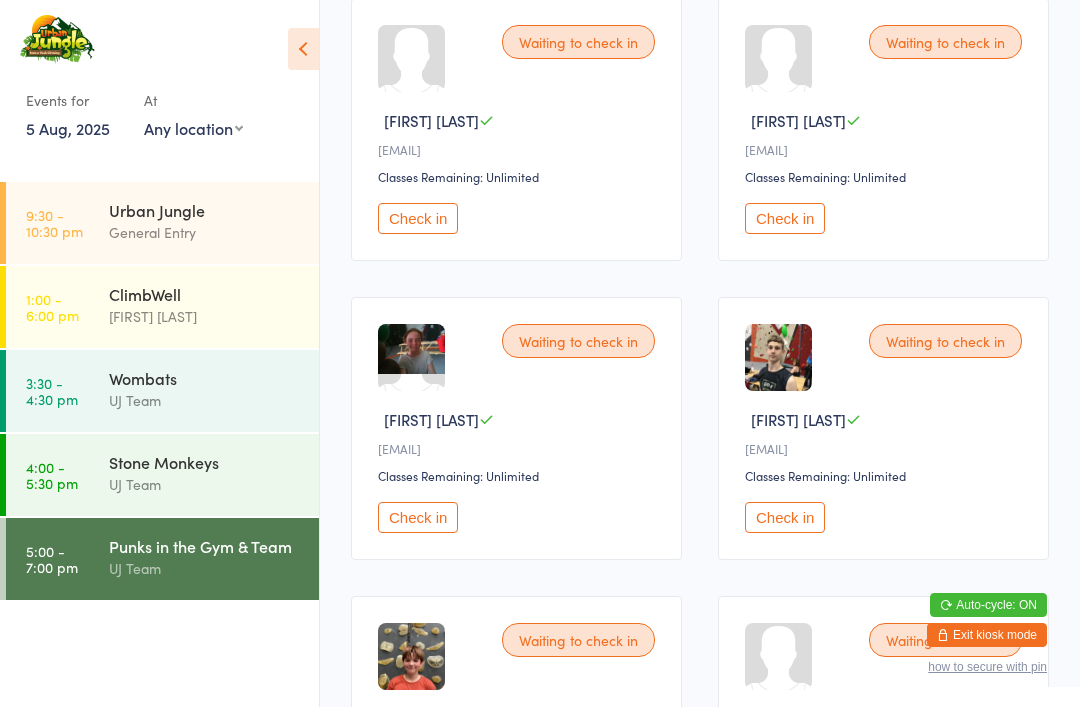 click on "[TIME] - [TIME] [ACTIVITY] [FIRST] [LAST]" at bounding box center (162, 307) 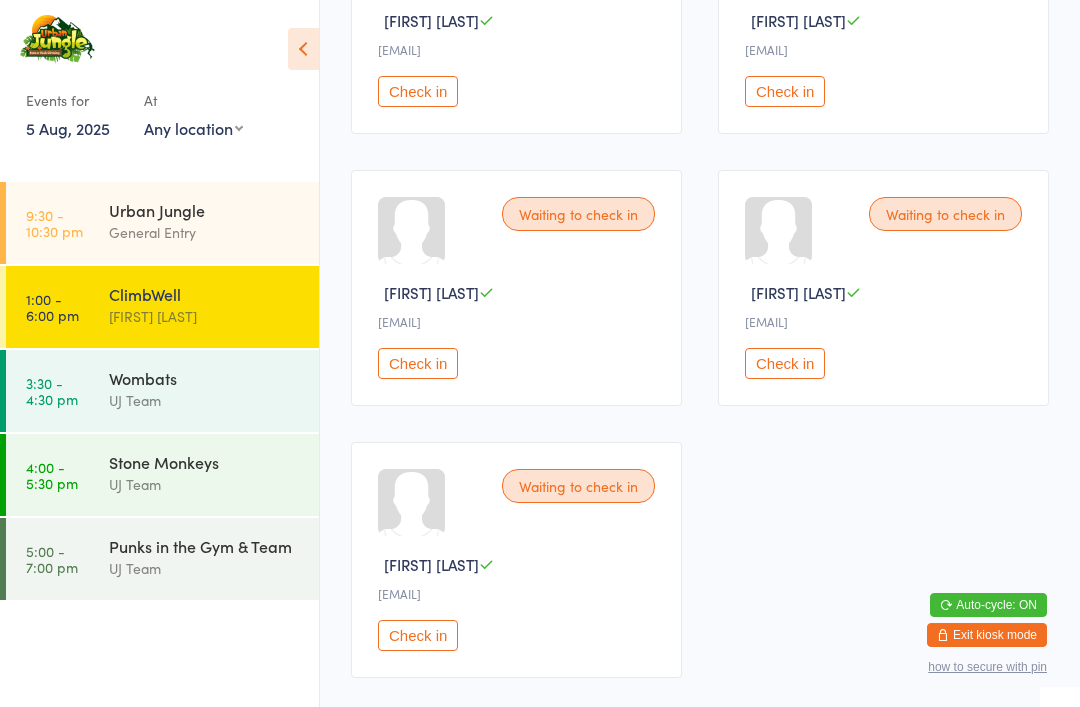 scroll, scrollTop: 5486, scrollLeft: 0, axis: vertical 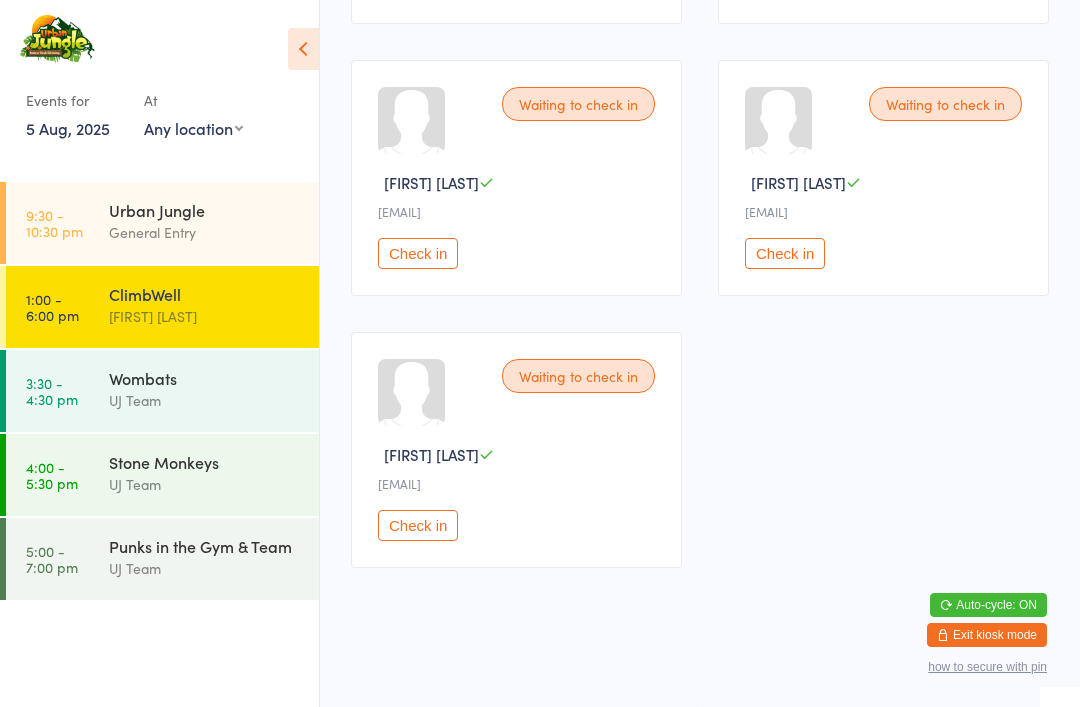 click on "Check in" at bounding box center (418, 525) 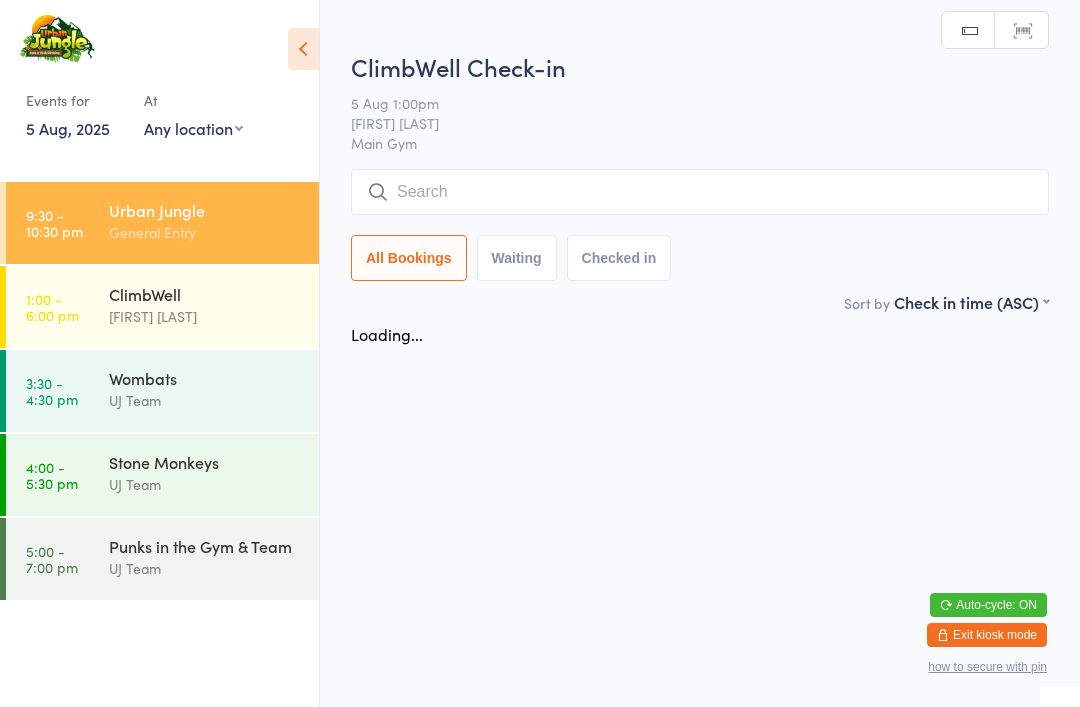 scroll, scrollTop: 0, scrollLeft: 0, axis: both 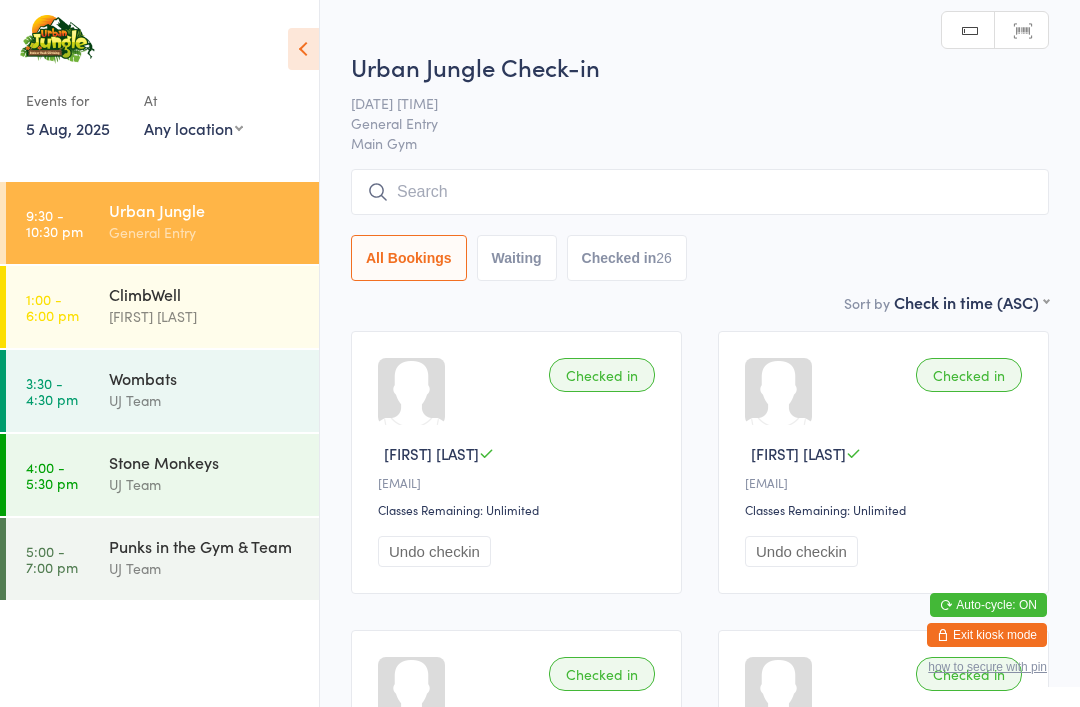 click at bounding box center [700, 192] 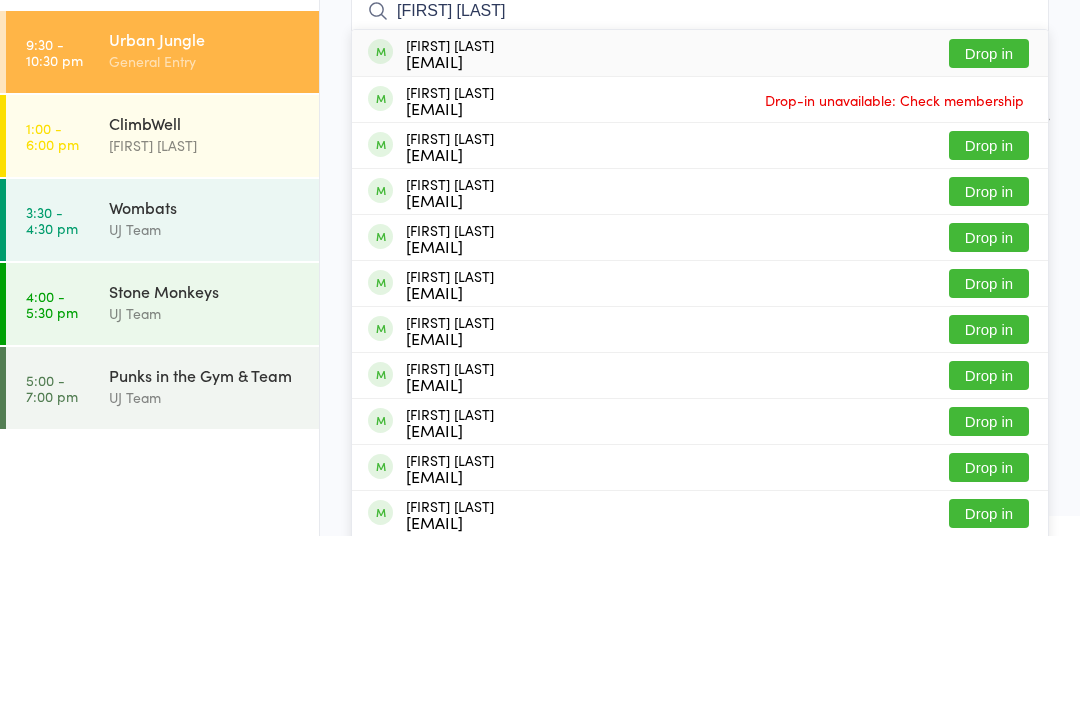 type on "[FIRST] [LAST]" 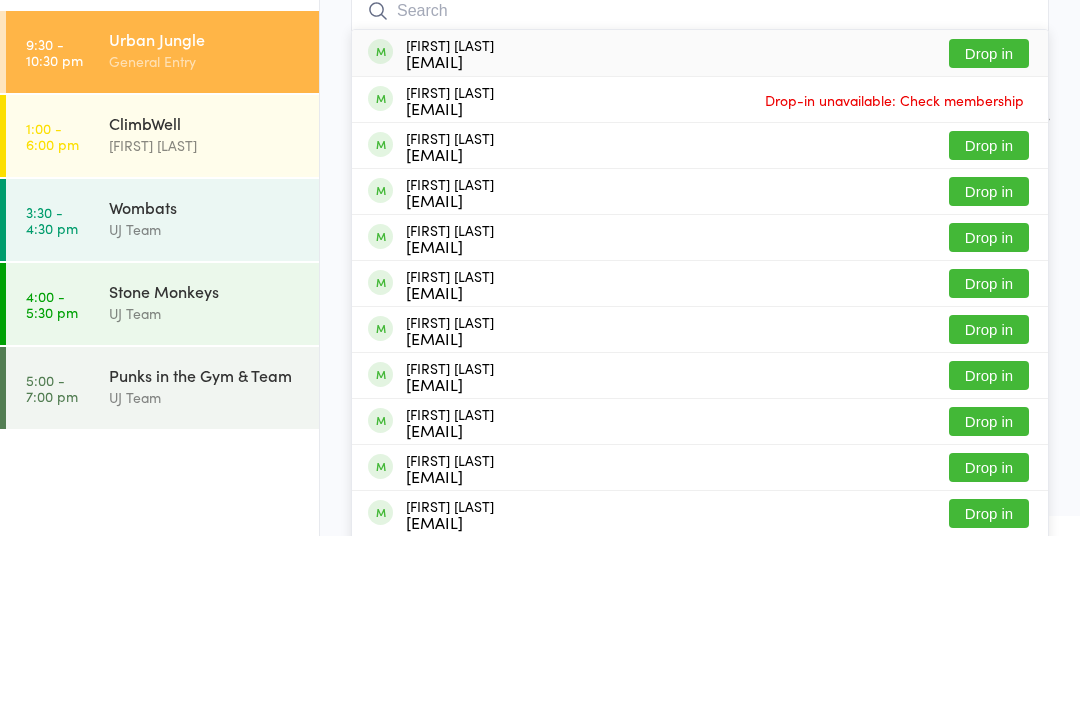 scroll, scrollTop: 171, scrollLeft: 0, axis: vertical 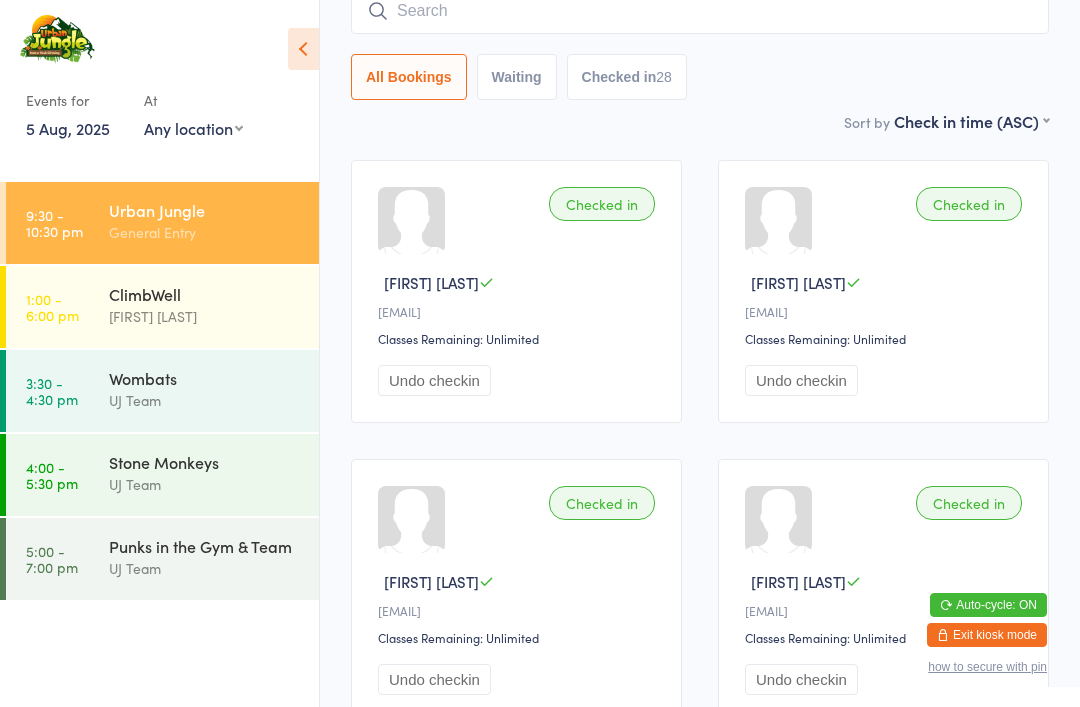 click on "Punks in the Gym & Team" at bounding box center [205, 546] 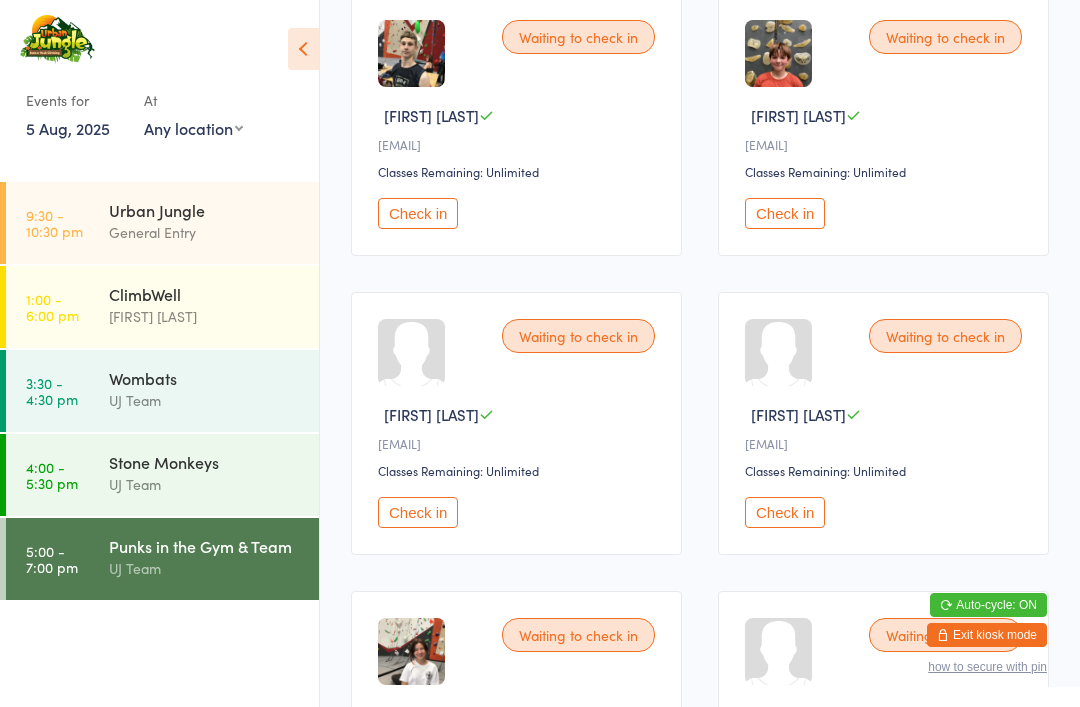 scroll, scrollTop: 2790, scrollLeft: 0, axis: vertical 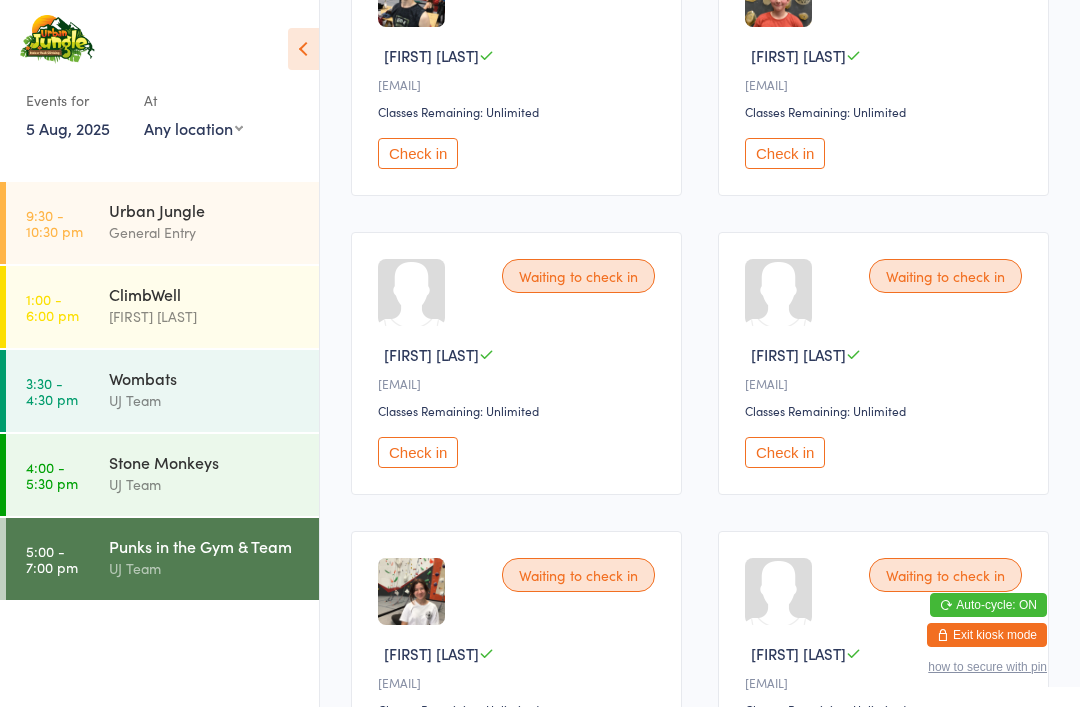 click on "Check in" at bounding box center (418, 452) 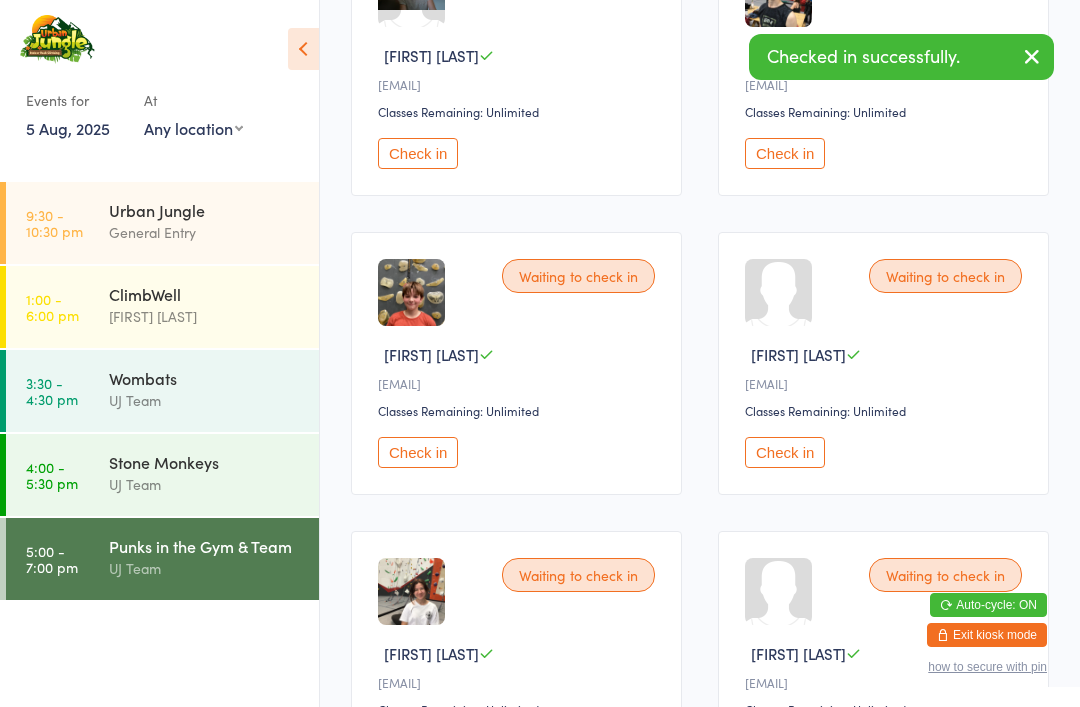 click on "Check in" at bounding box center [418, 452] 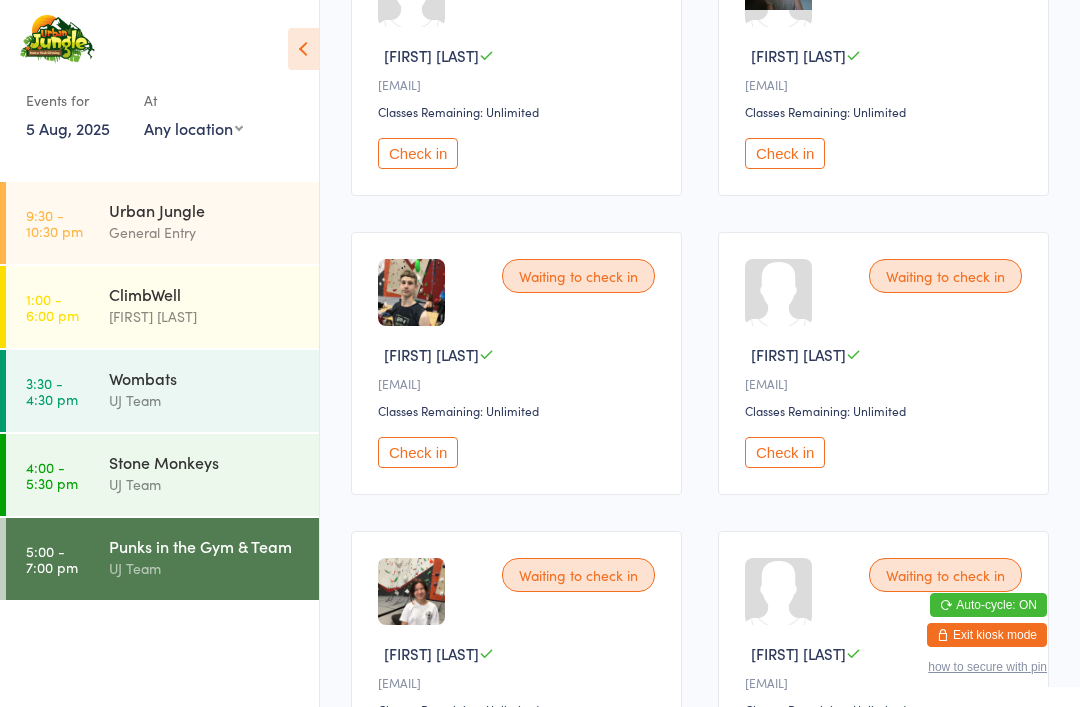 click on "Check in" at bounding box center (785, 452) 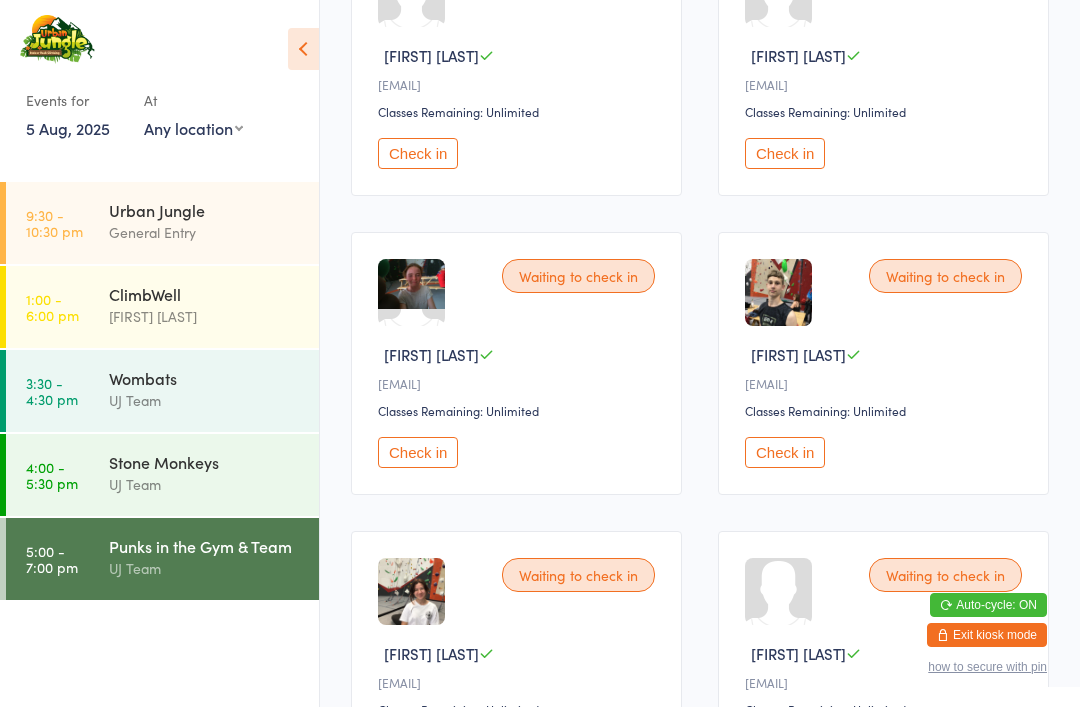 click on "[TIME] [TIME] [GENERAL] [GENERAL]" at bounding box center [162, 223] 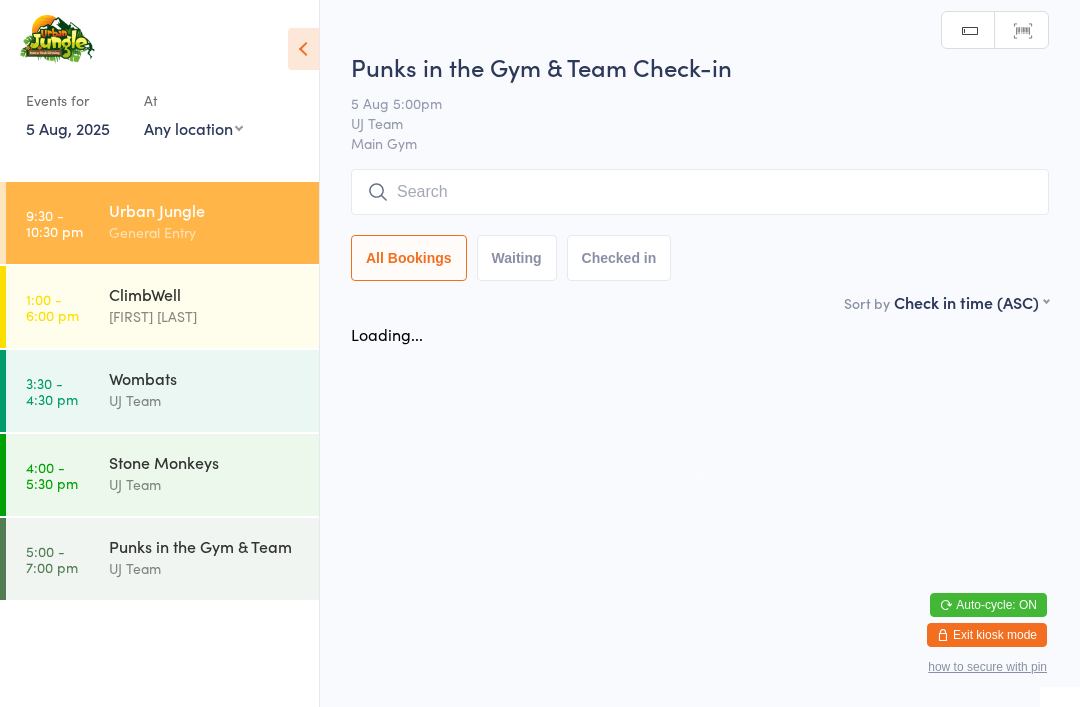 scroll, scrollTop: 0, scrollLeft: 0, axis: both 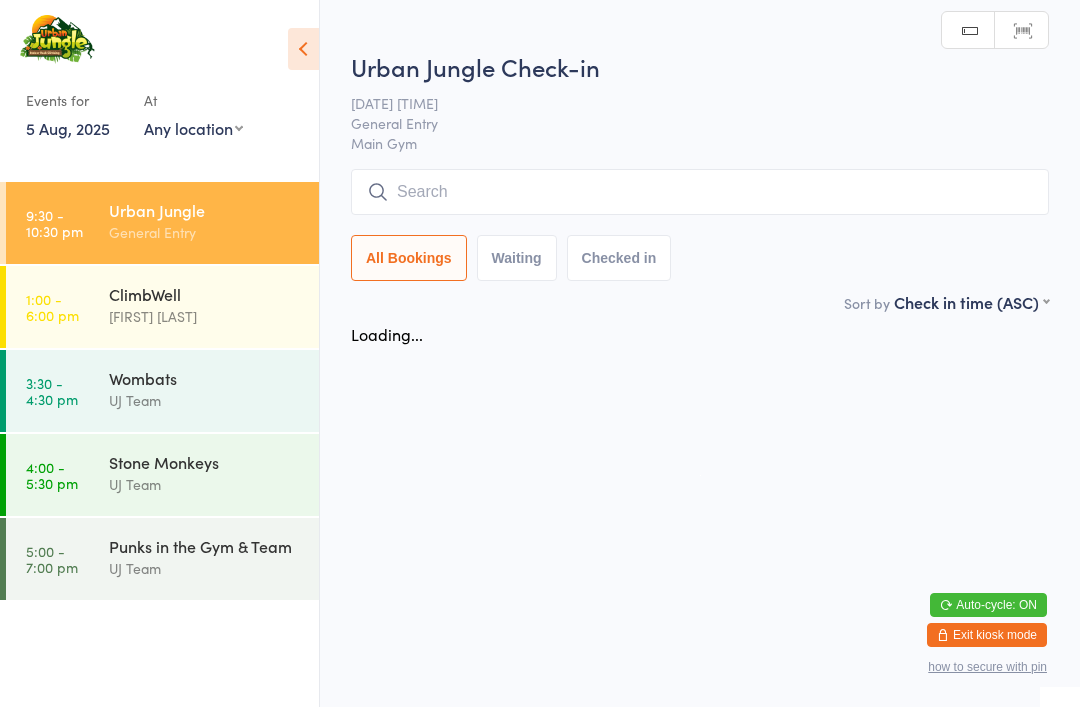 click at bounding box center (700, 192) 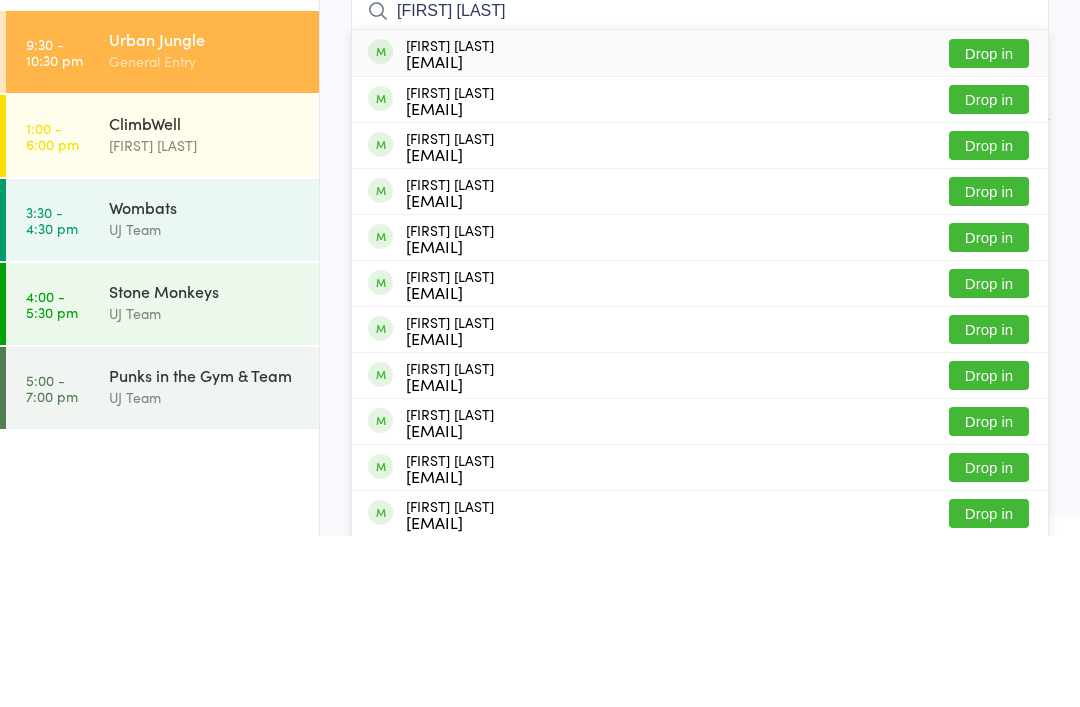 type on "[FIRST] [LAST]" 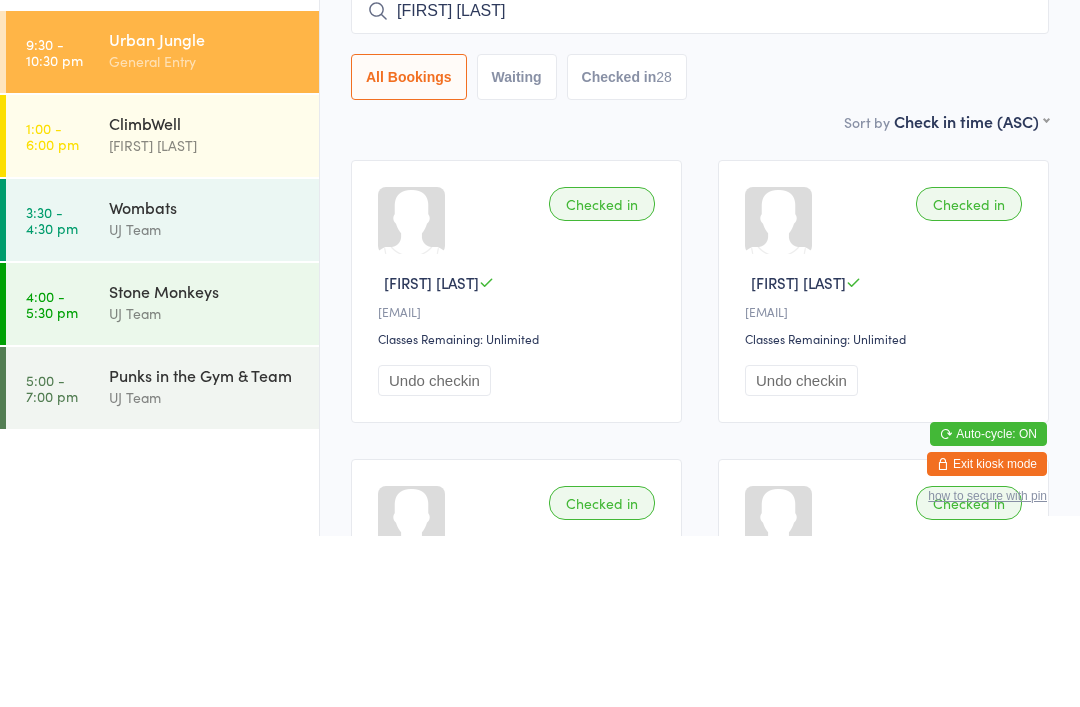 type 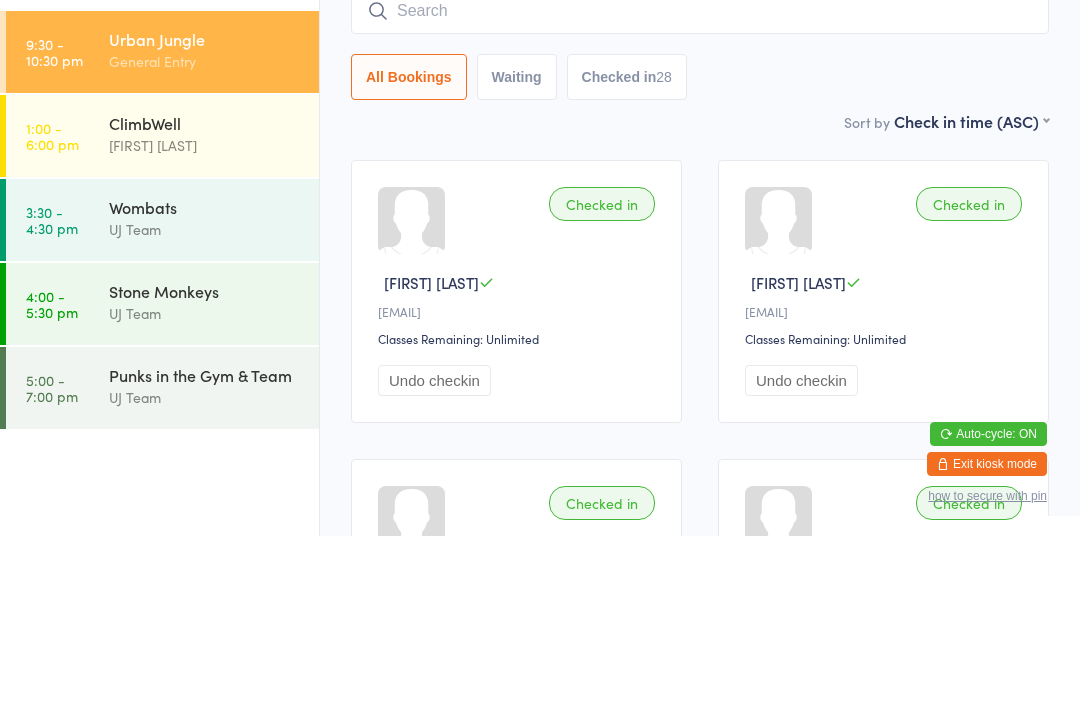 scroll, scrollTop: 171, scrollLeft: 0, axis: vertical 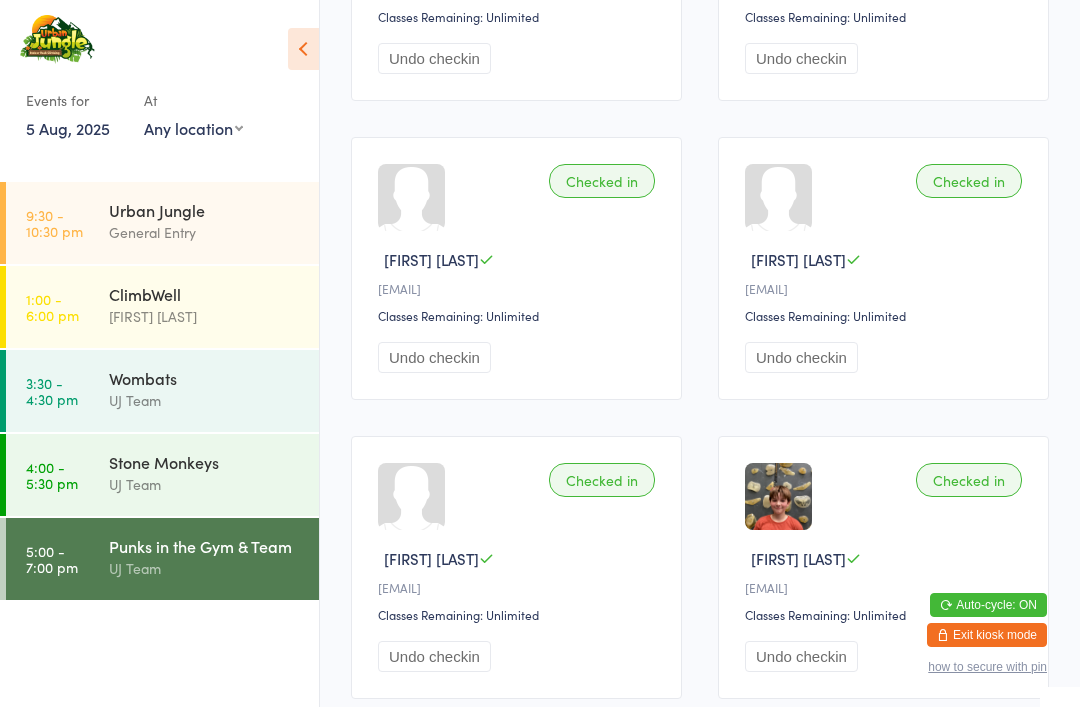 click on "4:00 - 5:30 pm" at bounding box center (52, 475) 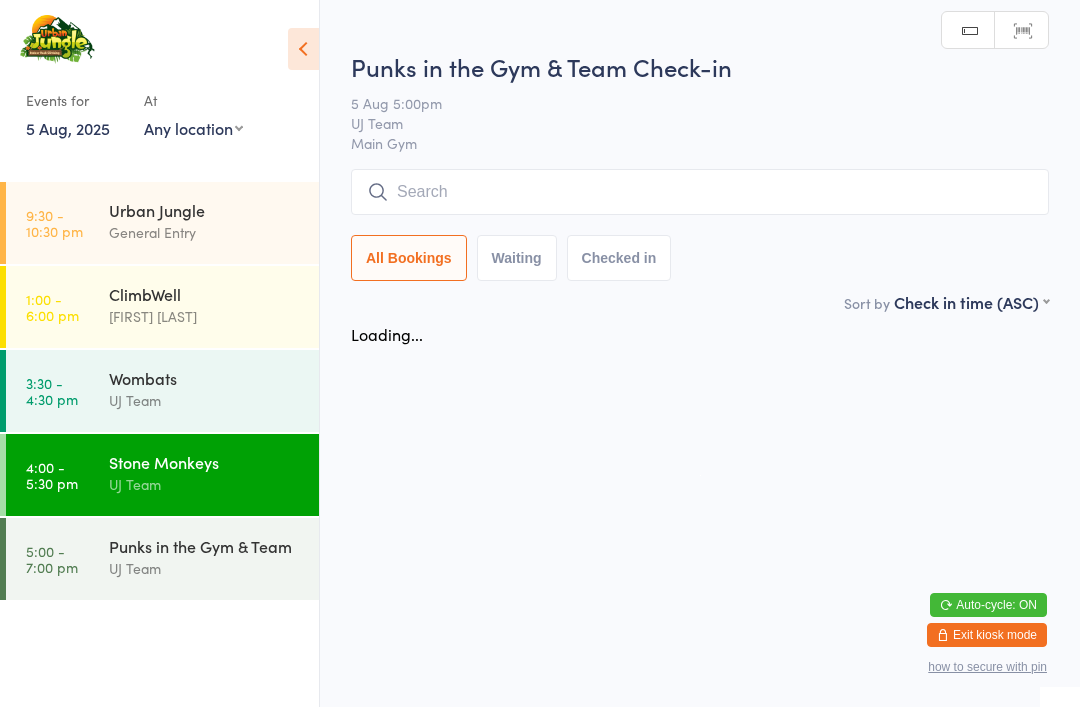 scroll, scrollTop: 0, scrollLeft: 0, axis: both 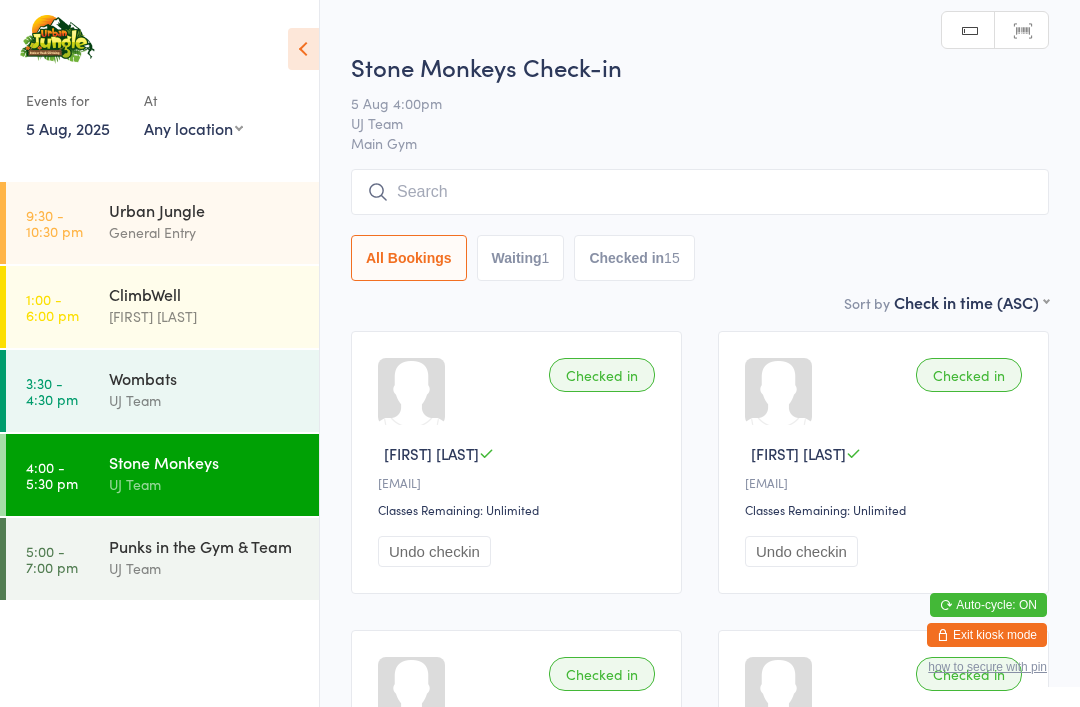 click on "[TIME] - [TIME] [EVENT]" at bounding box center [162, 559] 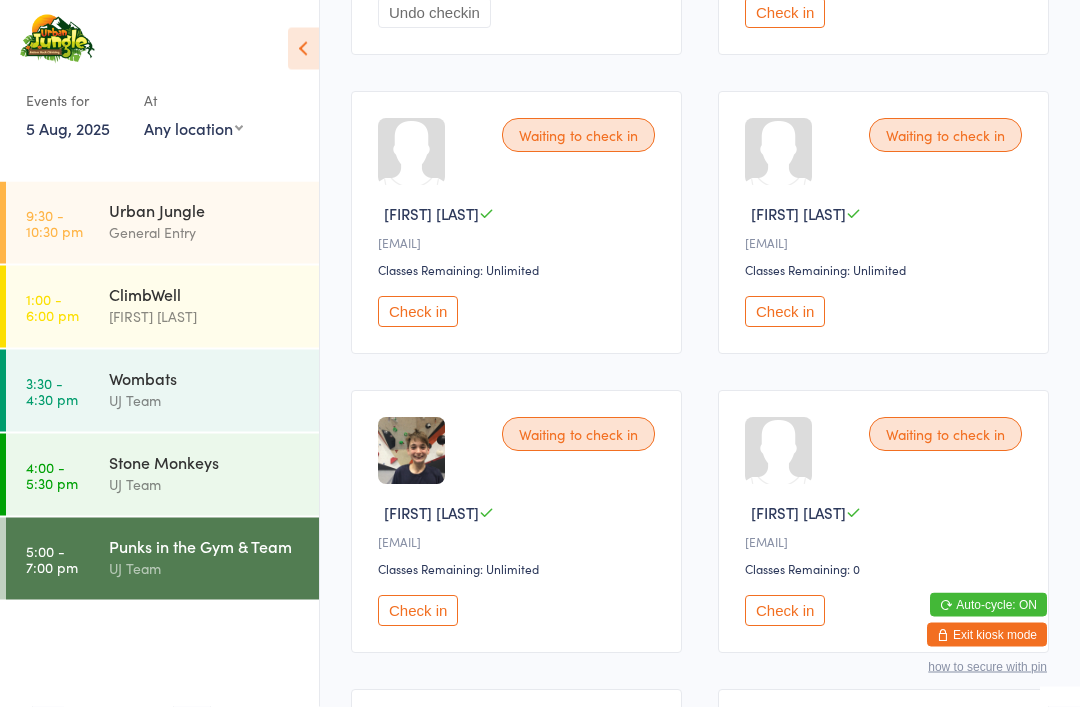 scroll, scrollTop: 2034, scrollLeft: 0, axis: vertical 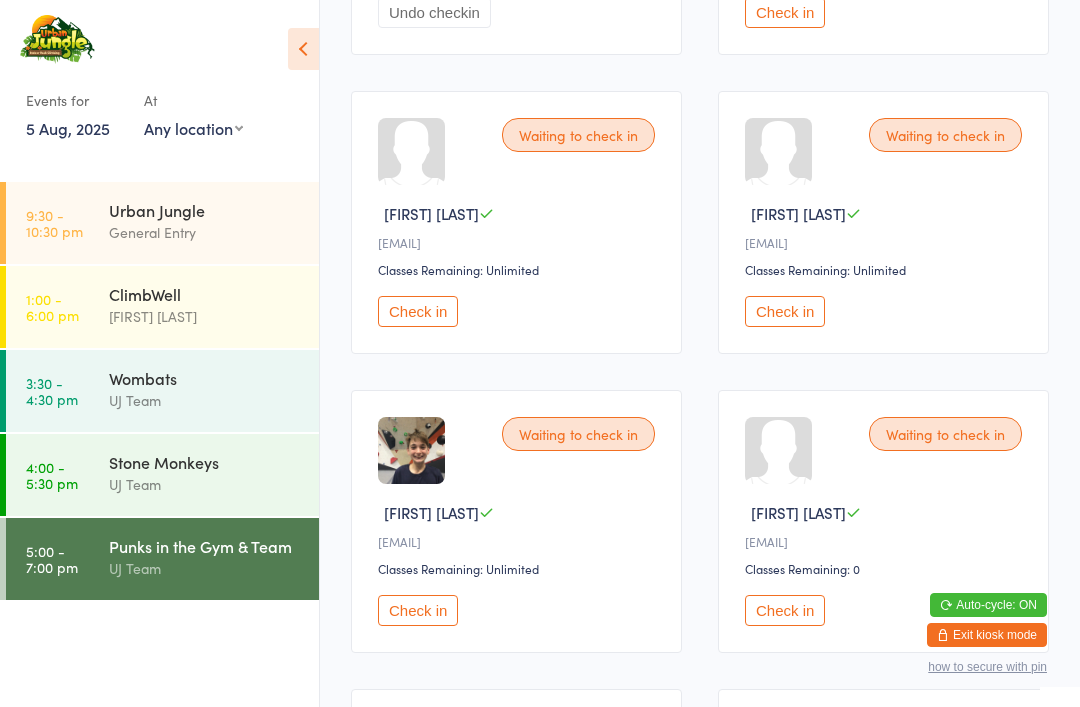 click on "Check in" at bounding box center [418, 610] 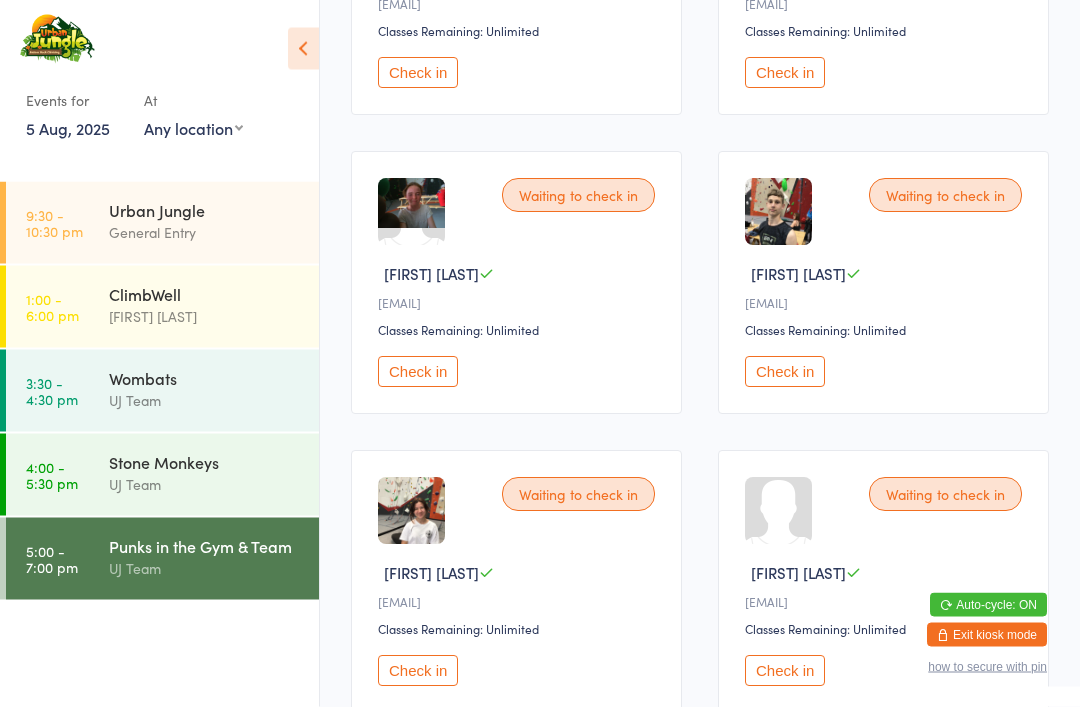 scroll, scrollTop: 3024, scrollLeft: 0, axis: vertical 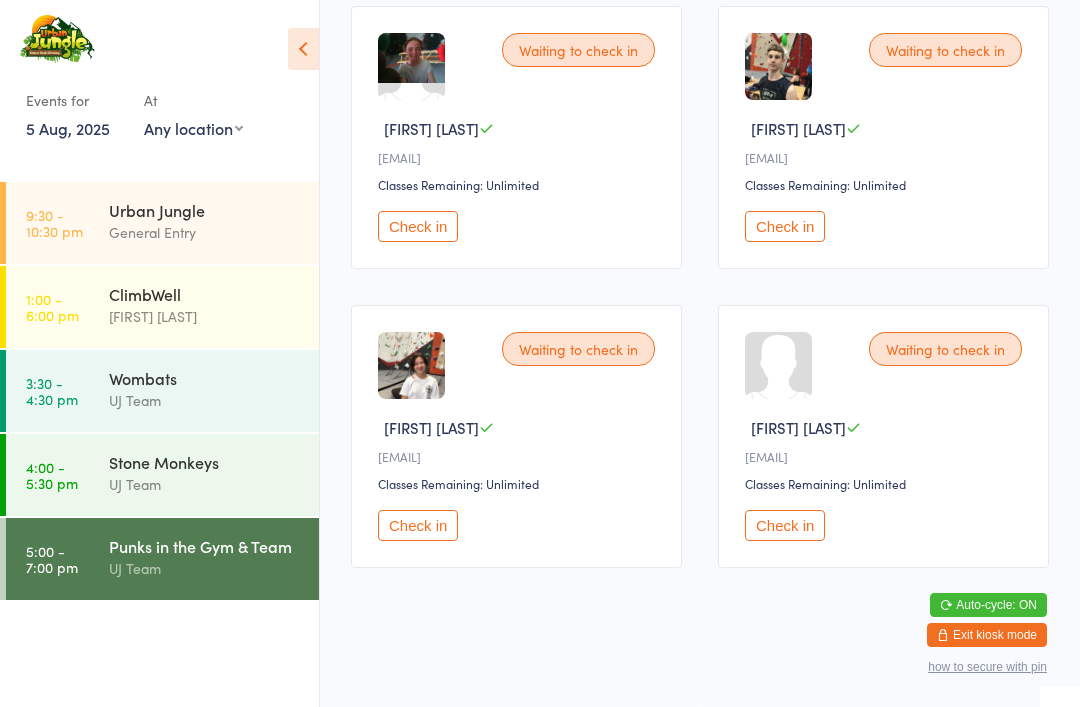 click on "Check in" at bounding box center (785, 226) 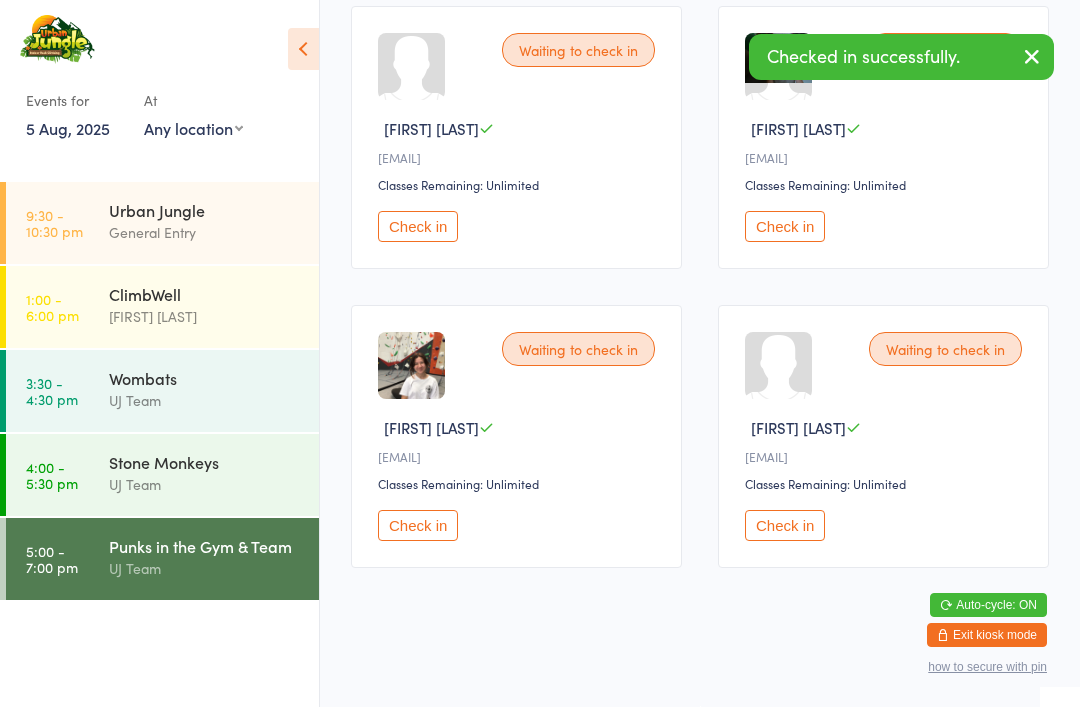 click on "Check in" at bounding box center [785, 525] 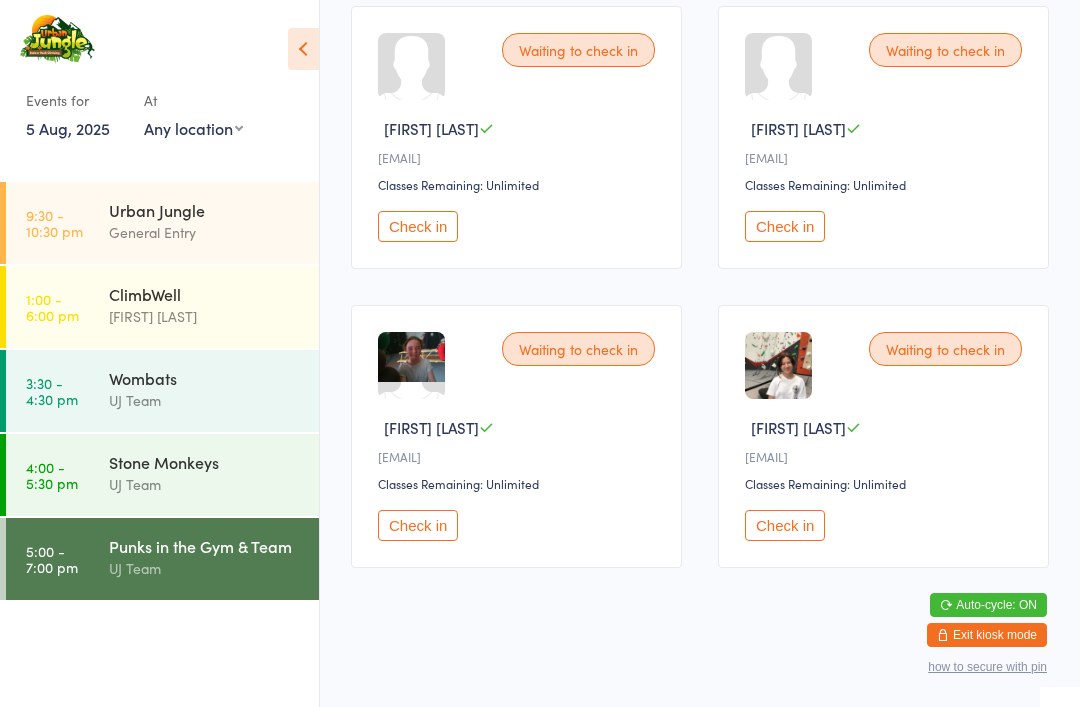 click on "General Entry" at bounding box center (205, 232) 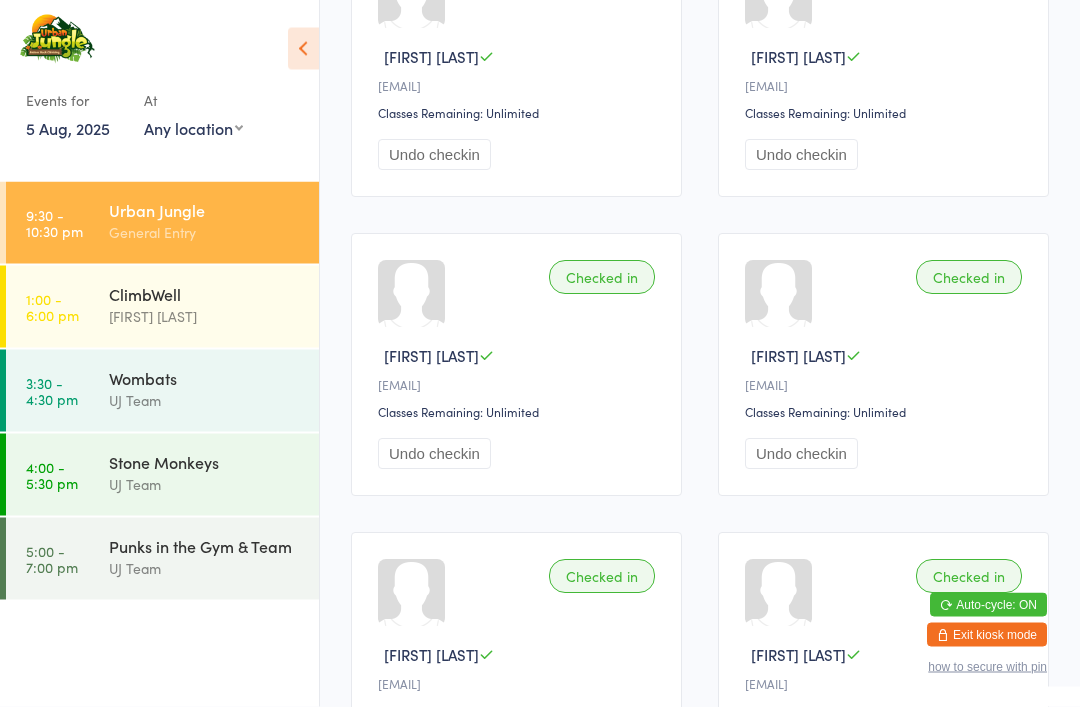 scroll, scrollTop: 0, scrollLeft: 0, axis: both 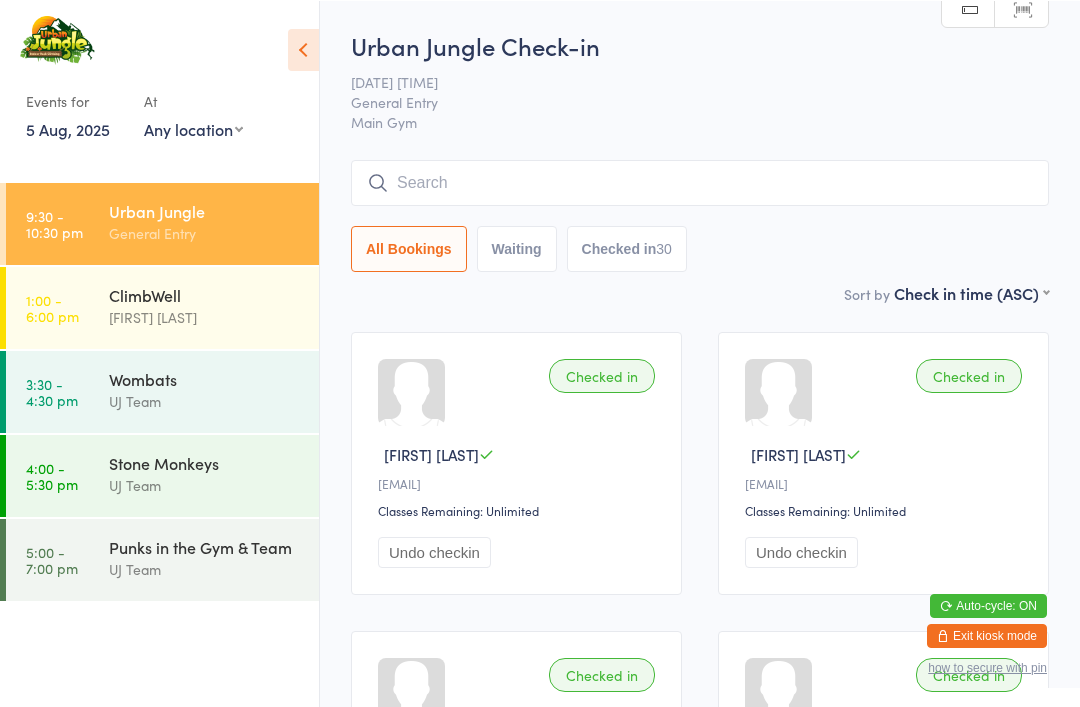click at bounding box center (700, 182) 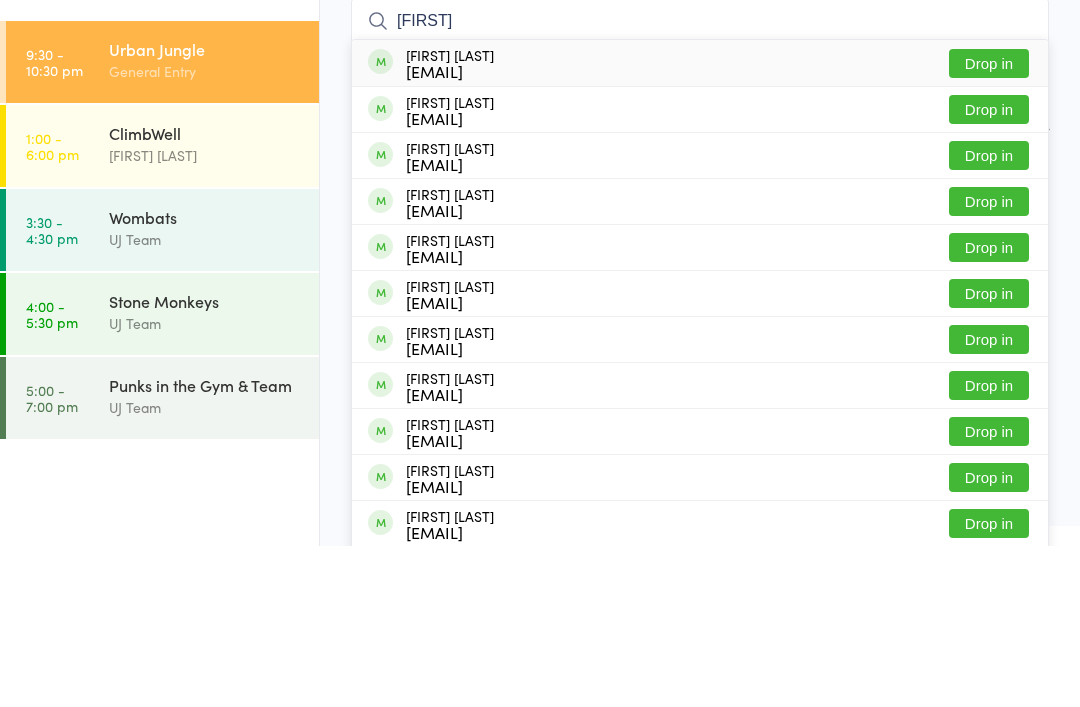 type on "[FIRST]" 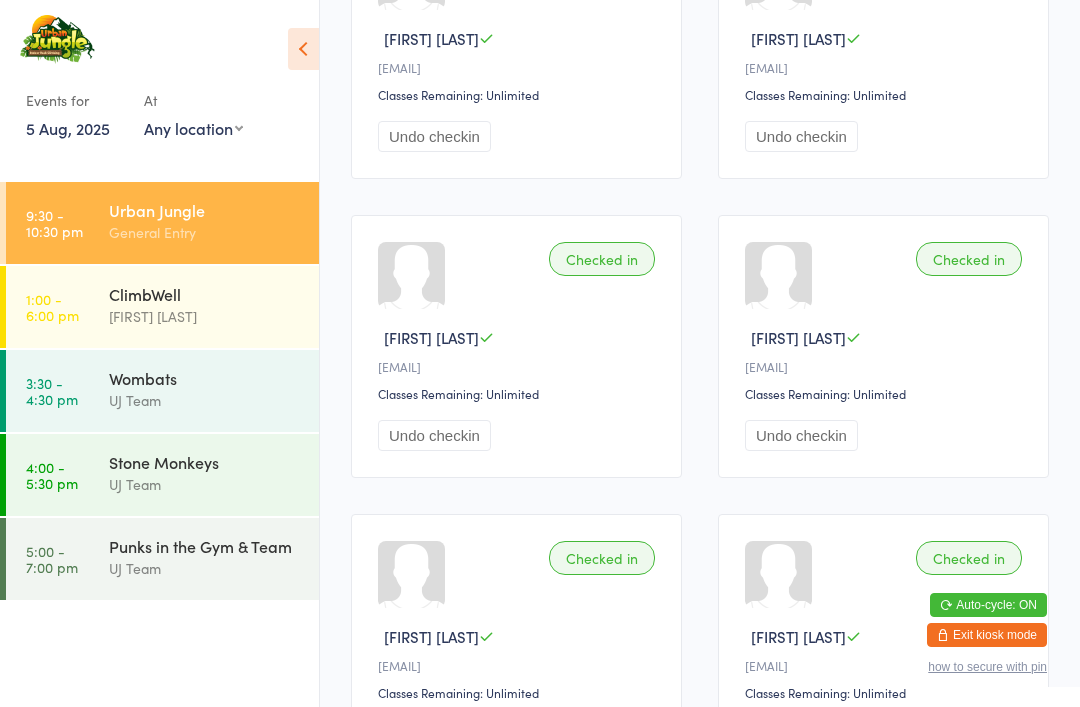 scroll, scrollTop: 0, scrollLeft: 0, axis: both 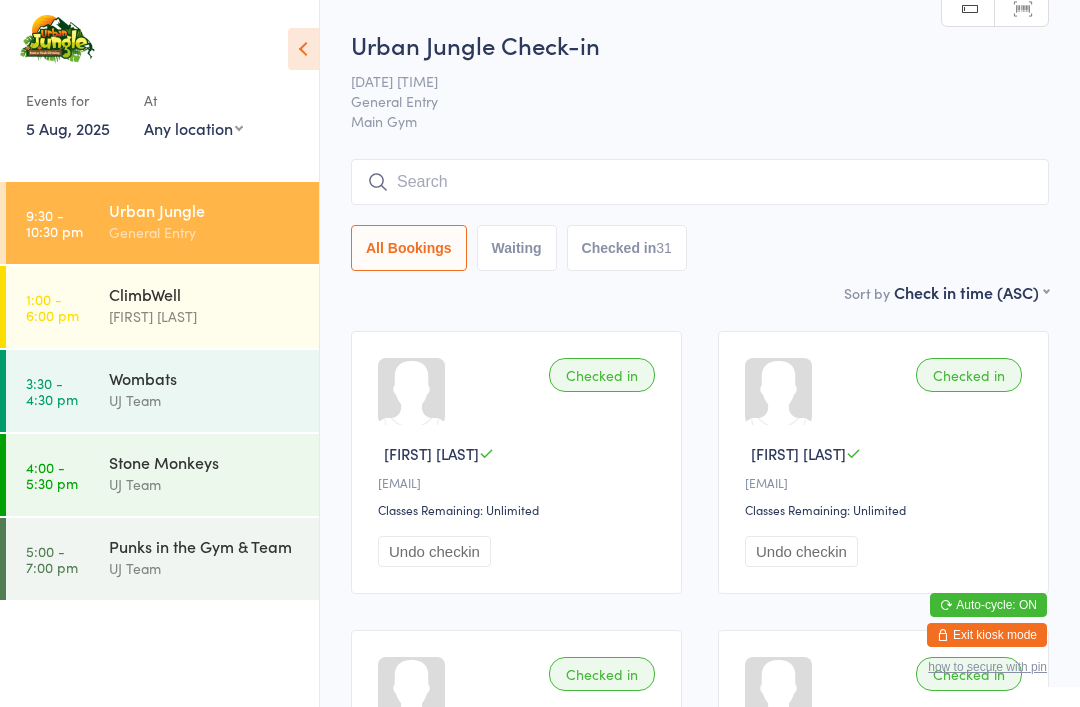 click at bounding box center [700, 182] 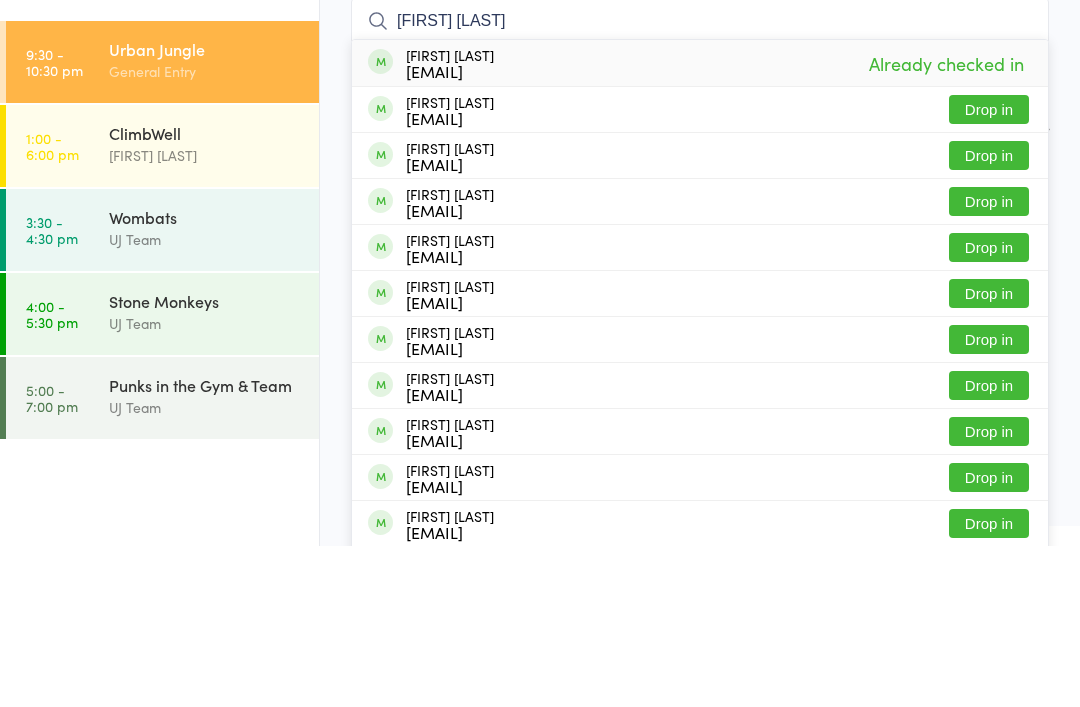 type on "[FIRST] [LAST]" 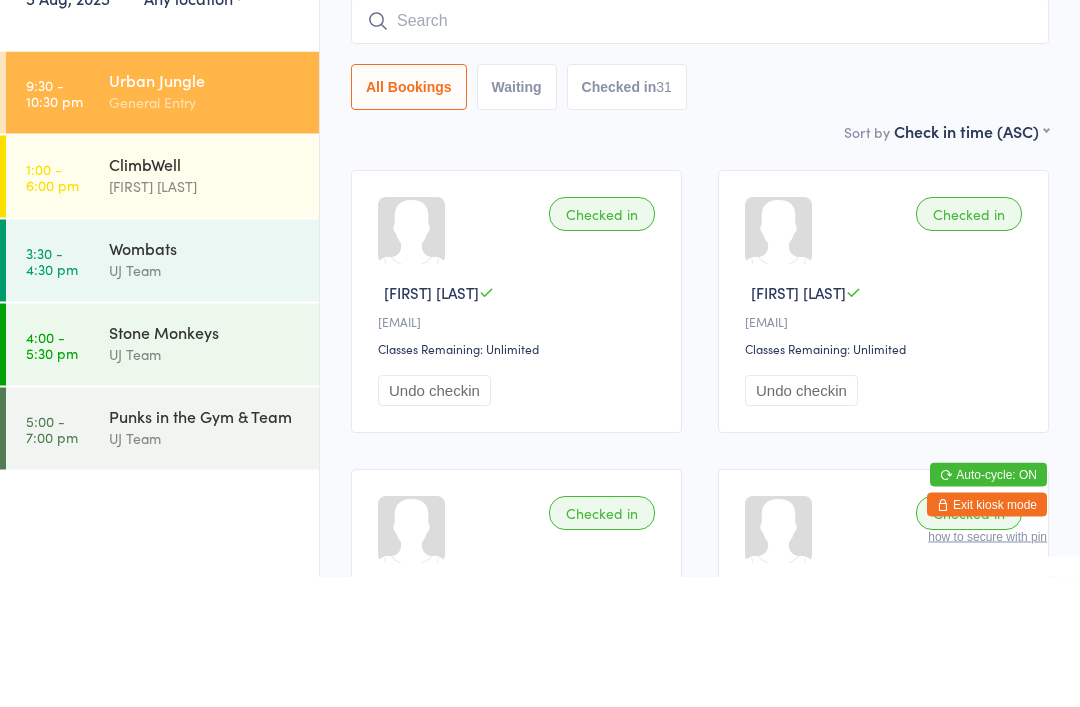 scroll, scrollTop: 31, scrollLeft: 0, axis: vertical 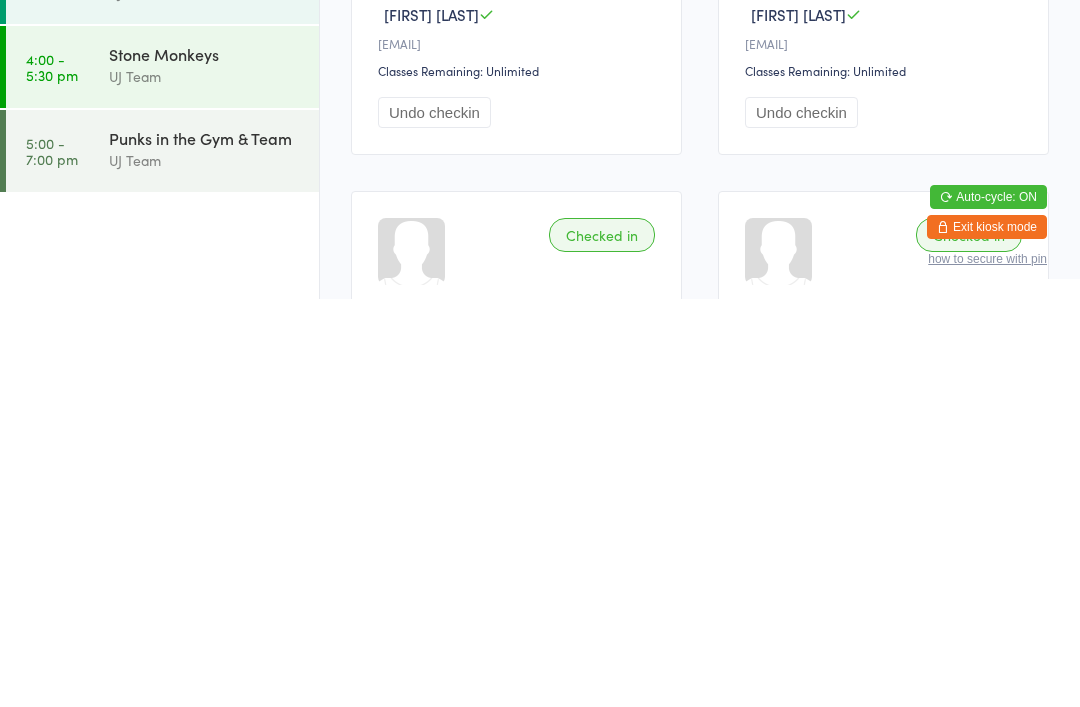 click on "9:30 - 10:30 pm Urban Jungle General Entry 1:00 - 6:00 pm ClimbWell [FIRST] [LAST] 3:30 - 4:30 pm Wombats UJ Team 4:00 - 5:30 pm Stone Monkeys UJ Team 5:00 - 7:00 pm Punks in the Gym & Team UJ Team" at bounding box center (159, 444) 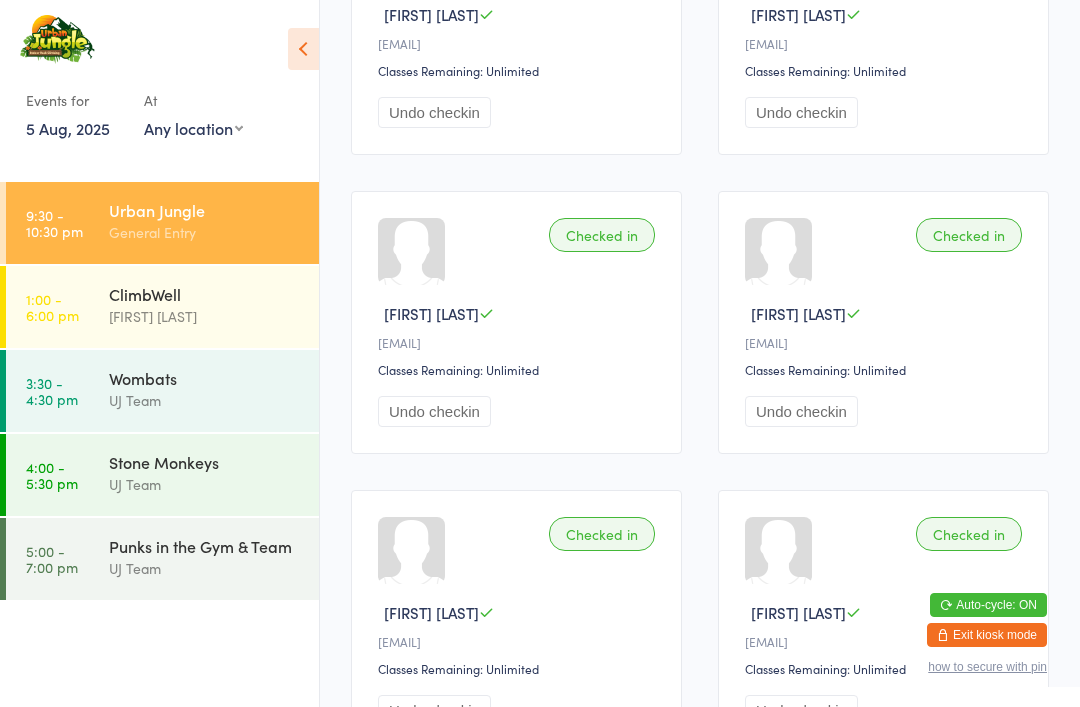 click on "UJ Team" at bounding box center (205, 568) 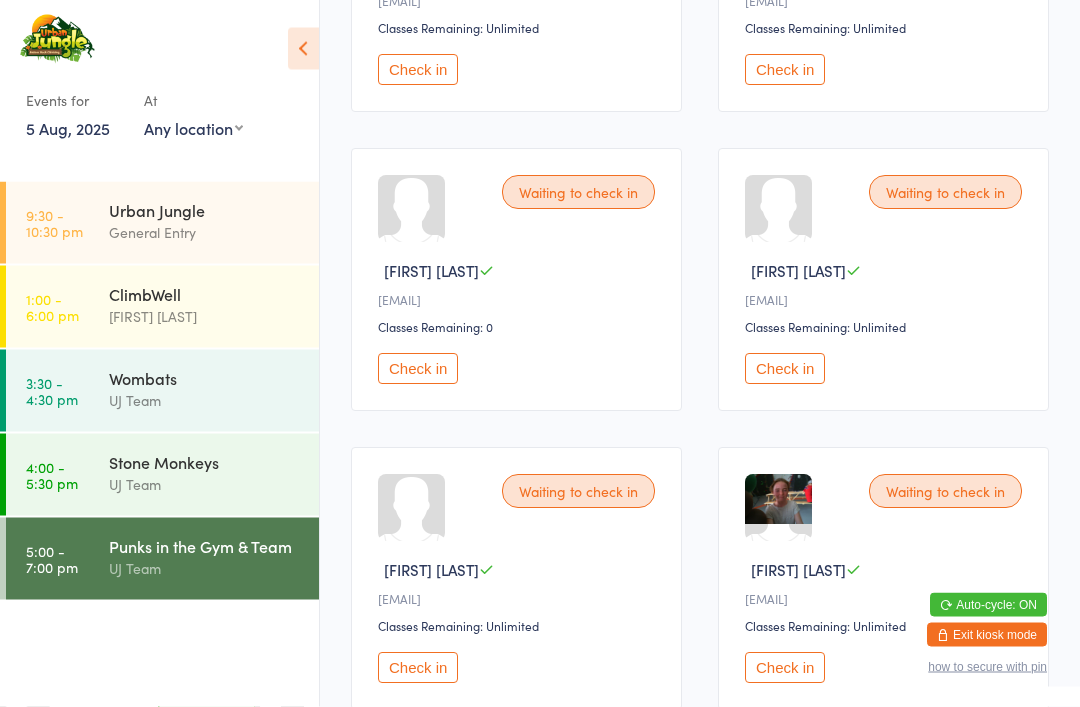 scroll, scrollTop: 2876, scrollLeft: 0, axis: vertical 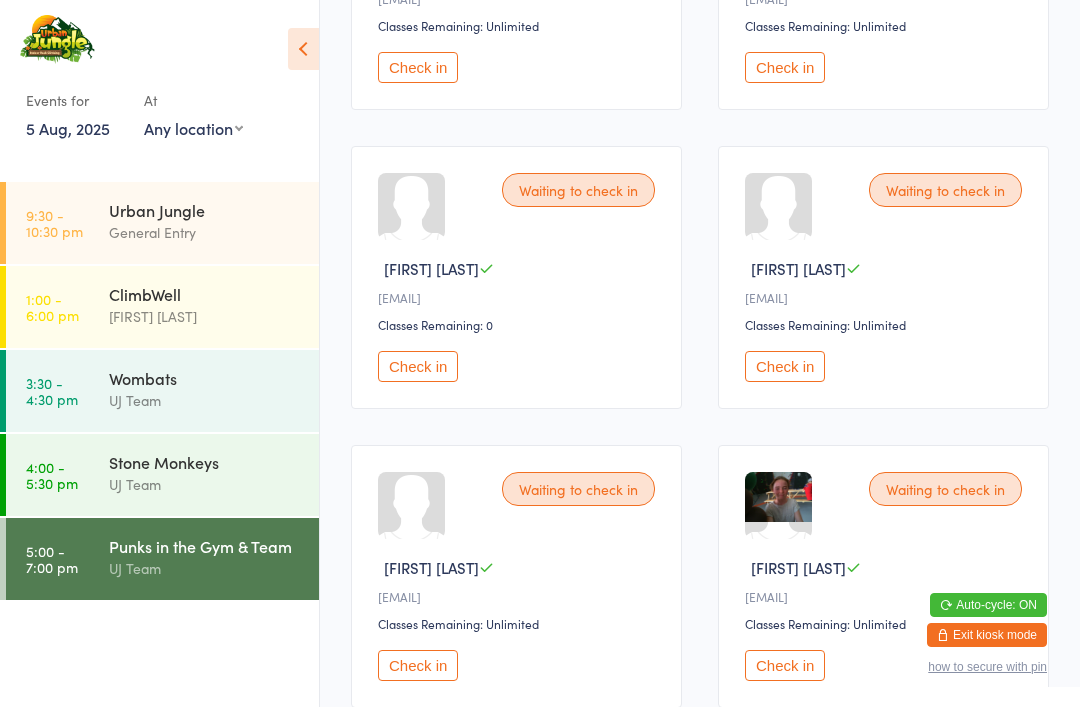 click on "Check in" at bounding box center (785, 366) 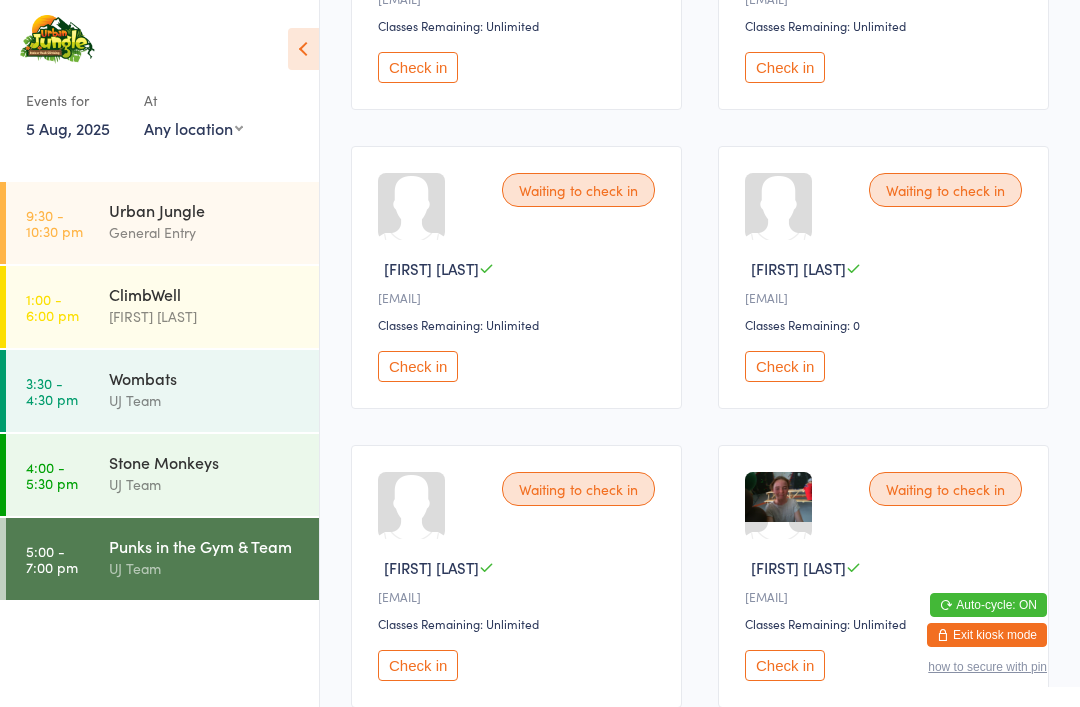 click on "Urban Jungle" at bounding box center [205, 210] 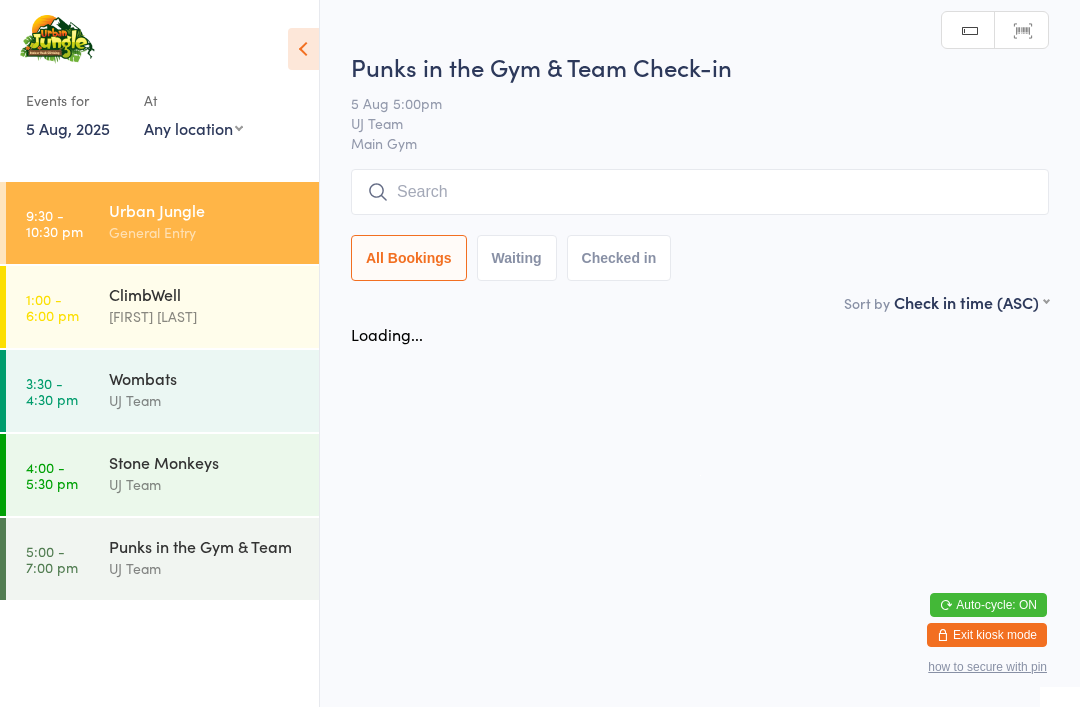 scroll, scrollTop: 0, scrollLeft: 0, axis: both 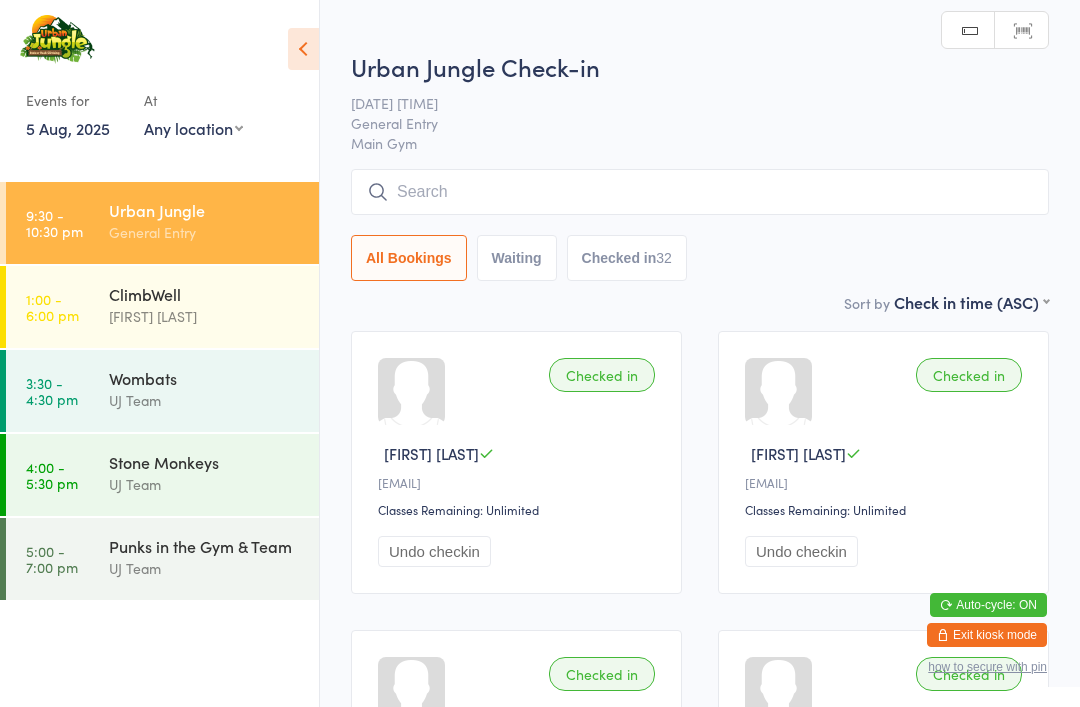 click at bounding box center [700, 192] 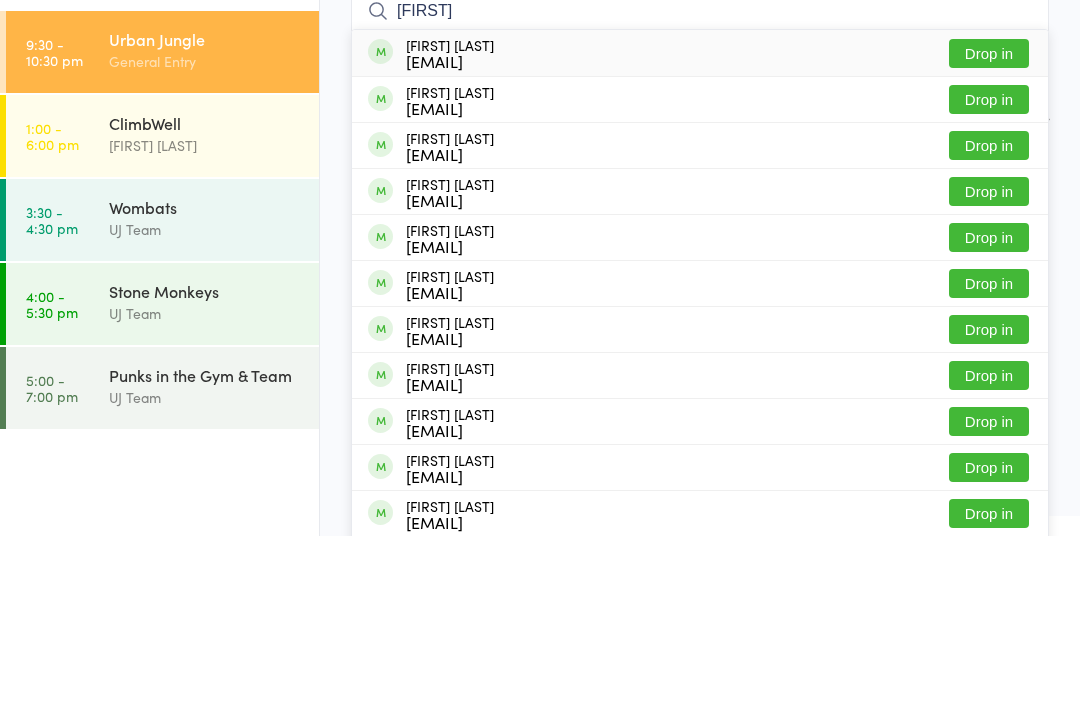 type on "[FIRST]" 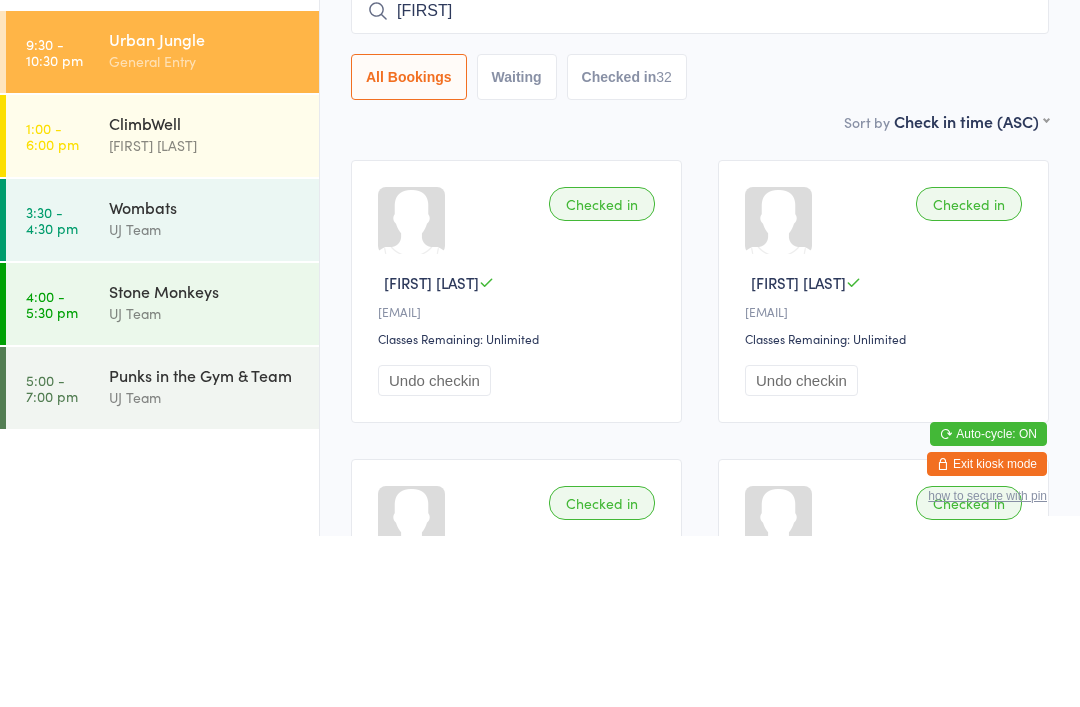 type 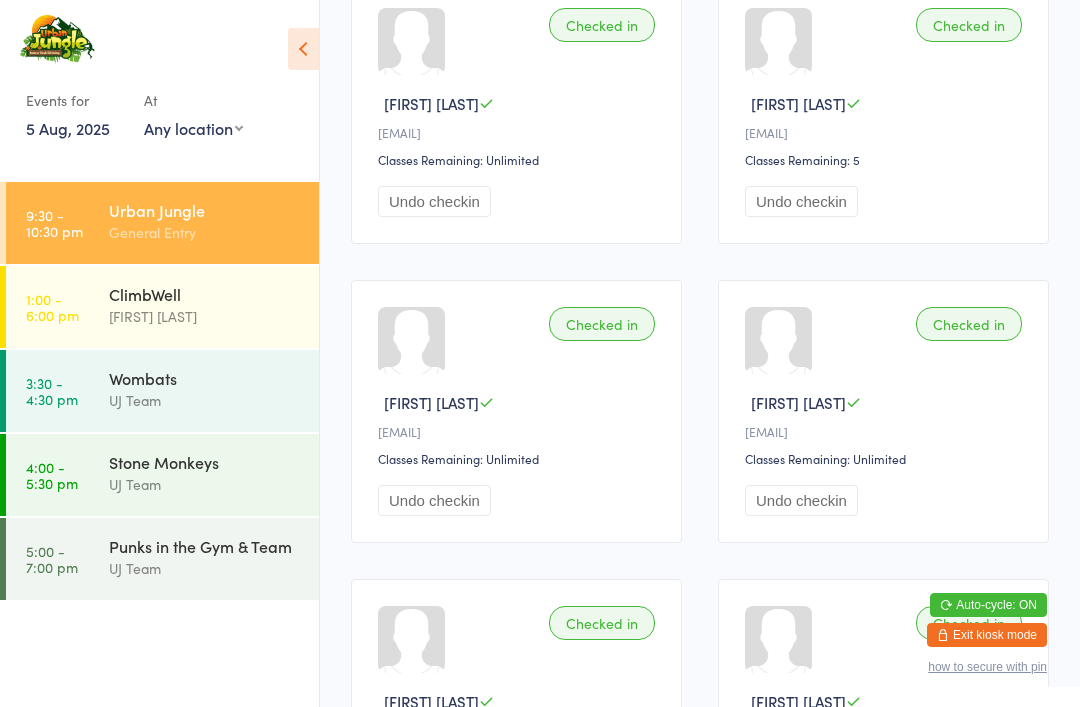scroll, scrollTop: 2450, scrollLeft: 0, axis: vertical 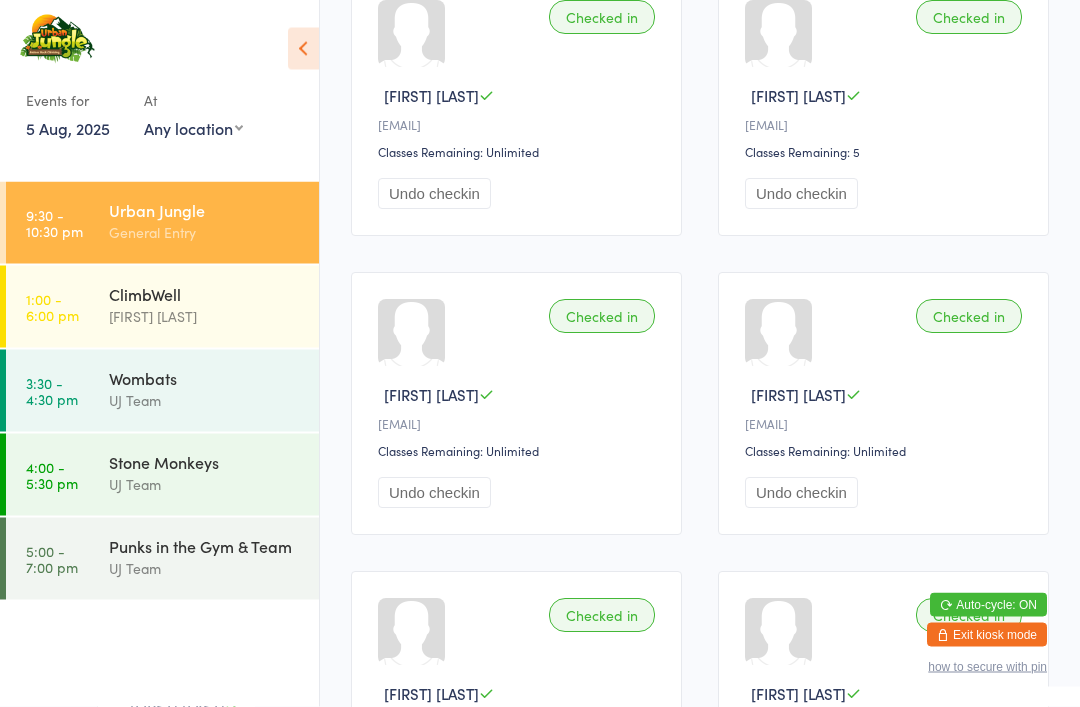 click on "Punks in the Gym & Team" at bounding box center [205, 546] 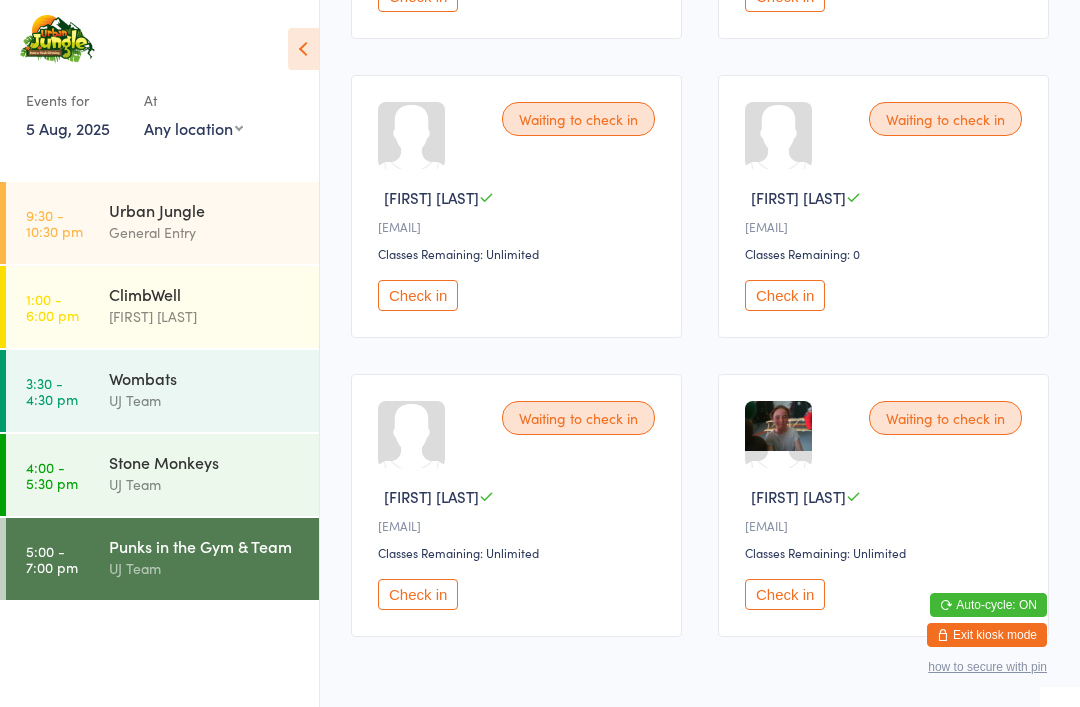 scroll, scrollTop: 2954, scrollLeft: 0, axis: vertical 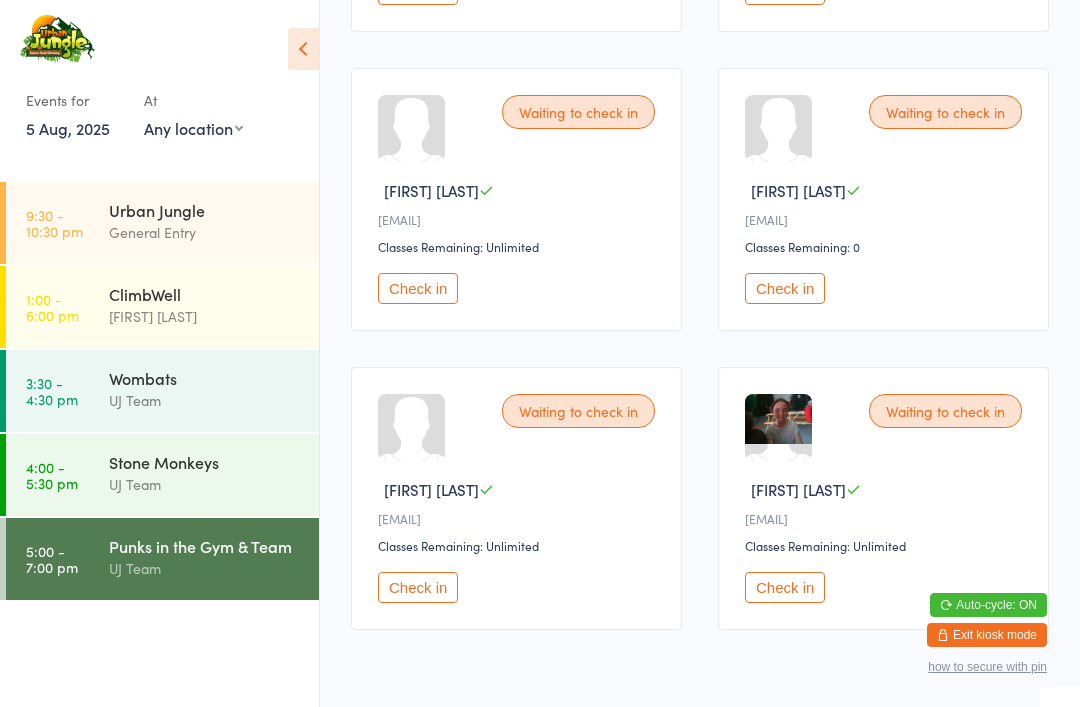 click on "Check in" at bounding box center [418, 288] 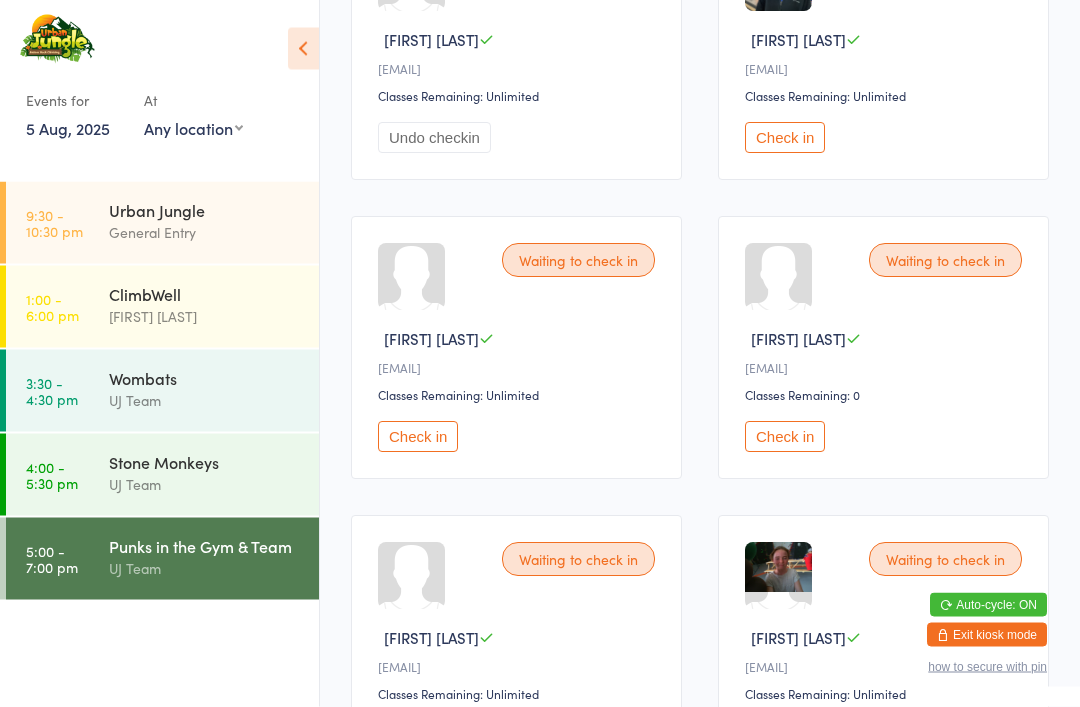scroll, scrollTop: 2932, scrollLeft: 0, axis: vertical 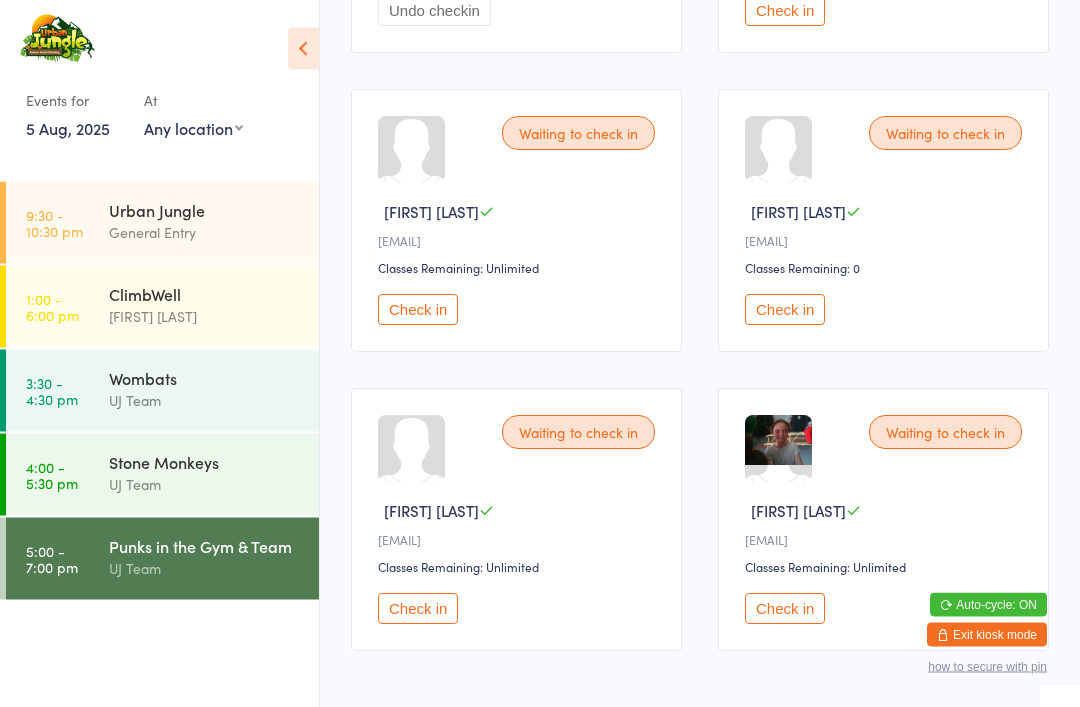 click on "Check in" at bounding box center (785, 310) 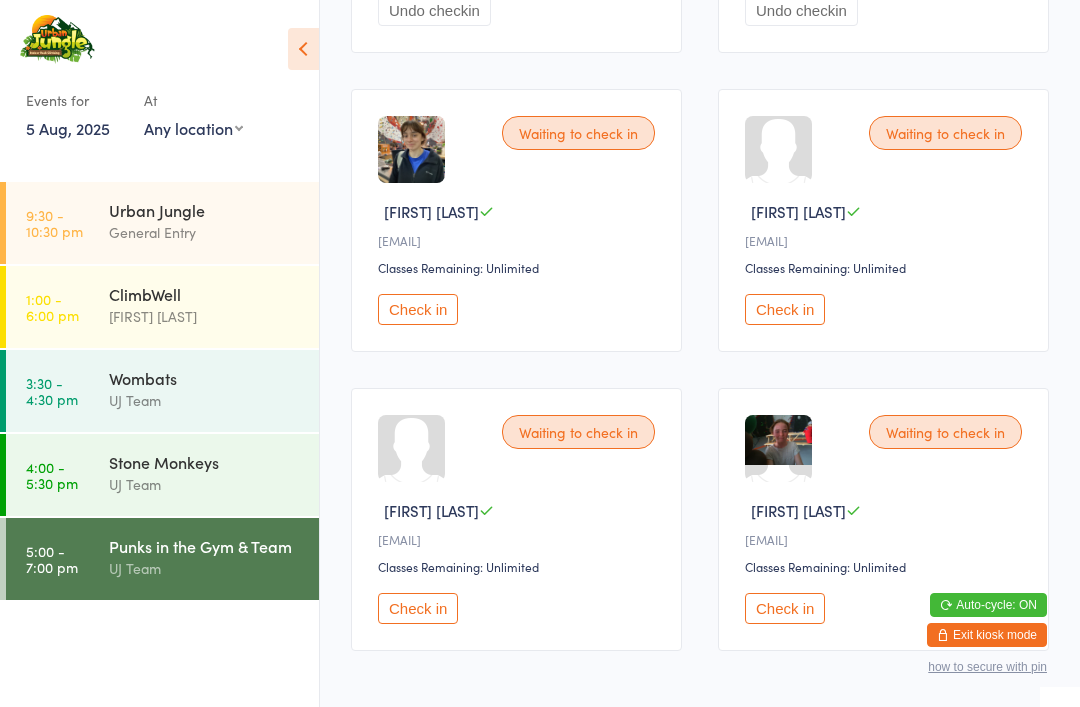click on "ClimbWell" at bounding box center [205, 294] 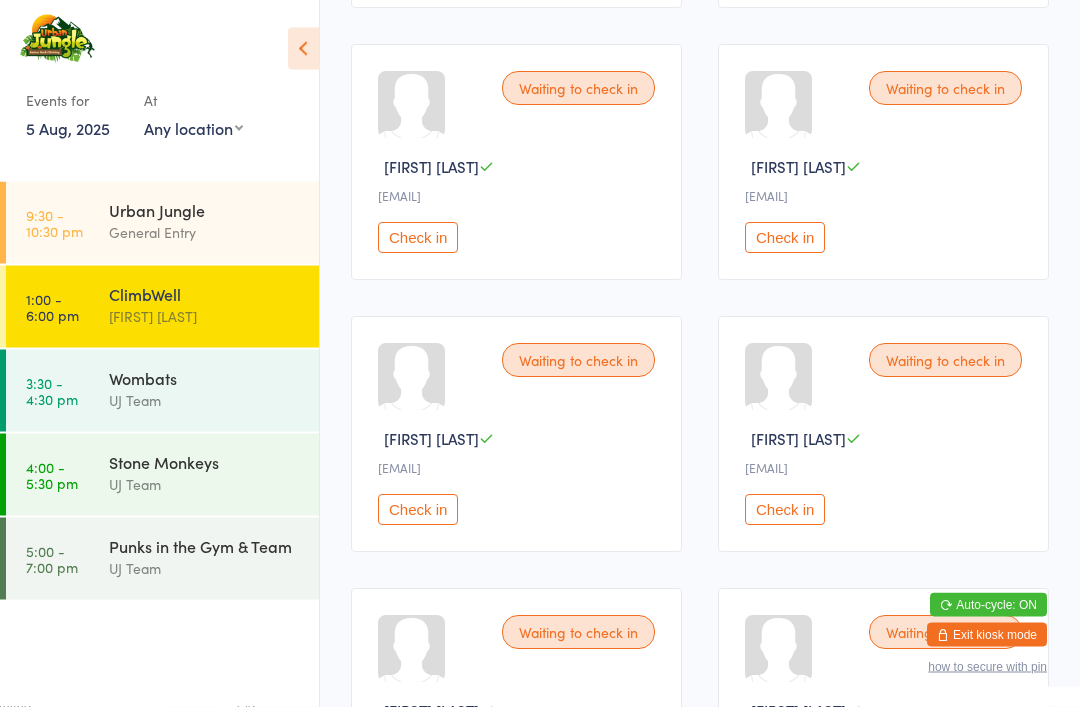 scroll, scrollTop: 3609, scrollLeft: 0, axis: vertical 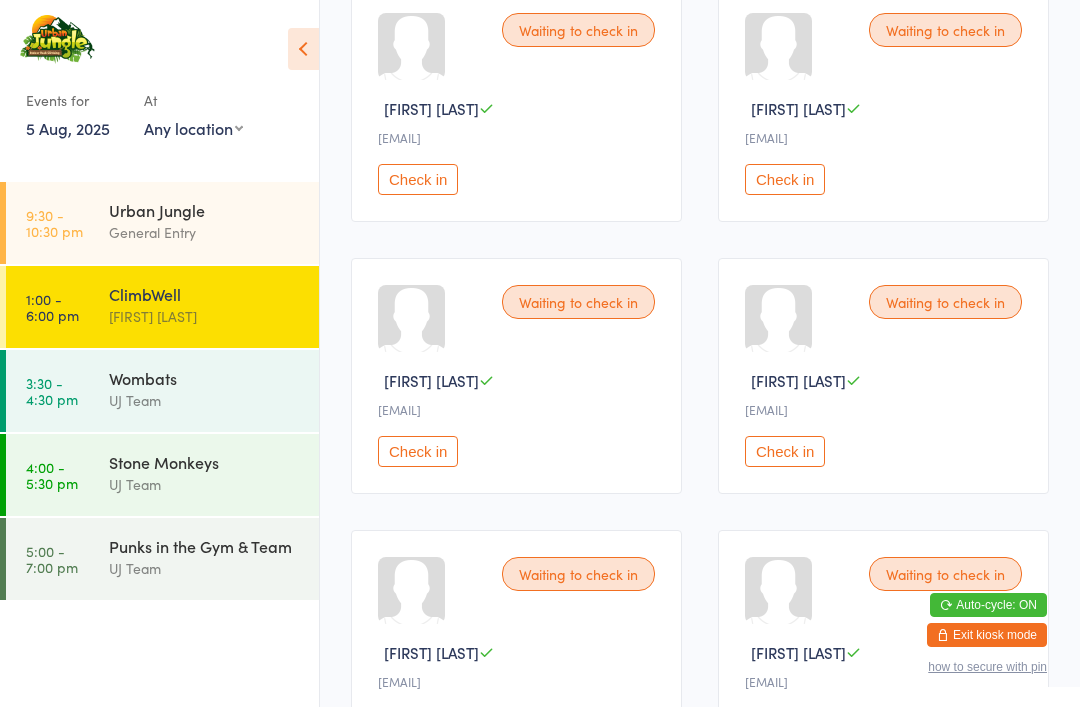 click on "Check in" at bounding box center [418, 451] 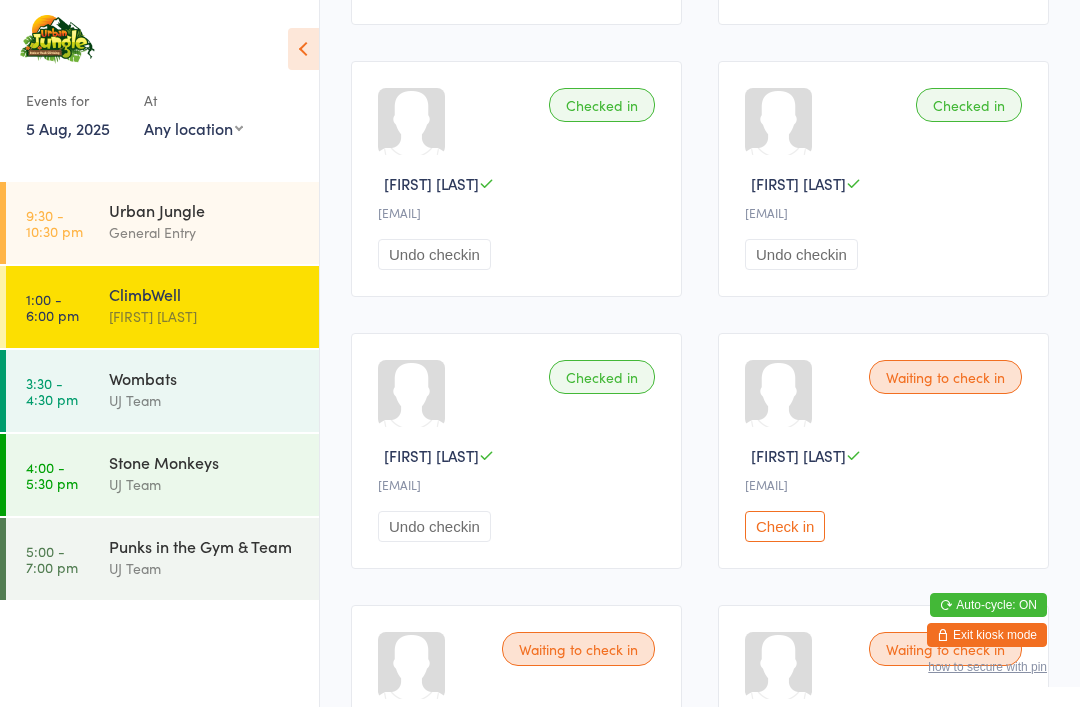 scroll, scrollTop: 1006, scrollLeft: 0, axis: vertical 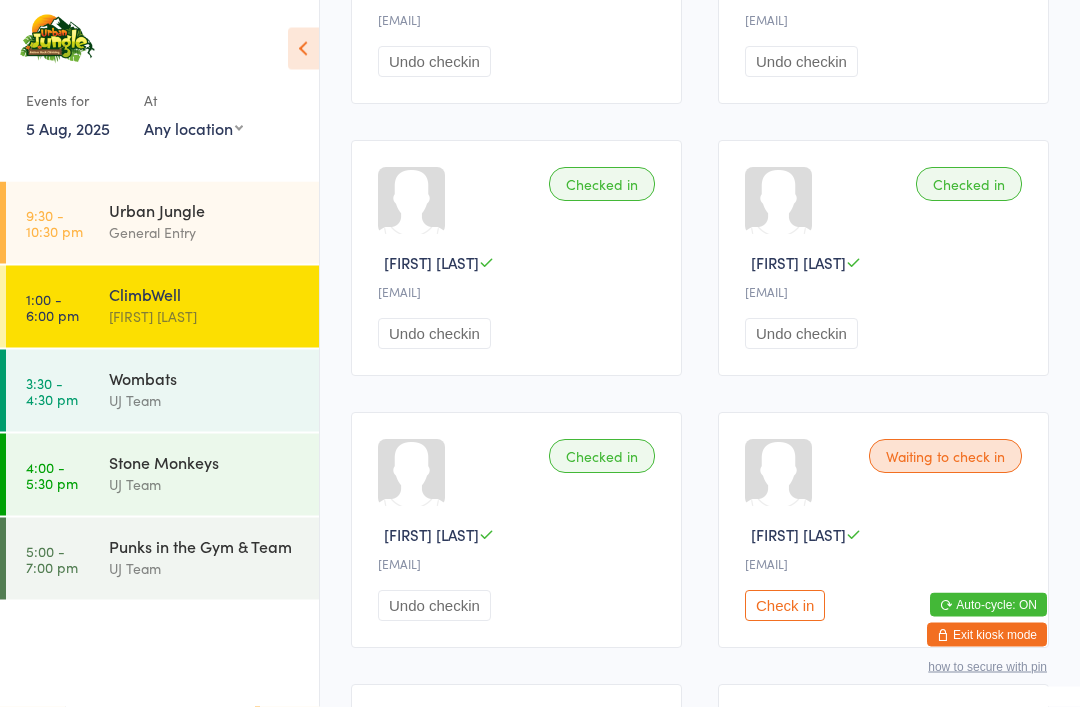 click on "General Entry" at bounding box center [205, 232] 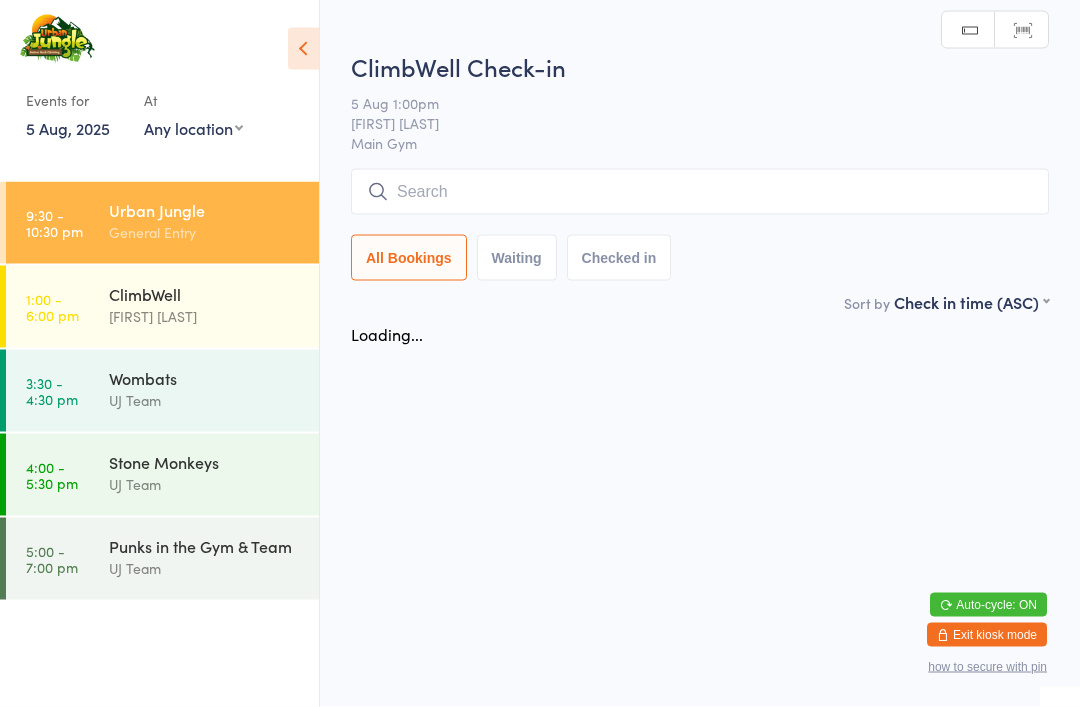click on "You have now entered Kiosk Mode. Members will be able to check themselves in using the search field below. Click "Exit kiosk mode" below to exit Kiosk Mode at any time. Checked in successfully. Events for [DATE] [DATE]
[MONTH] [YEAR]
Sun Mon Tue Wed Thu Fri Sat
31
27
28
29
30
31
01
02
32
03
04
05
06
07
08
09
33
10
11
12
13
14
15
16
34
17
18
19
20
21
22
23 35" at bounding box center (540, 353) 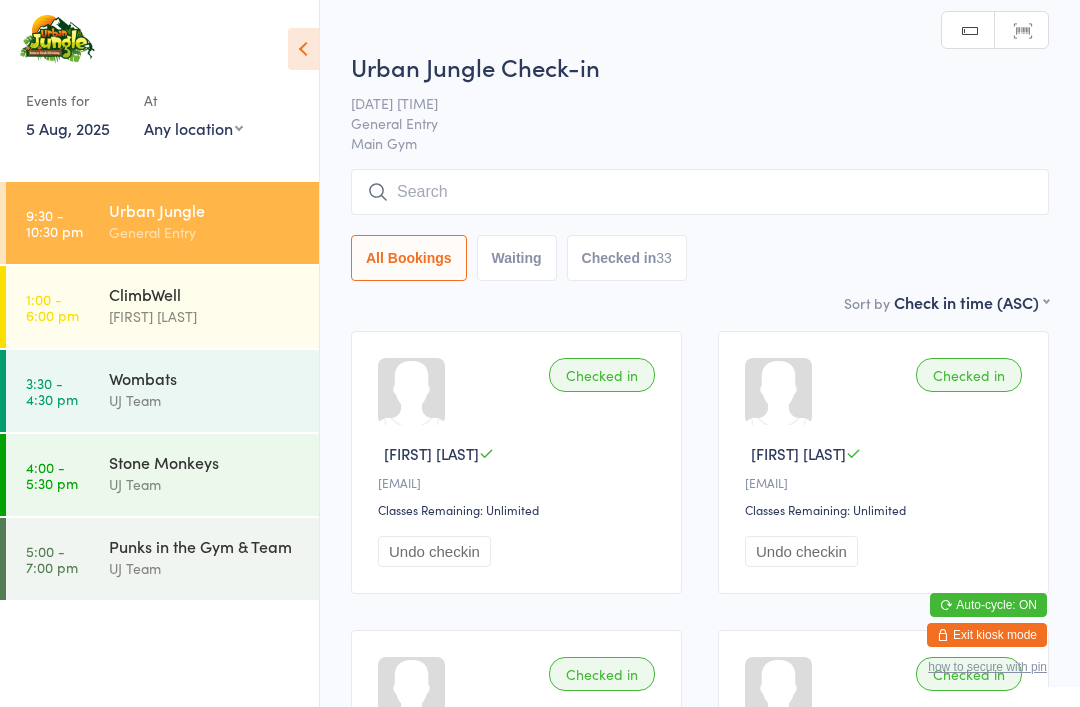 click at bounding box center [700, 192] 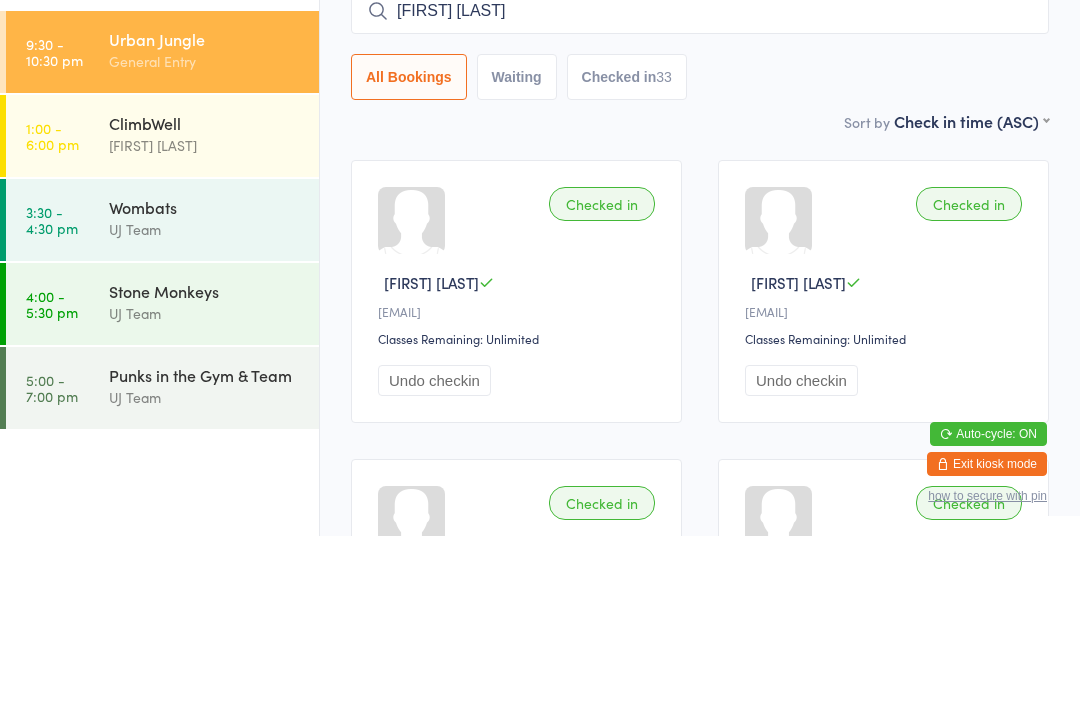 type on "[FIRST] [LAST]" 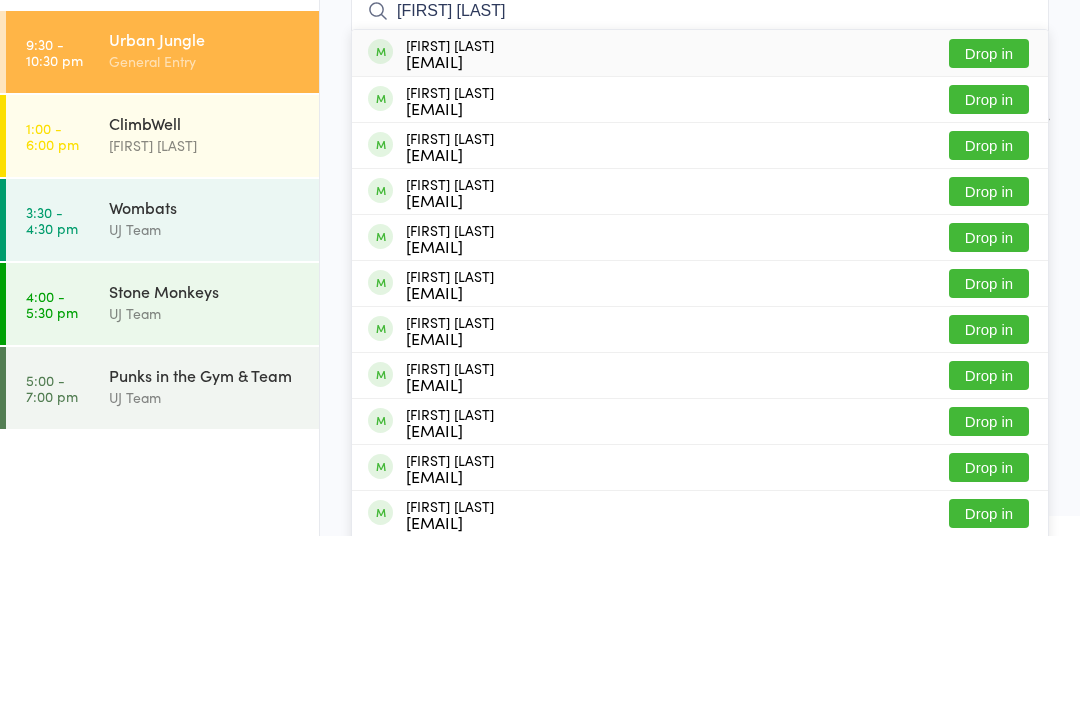 click on "Drop in" at bounding box center [989, 224] 